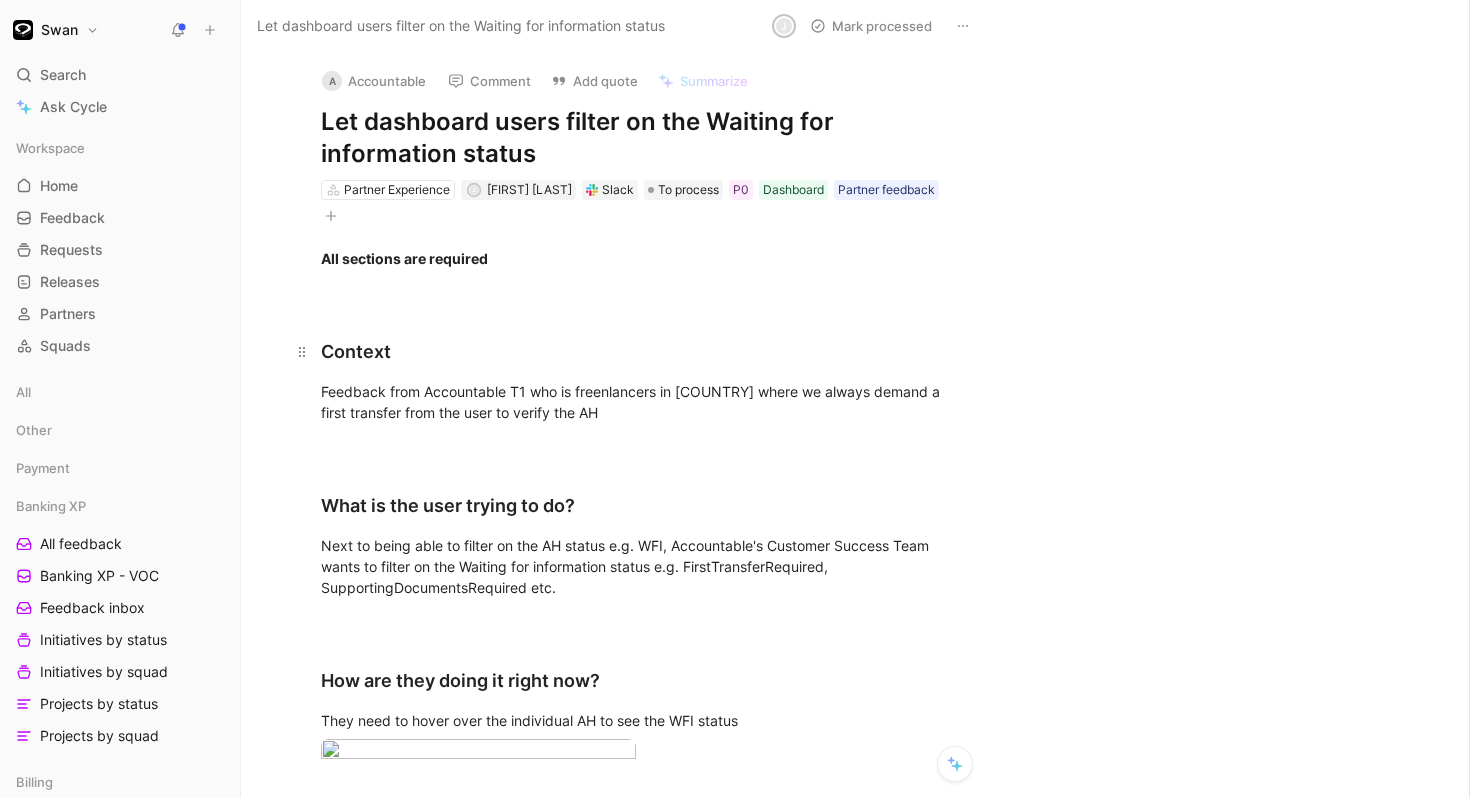 scroll, scrollTop: 0, scrollLeft: 0, axis: both 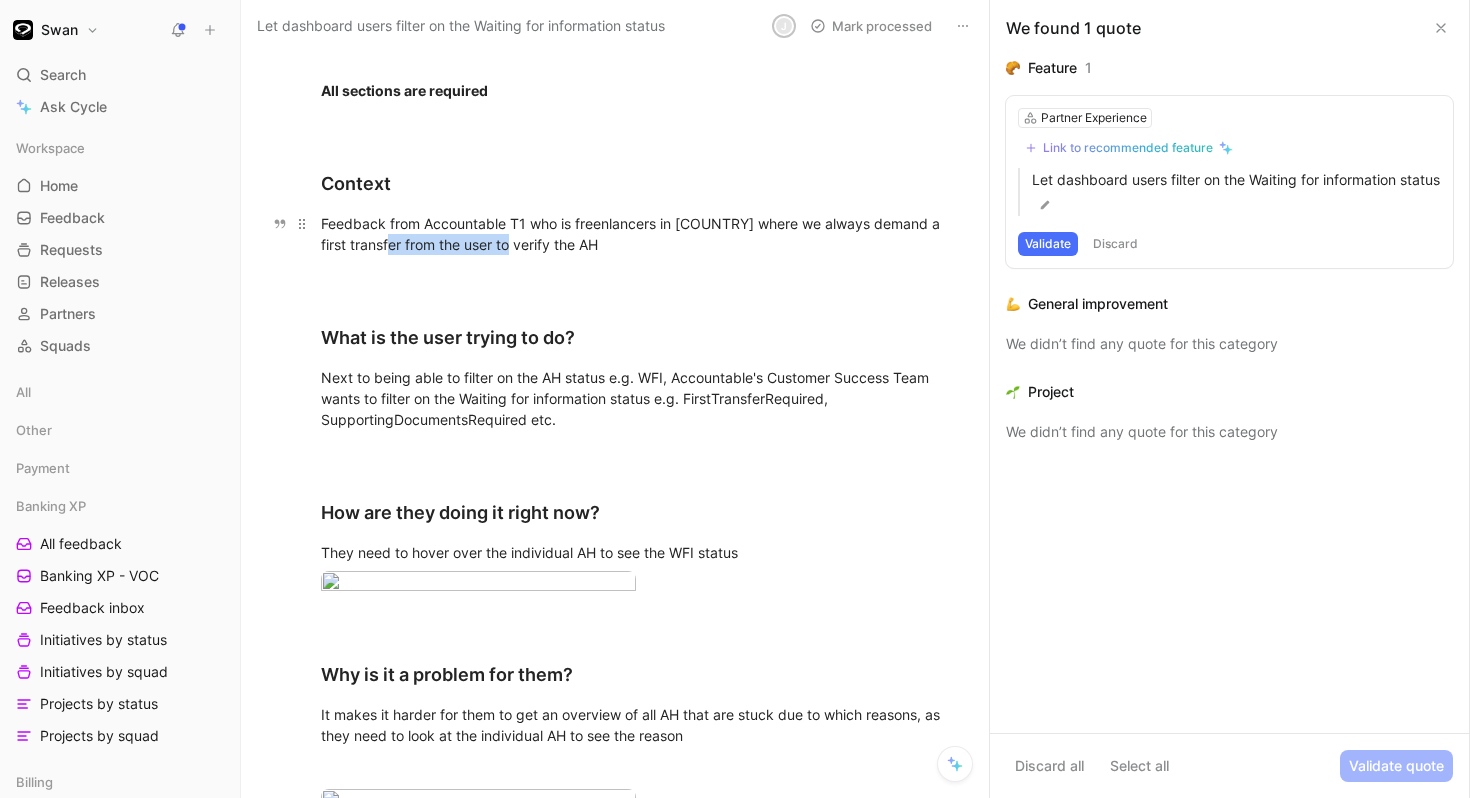 drag, startPoint x: 400, startPoint y: 248, endPoint x: 559, endPoint y: 250, distance: 159.01257 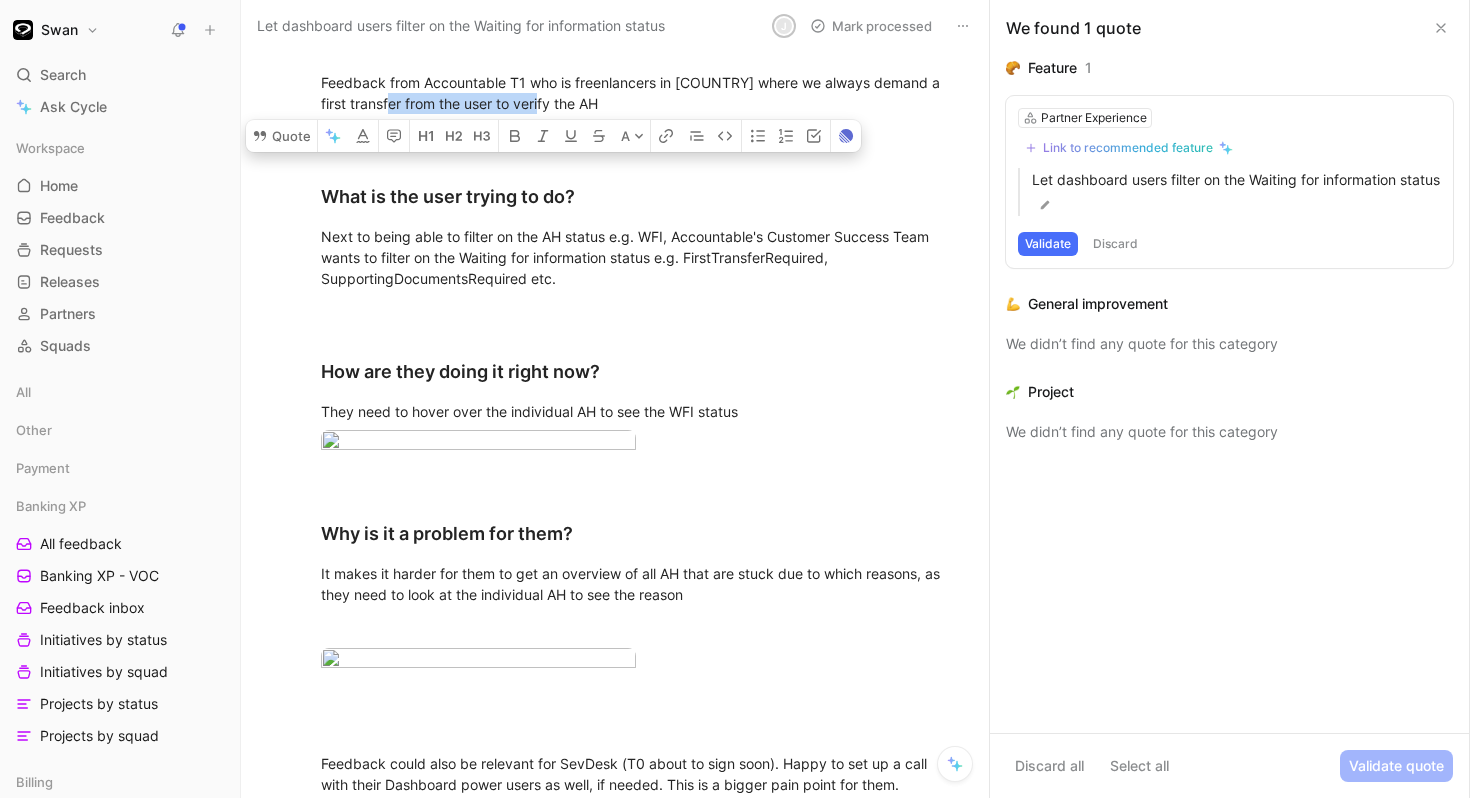 scroll, scrollTop: 316, scrollLeft: 0, axis: vertical 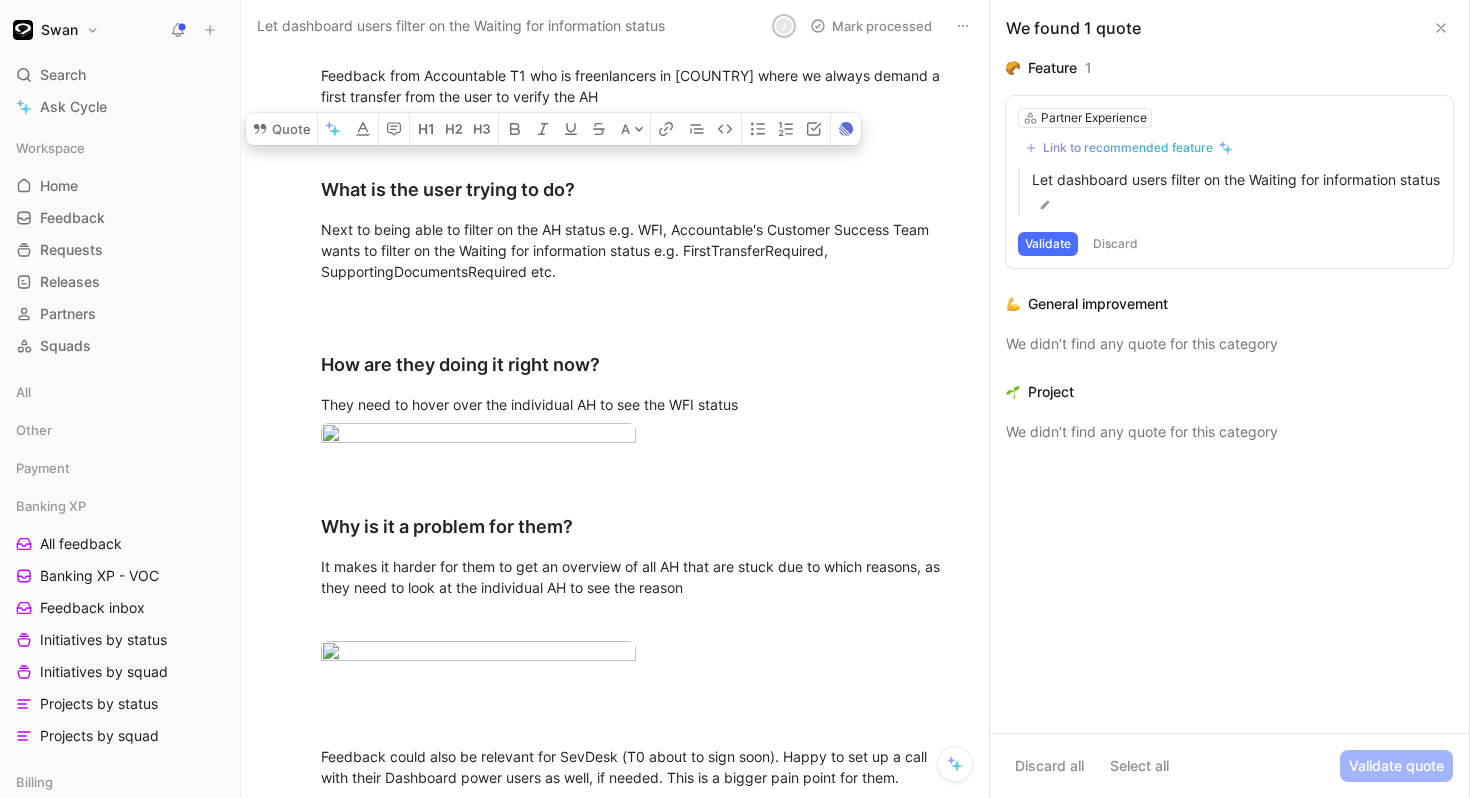 click on "Next to being able to filter on the AH status e.g. WFI, Accountable's Customer Success Team wants to filter on the Waiting for information status e.g. FirstTransferRequired, SupportingDocumentsRequired etc." at bounding box center (636, 250) 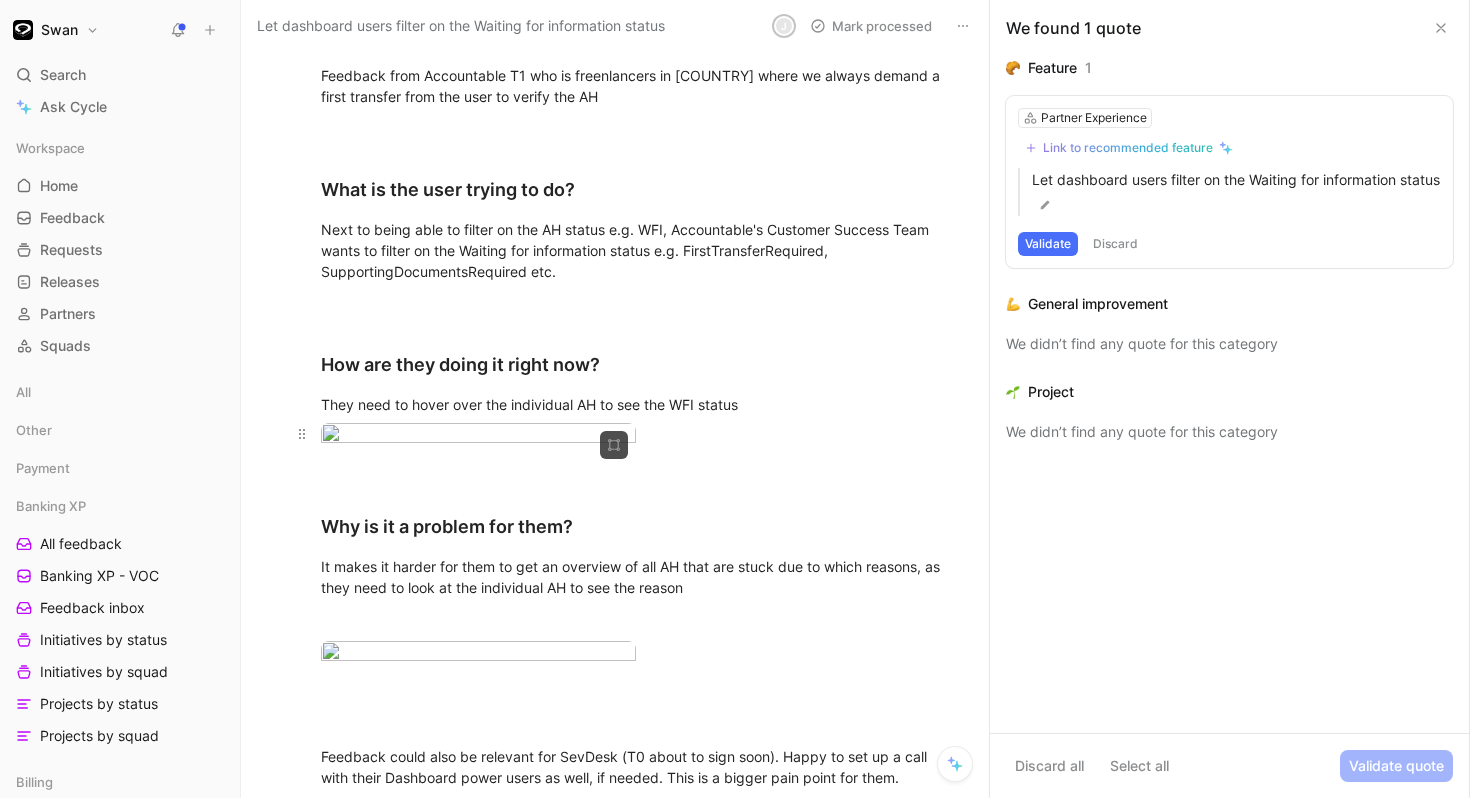 click on "Swan Search ⌘ K Ask Cycle Workspace Home G then H Feedback G then F Requests G then R Releases G then L Partners Squads All Other Payment Banking XP All feedback Banking XP - VOC Feedback inbox Initiatives by status Initiatives by squad Projects by status Projects by squad Billing Card Issuing & Credit Account Lifecycle Consent & SCA FinCrime Core Payment & Regulatory Merchant & Account Funding Onboarding Partner Experience VOC - Partner Experience All Feedback General Improvements by status  Features by status Projects by status Initiatives by status Design Valentin's research User interviews Feedback form PIMs Team Modules Payment Operations
To pick up a draggable item, press the space bar.
While dragging, use the arrow keys to move the item.
Press space again to drop the item in its new position, or press escape to cancel.
Help center Invite member Let dashboard users filter on the Waiting for information status J Mark processed A Accountable Comment Add quote Summarize J P0 1" at bounding box center (735, 399) 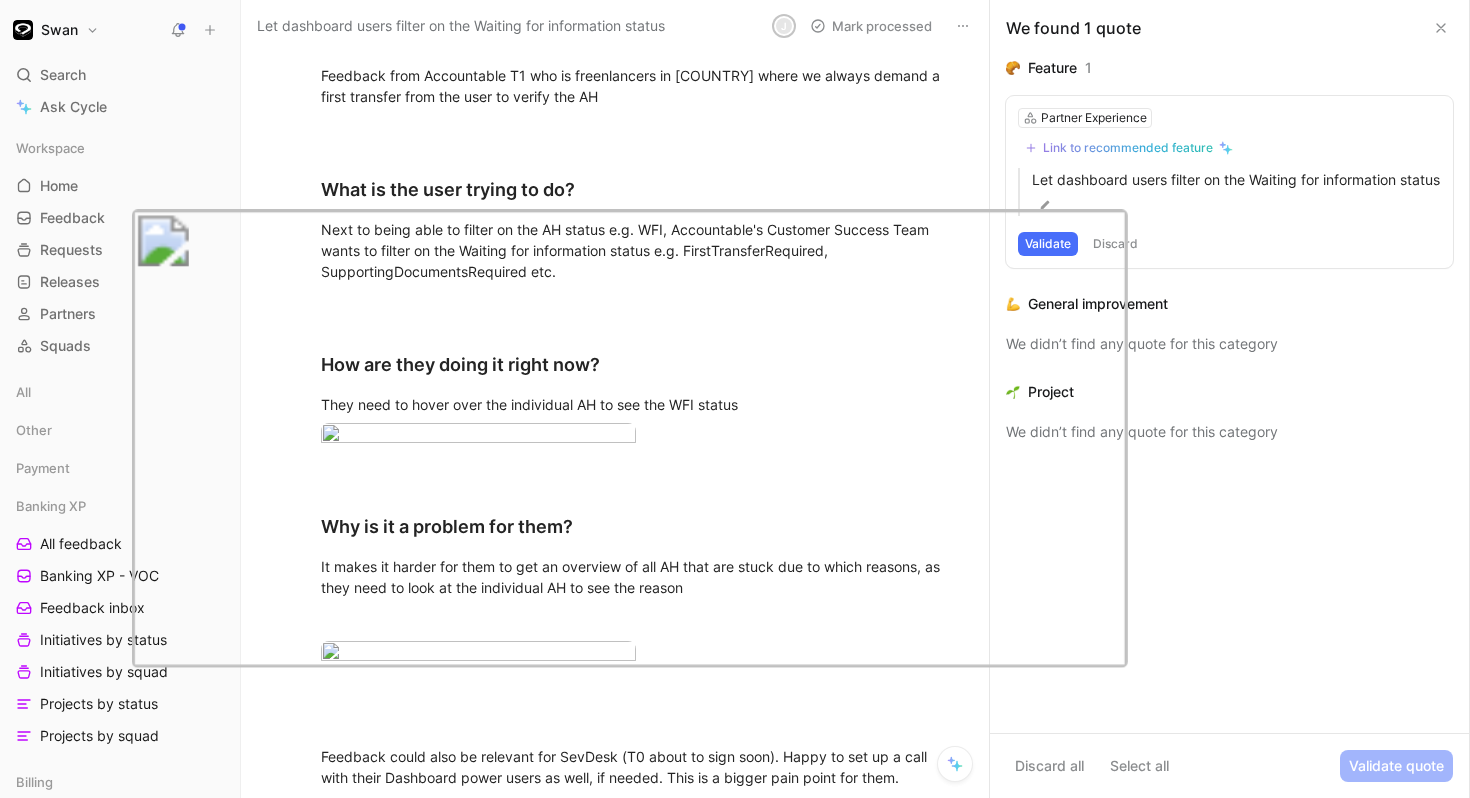 click at bounding box center [735, 798] 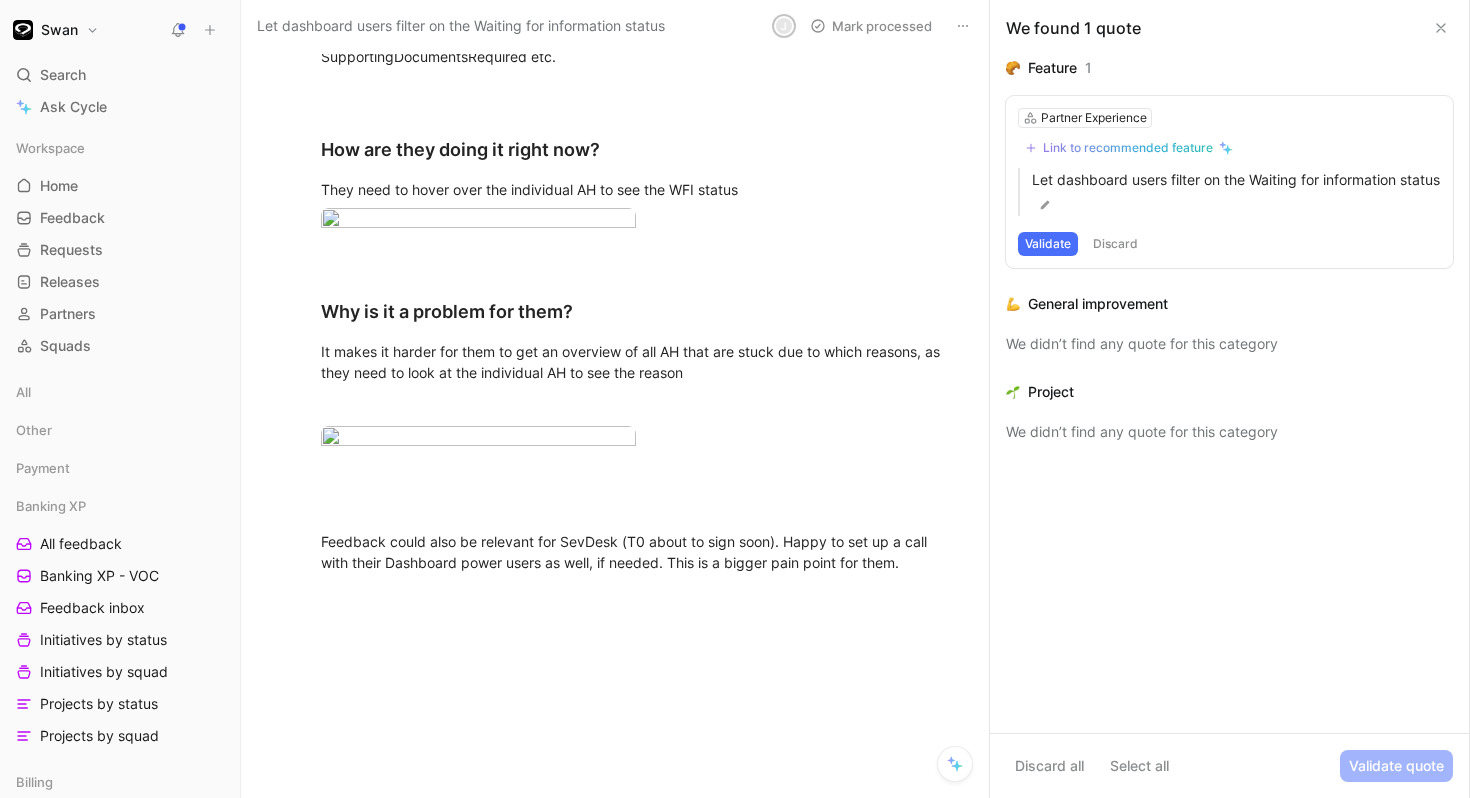 scroll, scrollTop: 542, scrollLeft: 0, axis: vertical 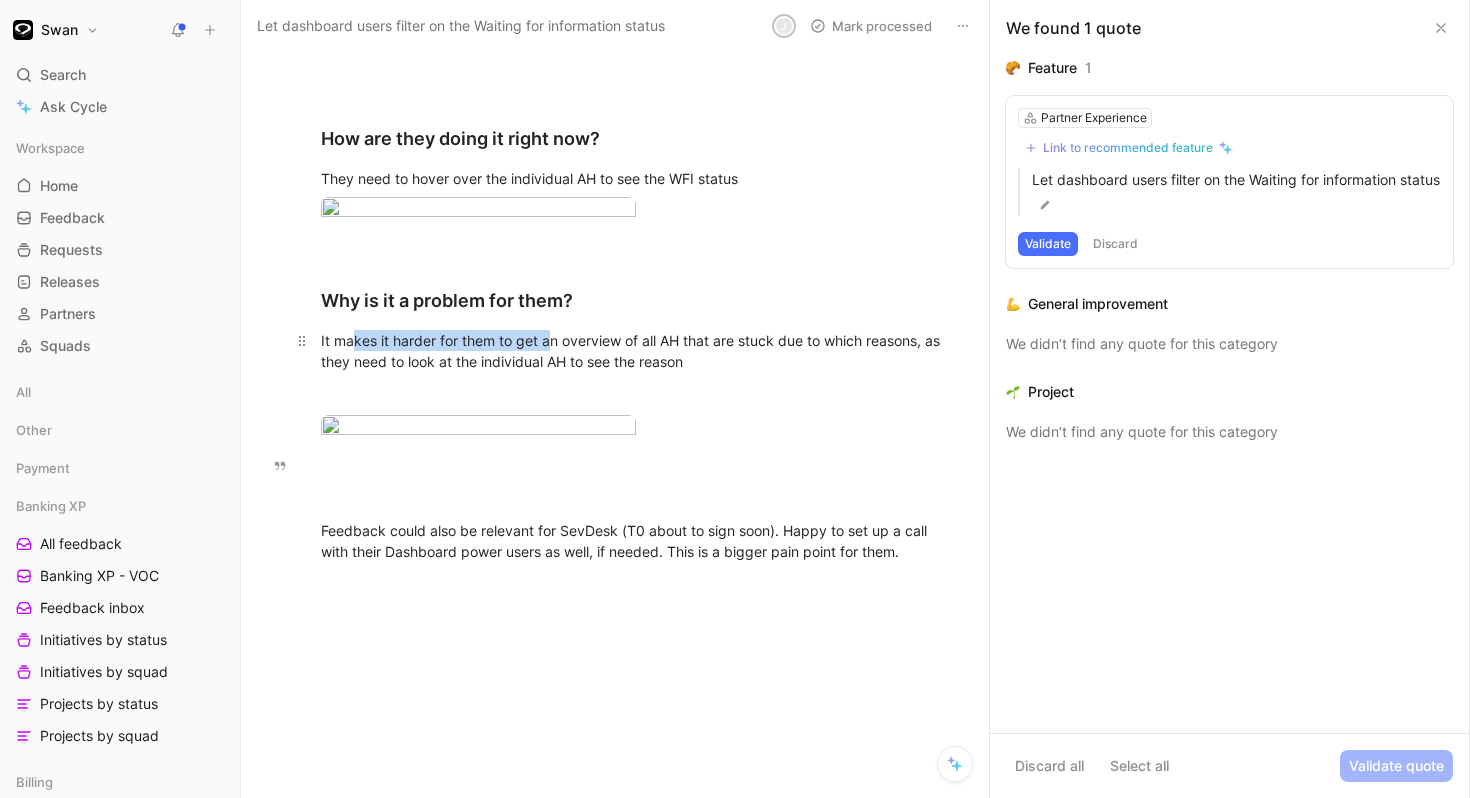 drag, startPoint x: 355, startPoint y: 465, endPoint x: 552, endPoint y: 465, distance: 197 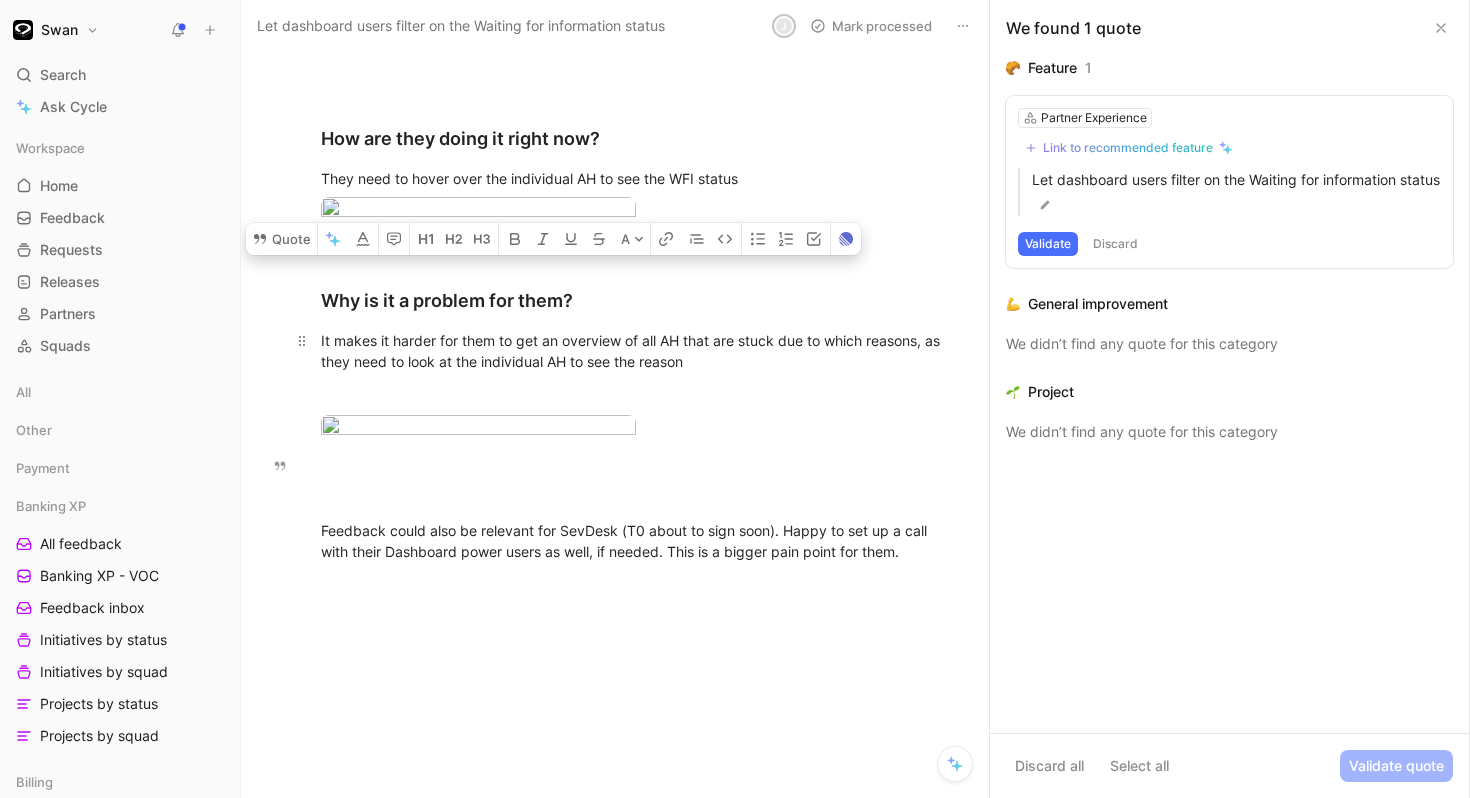 click on "It makes it harder for them to get an overview of all AH that are stuck due to which reasons, as they need to look at the individual AH to see the reason" at bounding box center [636, 351] 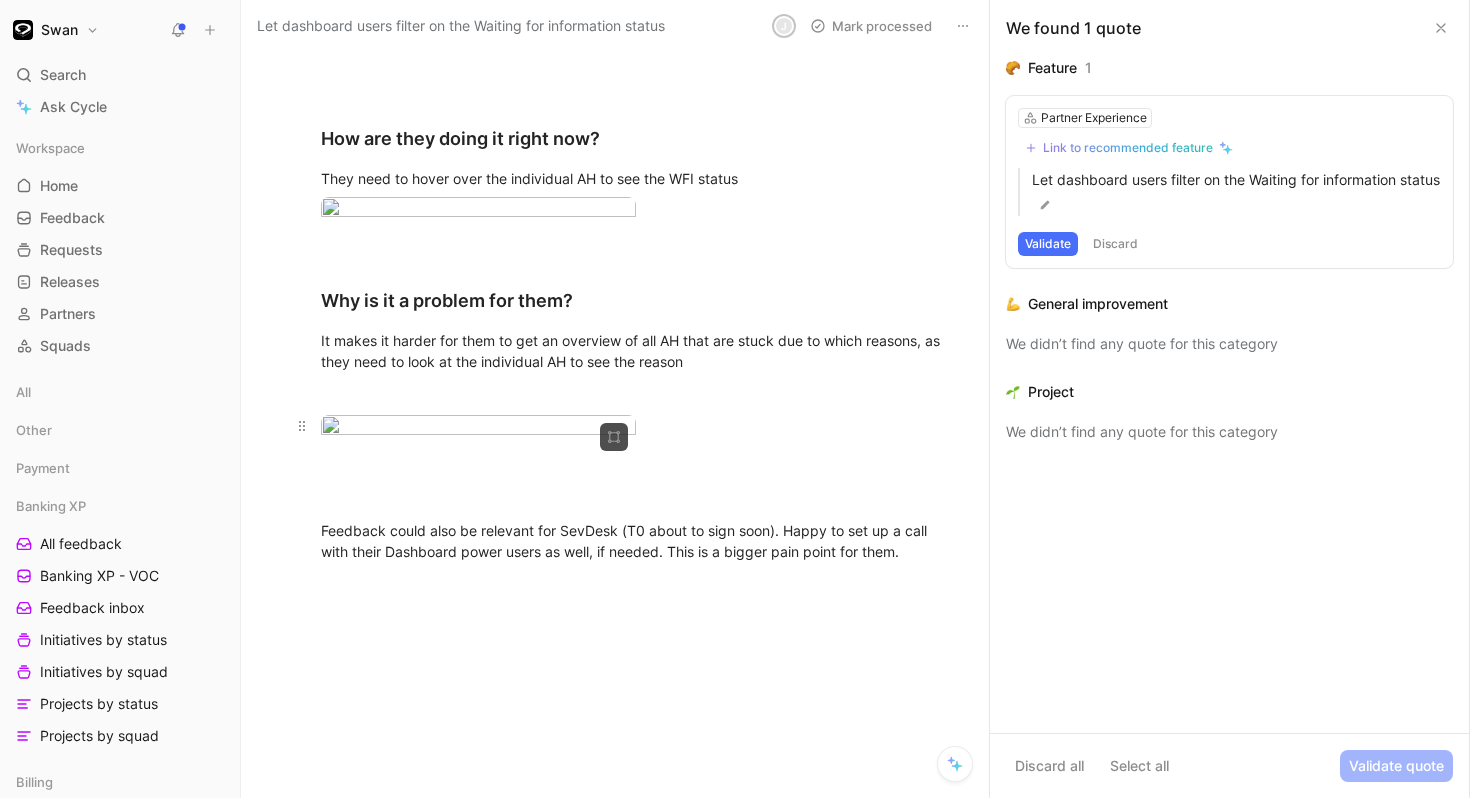 scroll, scrollTop: 761, scrollLeft: 0, axis: vertical 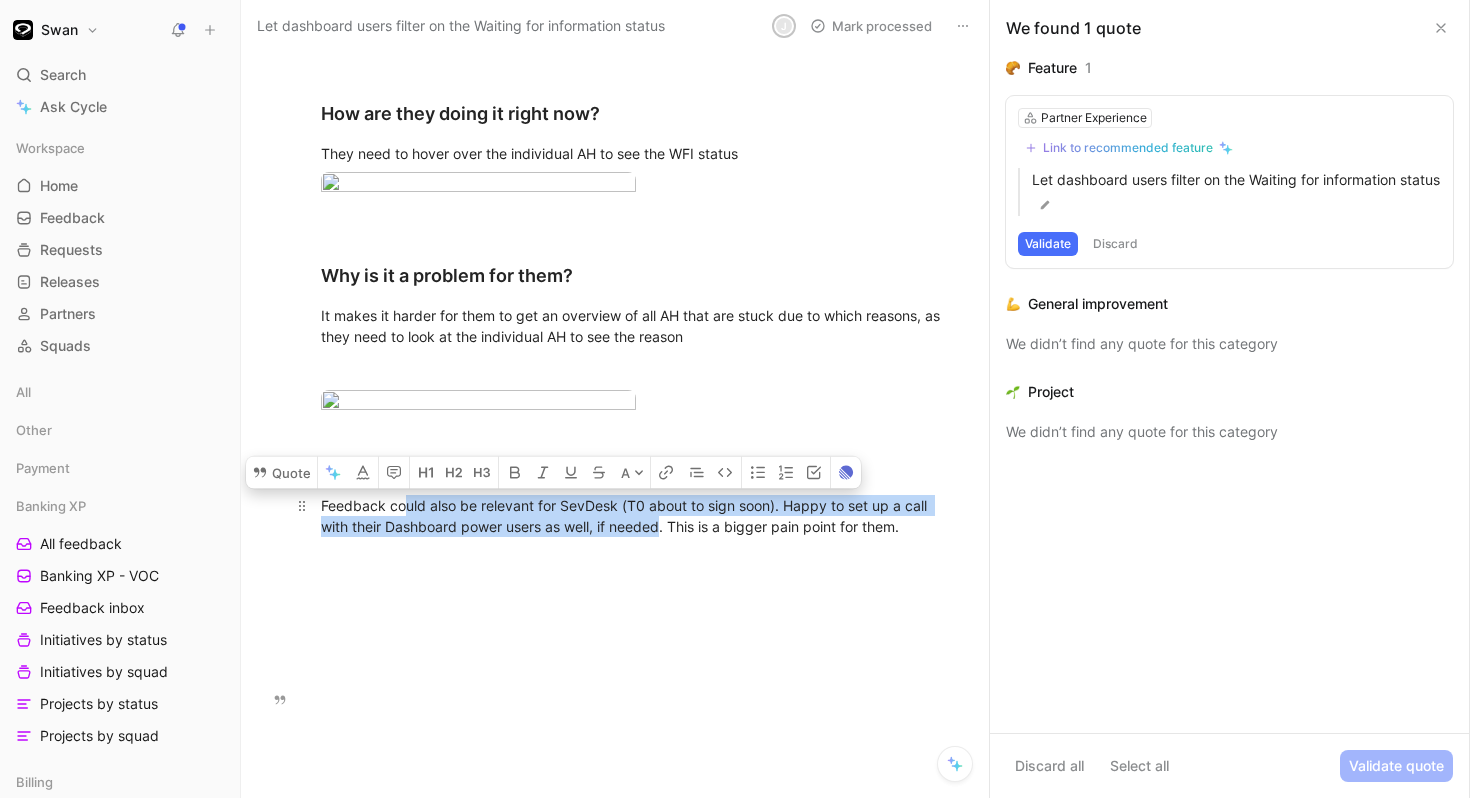 drag, startPoint x: 407, startPoint y: 501, endPoint x: 664, endPoint y: 528, distance: 258.4144 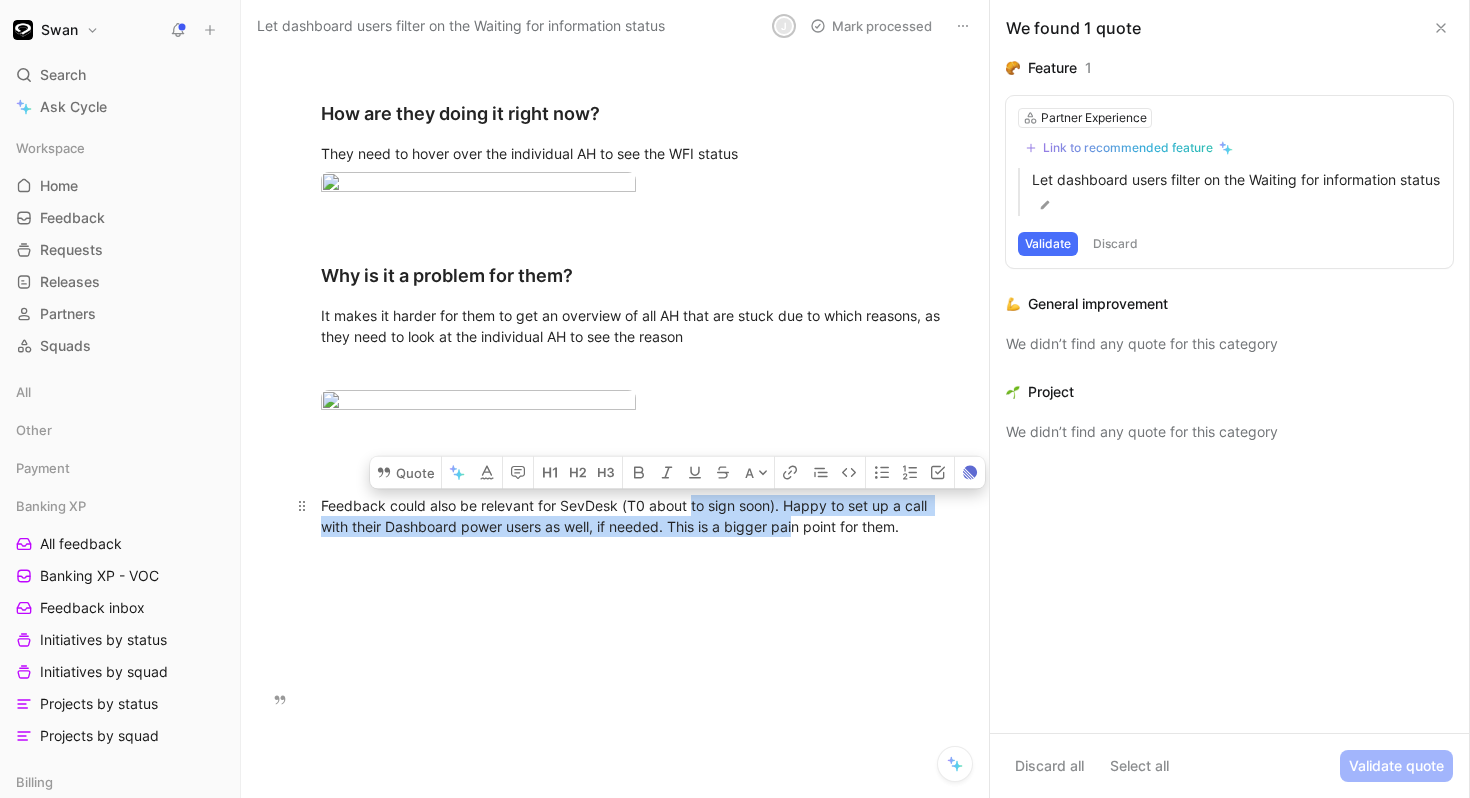drag, startPoint x: 799, startPoint y: 531, endPoint x: 692, endPoint y: 509, distance: 109.23827 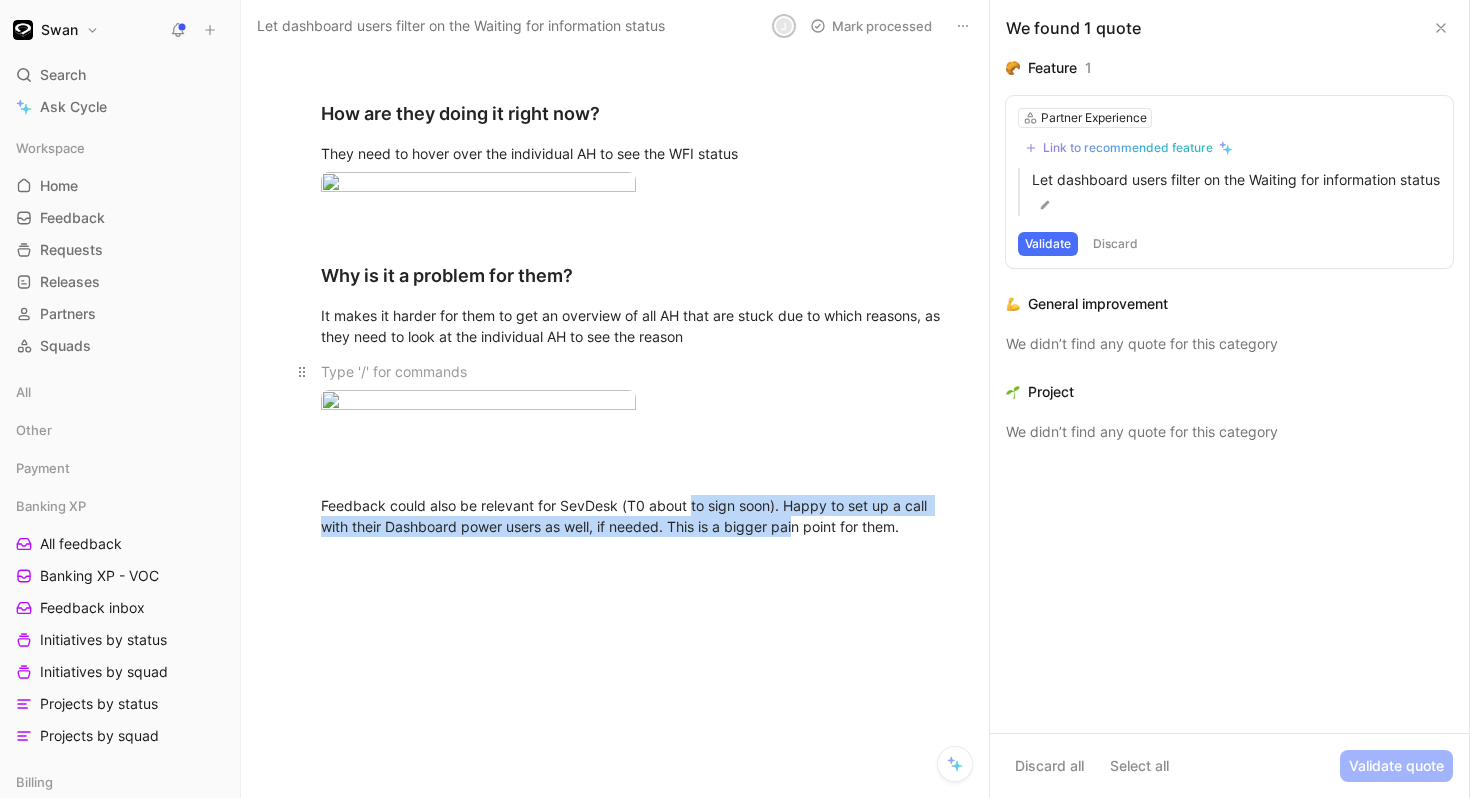 click at bounding box center [636, 371] 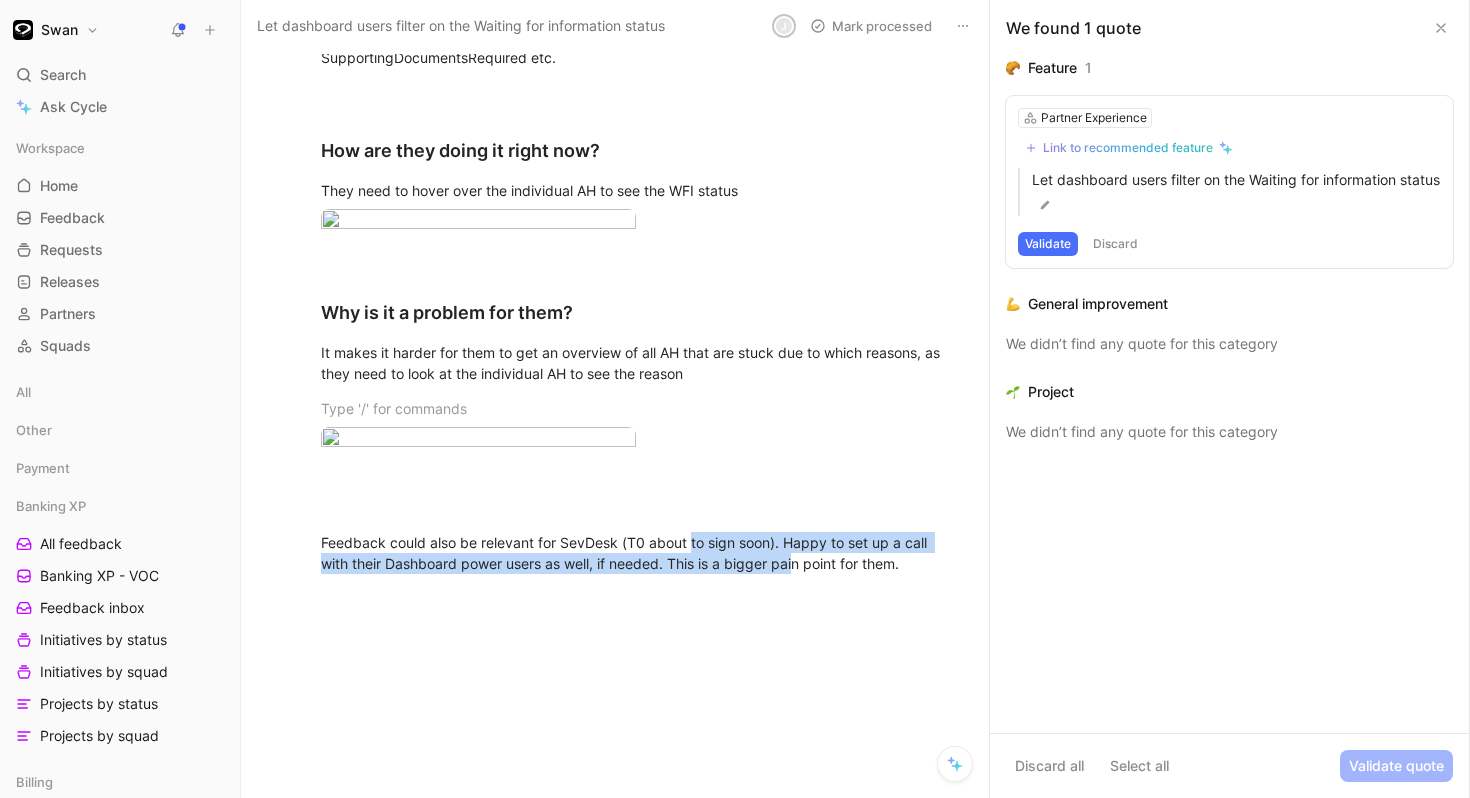 scroll, scrollTop: 491, scrollLeft: 0, axis: vertical 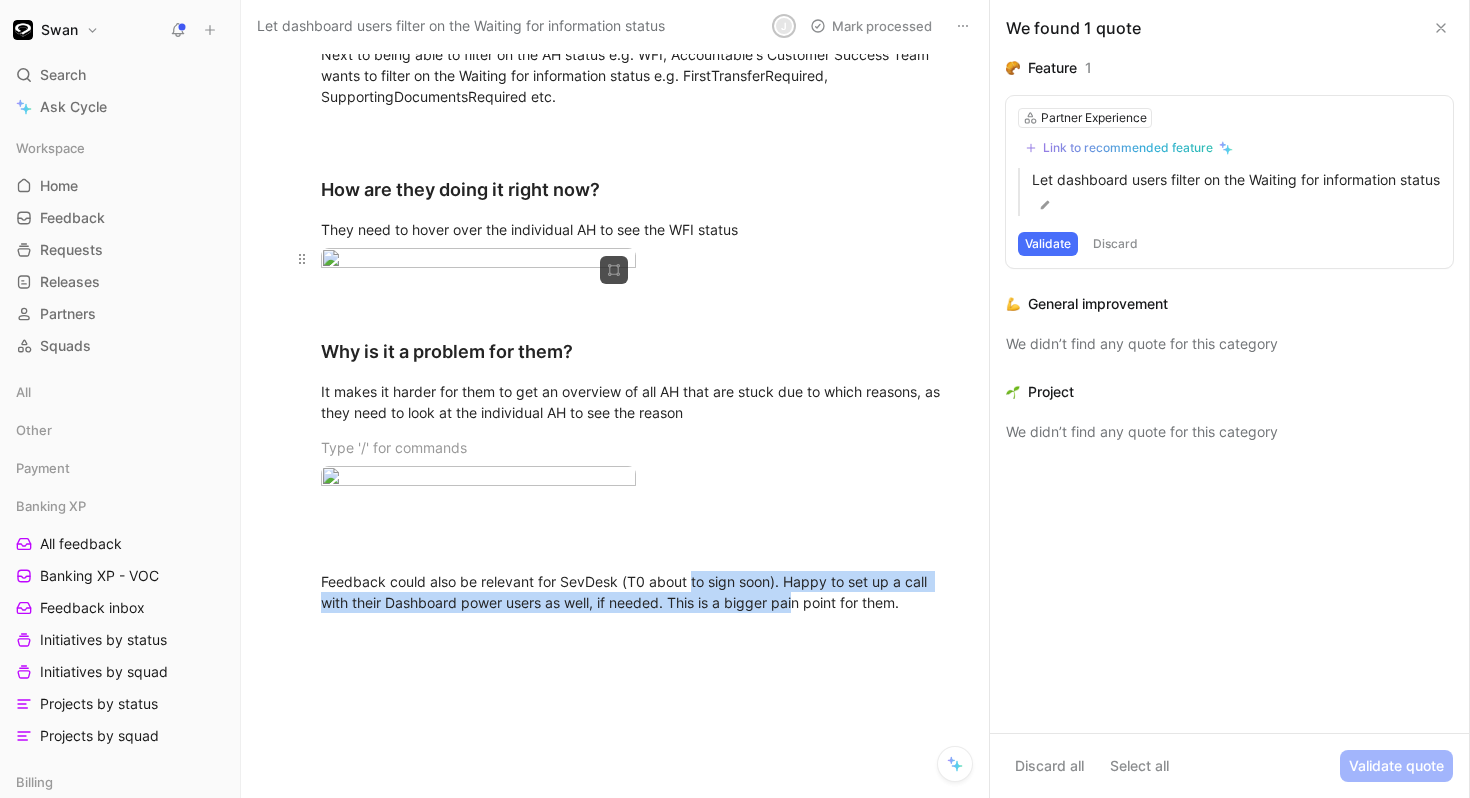click on "Swan Search ⌘ K Ask Cycle Workspace Home G then H Feedback G then F Requests G then R Releases G then L Partners Squads All Other Payment Banking XP All feedback Banking XP - VOC Feedback inbox Initiatives by status Initiatives by squad Projects by status Projects by squad Billing Card Issuing & Credit Account Lifecycle Consent & SCA FinCrime Core Payment & Regulatory Merchant & Account Funding Onboarding Partner Experience VOC - Partner Experience All Feedback General Improvements by status  Features by status Projects by status Initiatives by status Design Valentin's research User interviews Feedback form PIMs Team Modules Payment Operations
To pick up a draggable item, press the space bar.
While dragging, use the arrow keys to move the item.
Press space again to drop the item in its new position, or press escape to cancel.
Help center Invite member Let dashboard users filter on the Waiting for information status J Mark processed A Accountable Comment Add quote Summarize J P0 1" at bounding box center [735, 399] 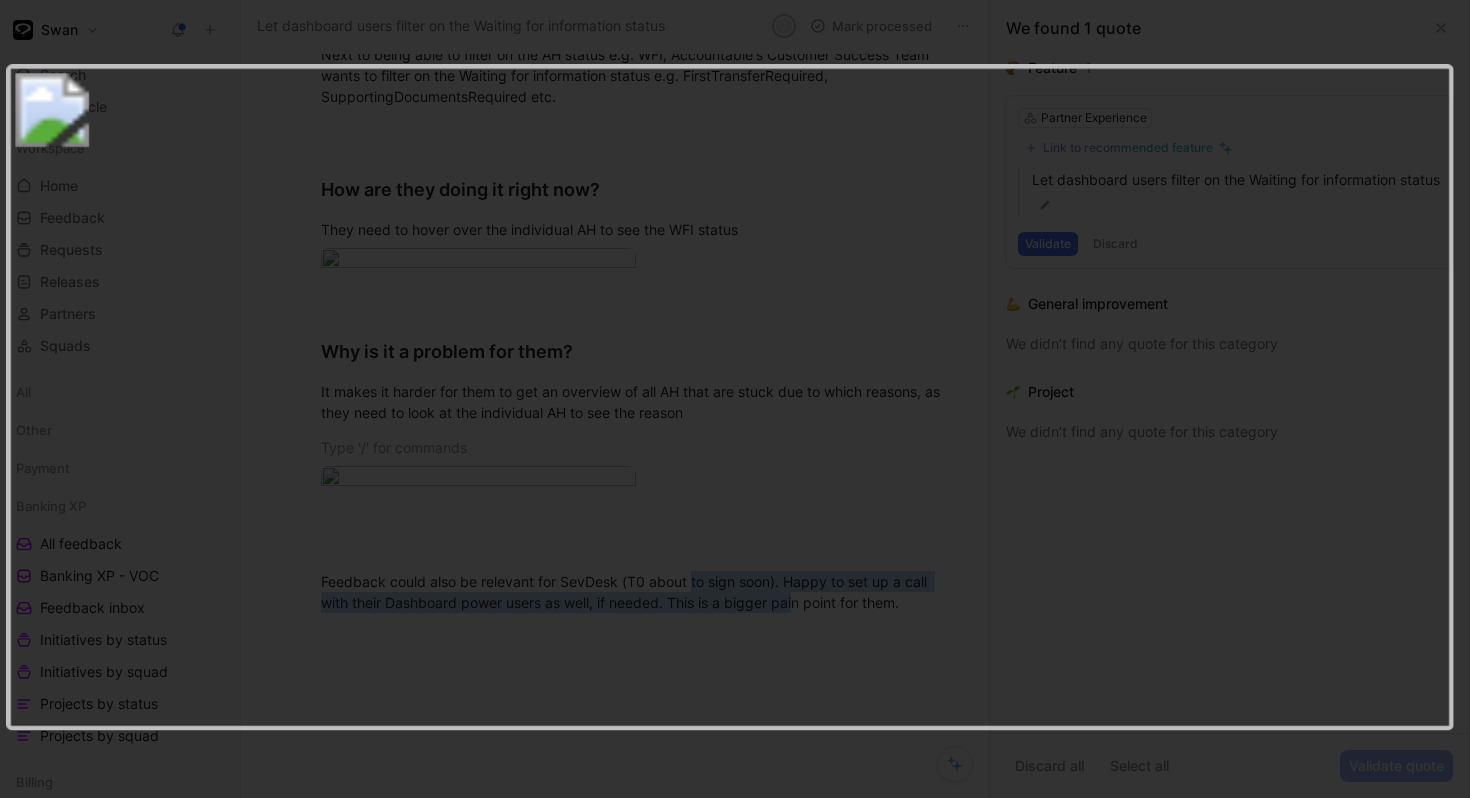 click at bounding box center [735, 798] 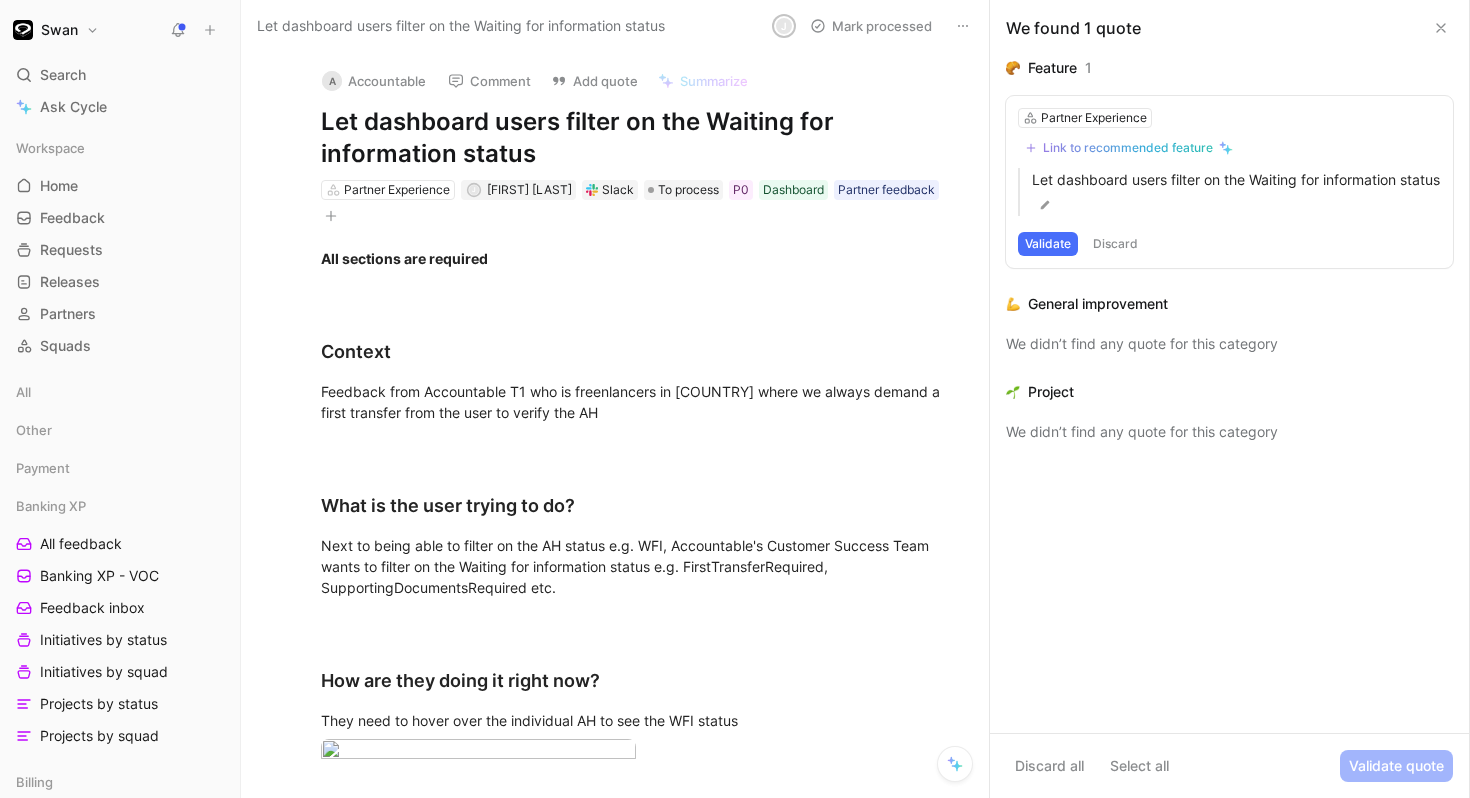 scroll, scrollTop: 537, scrollLeft: 0, axis: vertical 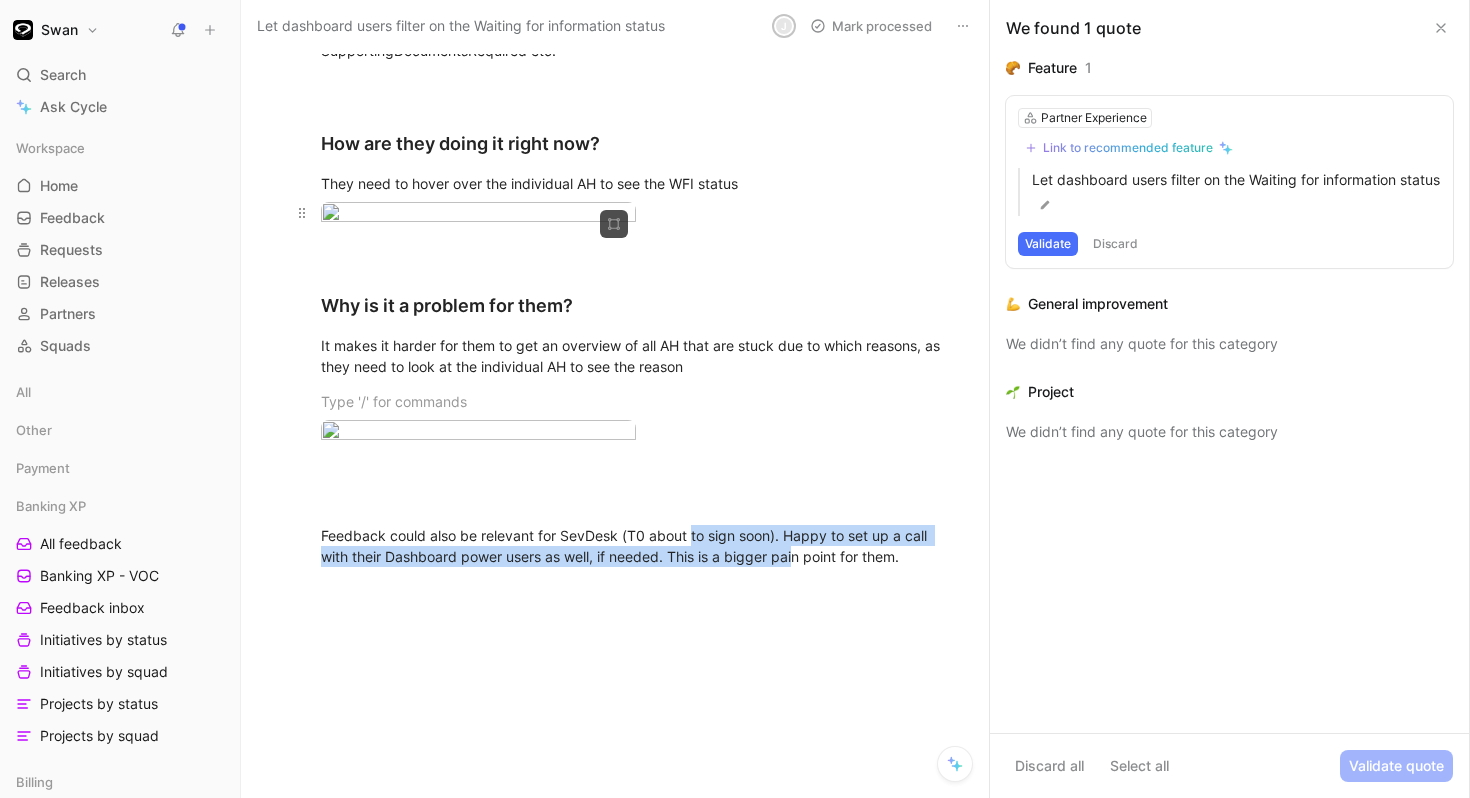 click on "Swan Search ⌘ K Ask Cycle Workspace Home G then H Feedback G then F Requests G then R Releases G then L Partners Squads All Other Payment Banking XP All feedback Banking XP - VOC Feedback inbox Initiatives by status Initiatives by squad Projects by status Projects by squad Billing Card Issuing & Credit Account Lifecycle Consent & SCA FinCrime Core Payment & Regulatory Merchant & Account Funding Onboarding Partner Experience VOC - Partner Experience All Feedback General Improvements by status  Features by status Projects by status Initiatives by status Design Valentin's research User interviews Feedback form PIMs Team Modules Payment Operations
To pick up a draggable item, press the space bar.
While dragging, use the arrow keys to move the item.
Press space again to drop the item in its new position, or press escape to cancel.
Help center Invite member Let dashboard users filter on the Waiting for information status J Mark processed A Accountable Comment Add quote Summarize J P0 1" at bounding box center [735, 399] 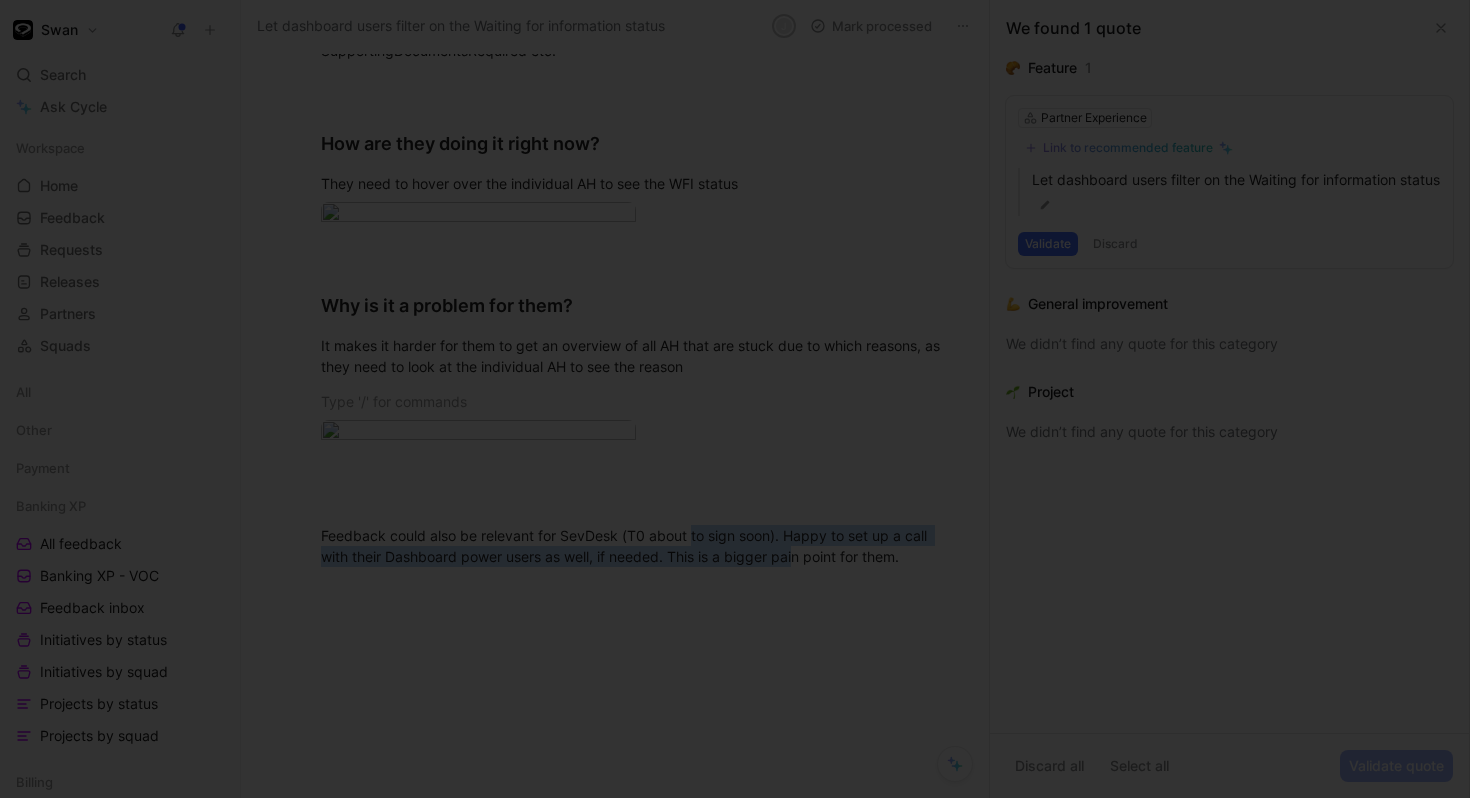 click at bounding box center (735, 399) 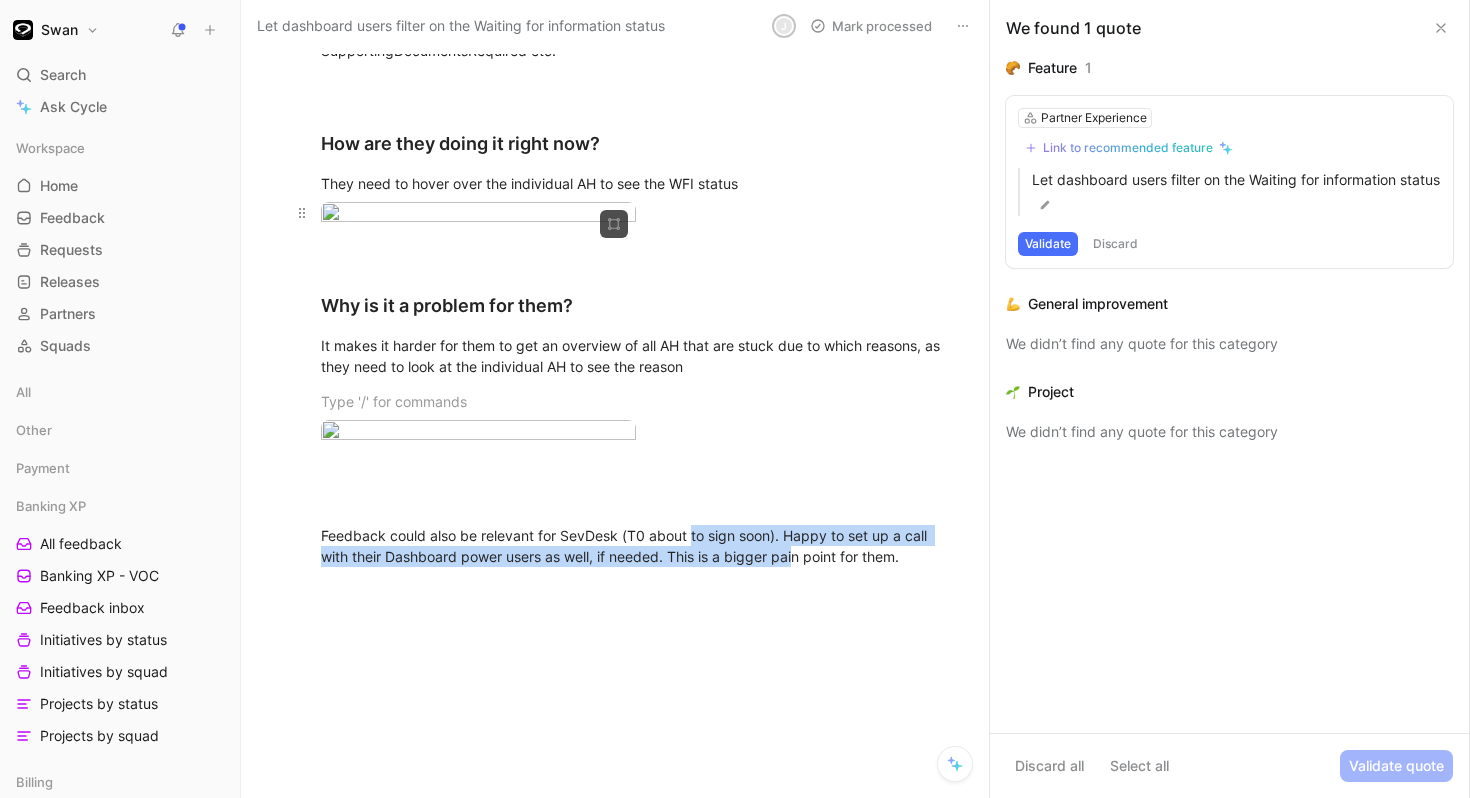 click on "Swan Search ⌘ K Ask Cycle Workspace Home G then H Feedback G then F Requests G then R Releases G then L Partners Squads All Other Payment Banking XP All feedback Banking XP - VOC Feedback inbox Initiatives by status Initiatives by squad Projects by status Projects by squad Billing Card Issuing & Credit Account Lifecycle Consent & SCA FinCrime Core Payment & Regulatory Merchant & Account Funding Onboarding Partner Experience VOC - Partner Experience All Feedback General Improvements by status  Features by status Projects by status Initiatives by status Design Valentin's research User interviews Feedback form PIMs Team Modules Payment Operations
To pick up a draggable item, press the space bar.
While dragging, use the arrow keys to move the item.
Press space again to drop the item in its new position, or press escape to cancel.
Help center Invite member Let dashboard users filter on the Waiting for information status J Mark processed A Accountable Comment Add quote Summarize J P0 1" at bounding box center [735, 399] 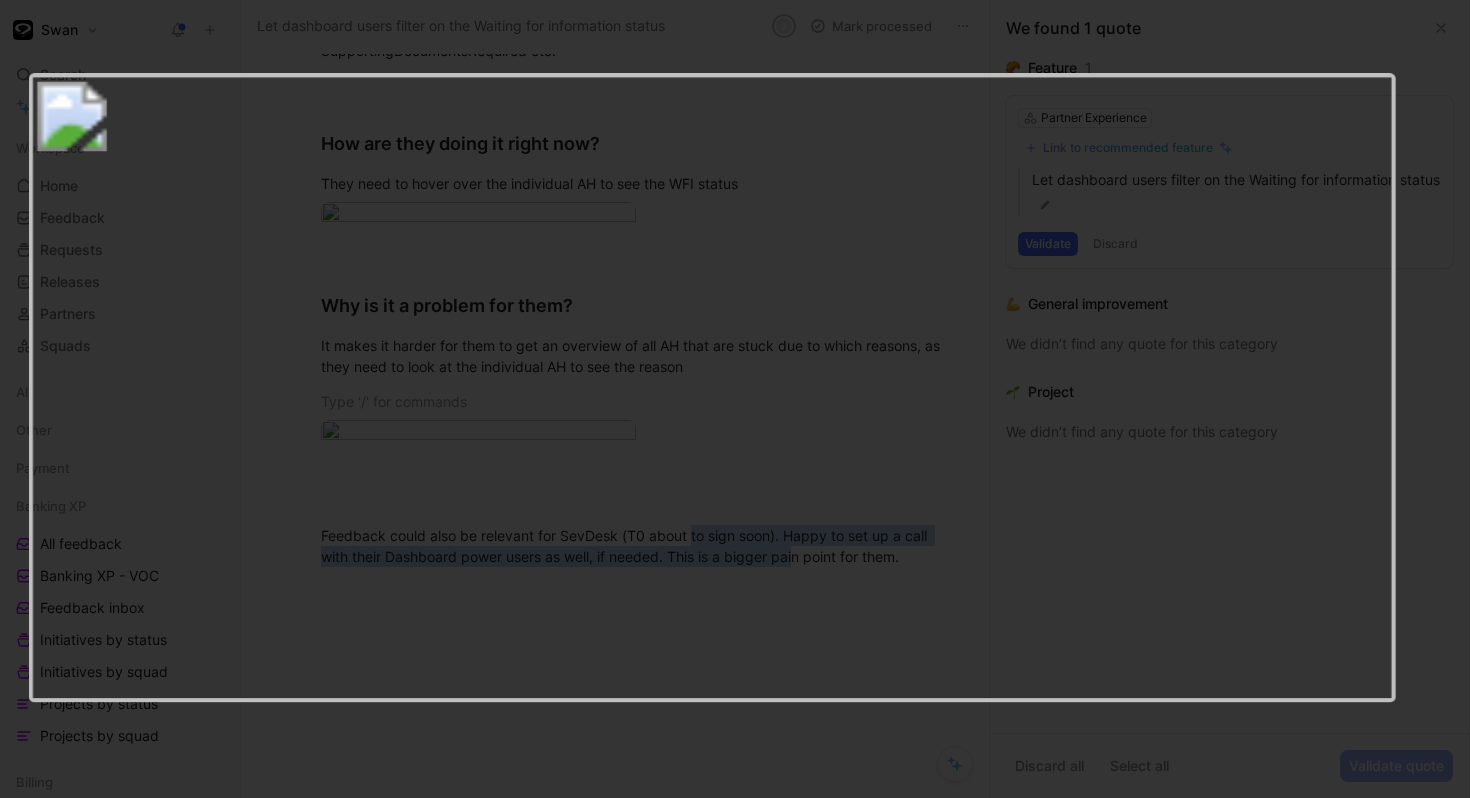 click at bounding box center [712, 388] 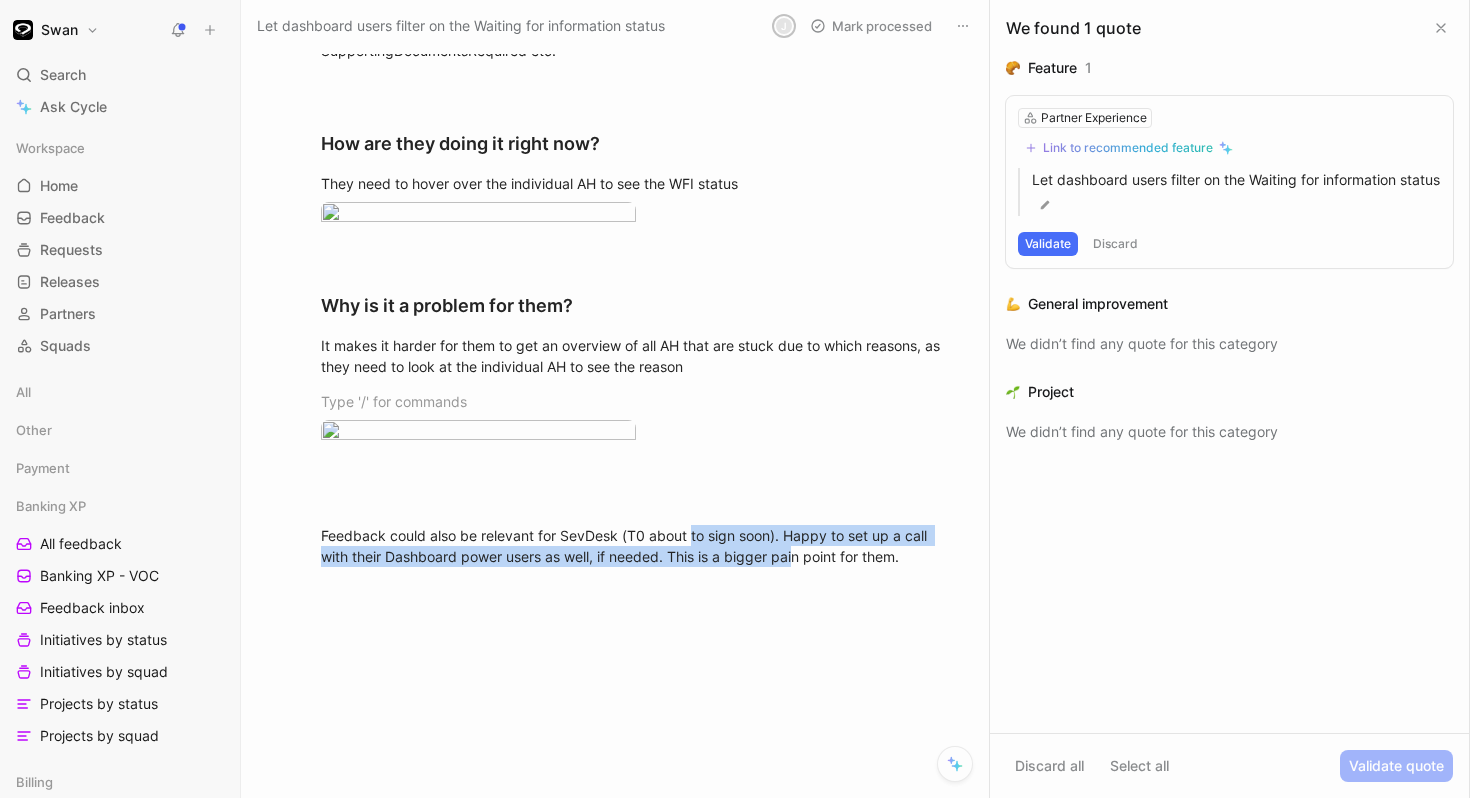 click at bounding box center [522, 295] 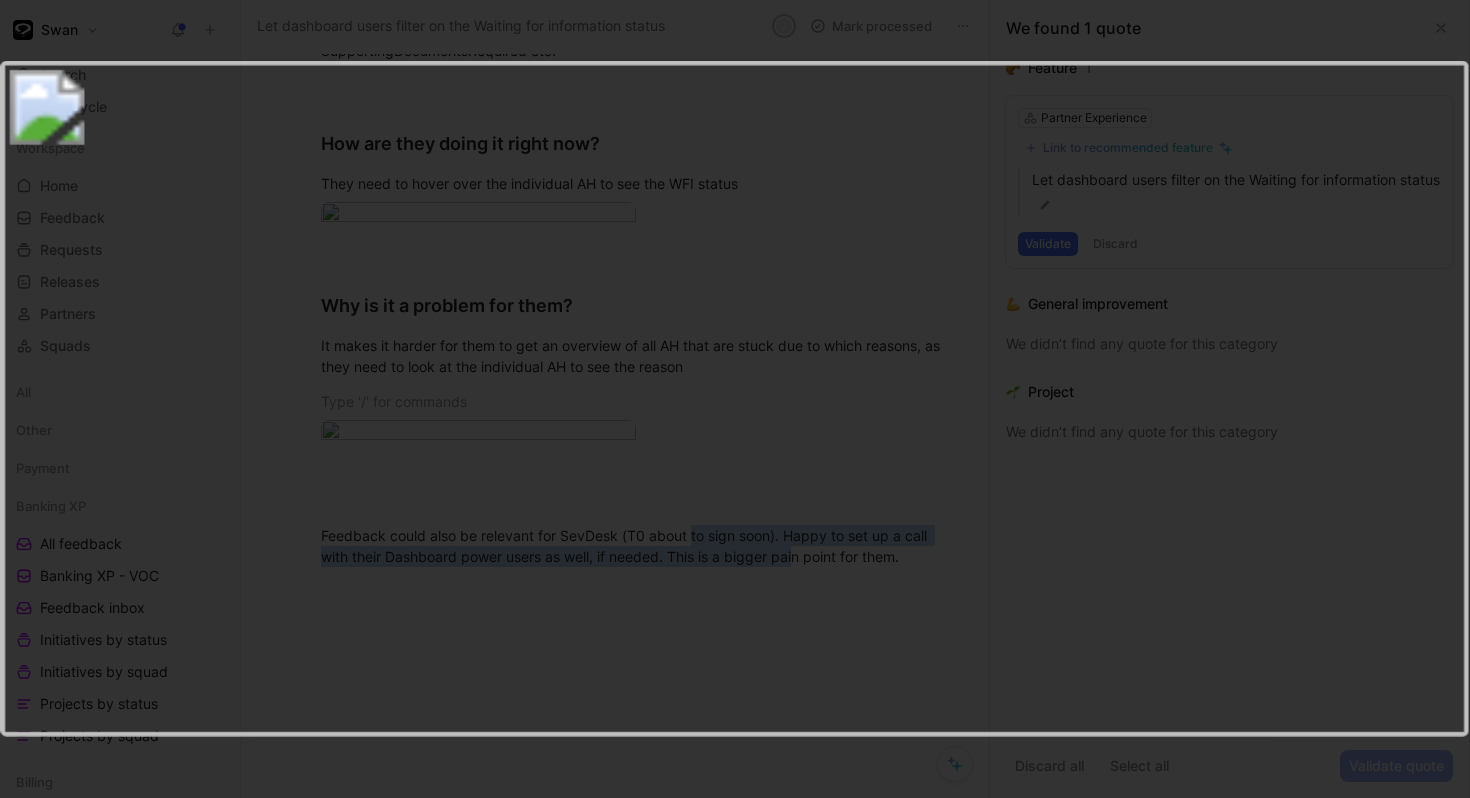 click at bounding box center (735, 798) 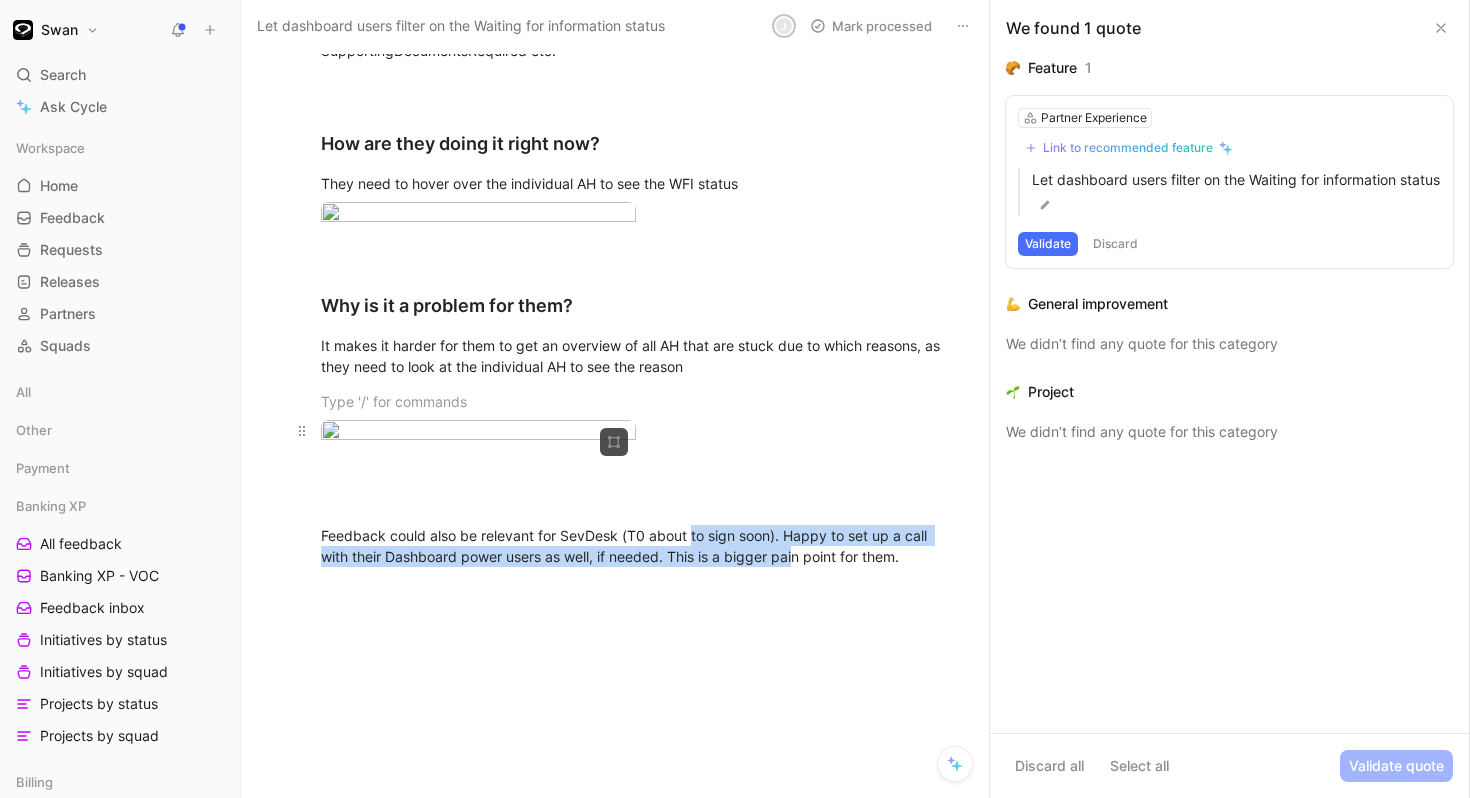 click on "Swan Search ⌘ K Ask Cycle Workspace Home G then H Feedback G then F Requests G then R Releases G then L Partners Squads All Other Payment Banking XP All feedback Banking XP - VOC Feedback inbox Initiatives by status Initiatives by squad Projects by status Projects by squad Billing Card Issuing & Credit Account Lifecycle Consent & SCA FinCrime Core Payment & Regulatory Merchant & Account Funding Onboarding Partner Experience VOC - Partner Experience All Feedback General Improvements by status  Features by status Projects by status Initiatives by status Design Valentin's research User interviews Feedback form PIMs Team Modules Payment Operations
To pick up a draggable item, press the space bar.
While dragging, use the arrow keys to move the item.
Press space again to drop the item in its new position, or press escape to cancel.
Help center Invite member Let dashboard users filter on the Waiting for information status J Mark processed A Accountable Comment Add quote Summarize J P0 1" at bounding box center [735, 399] 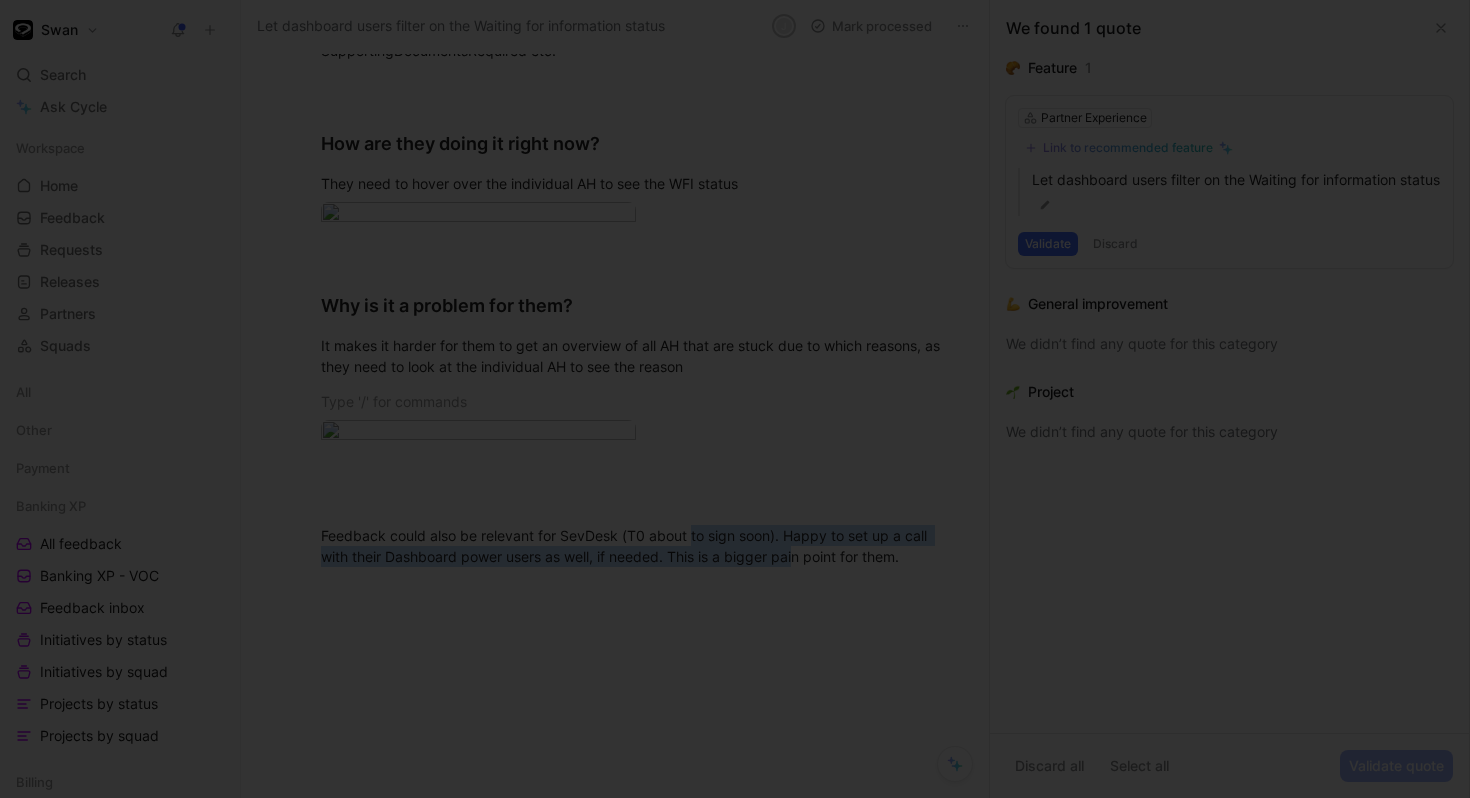 click at bounding box center (735, 798) 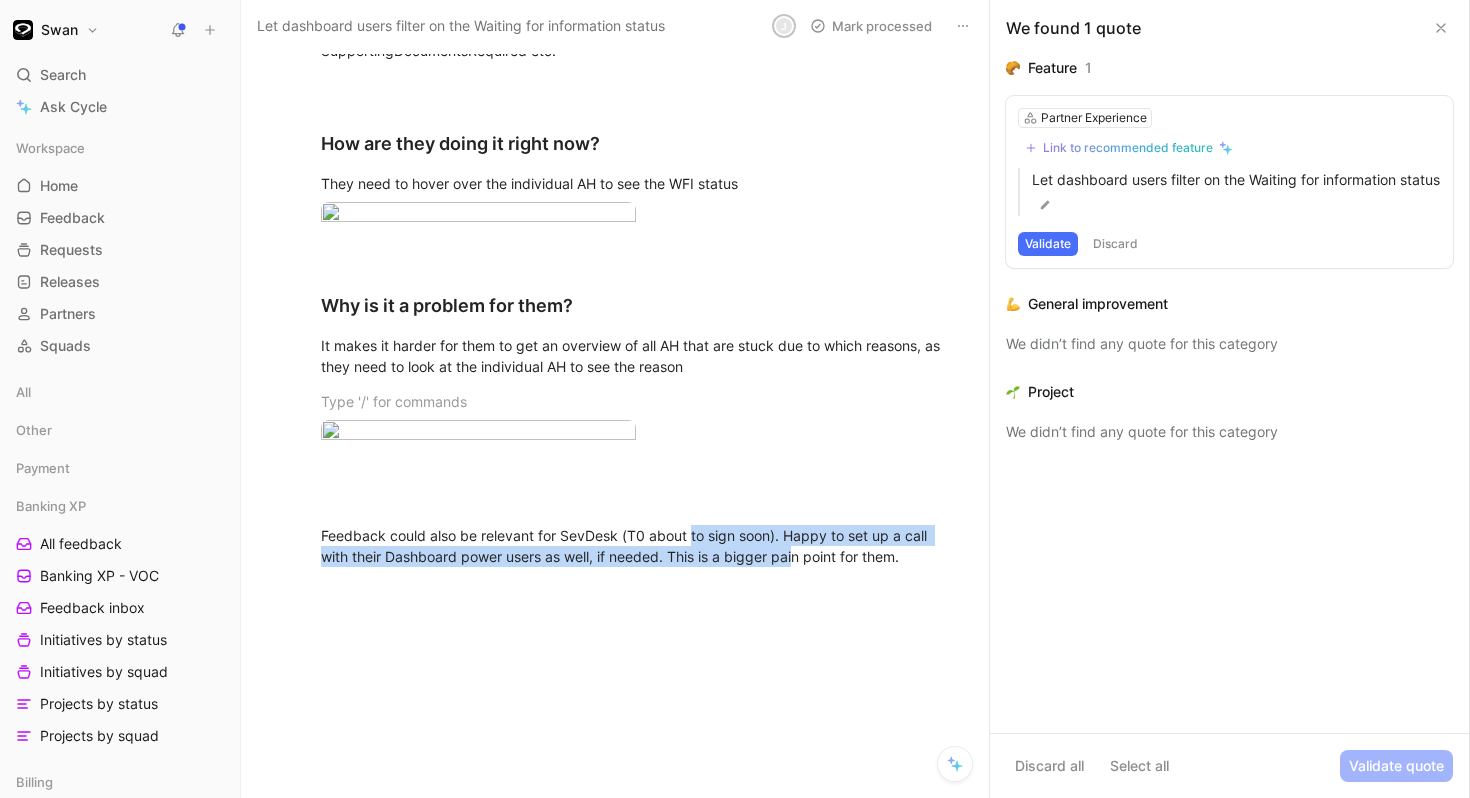 scroll, scrollTop: 0, scrollLeft: 0, axis: both 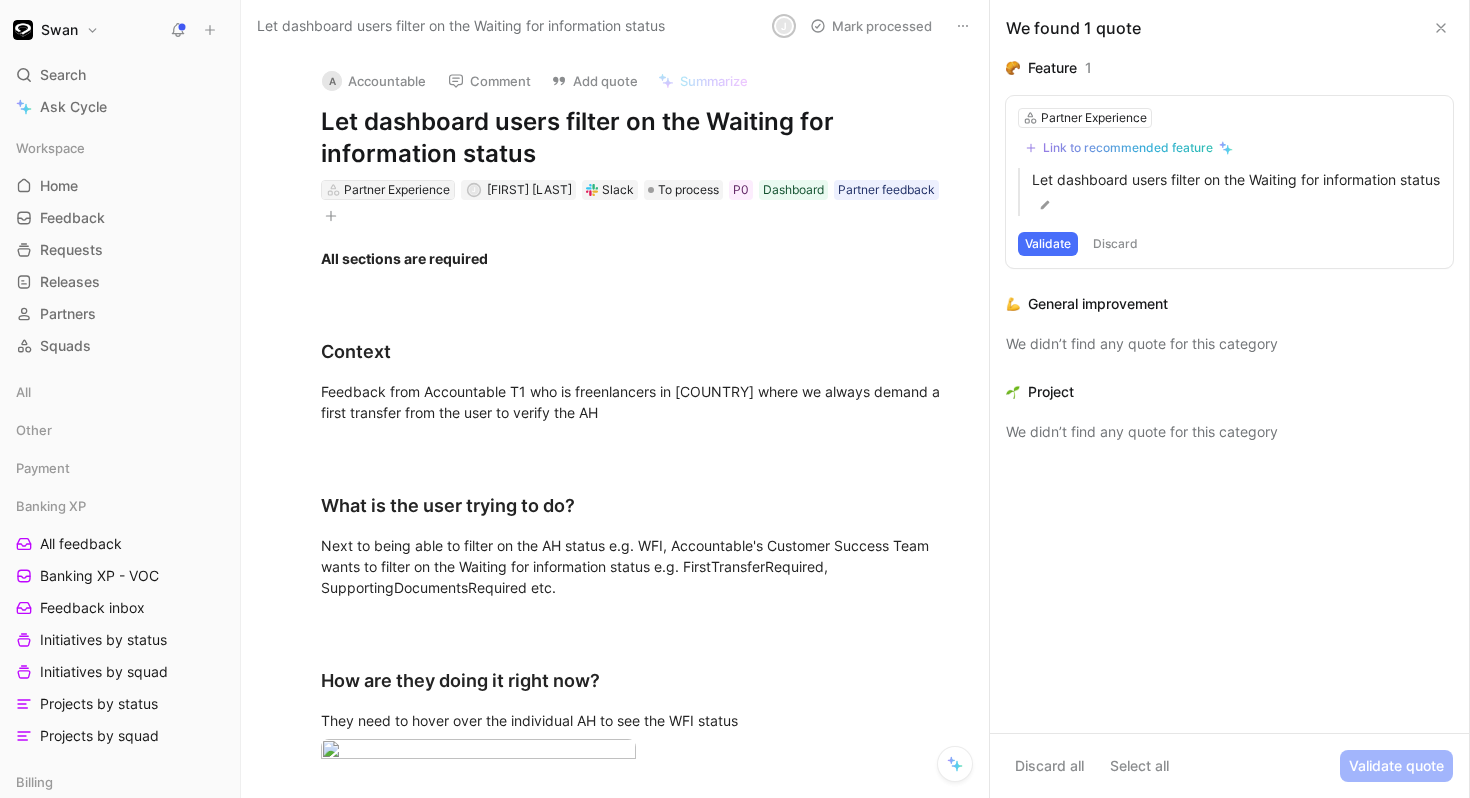click on "Partner Experience" at bounding box center [397, 190] 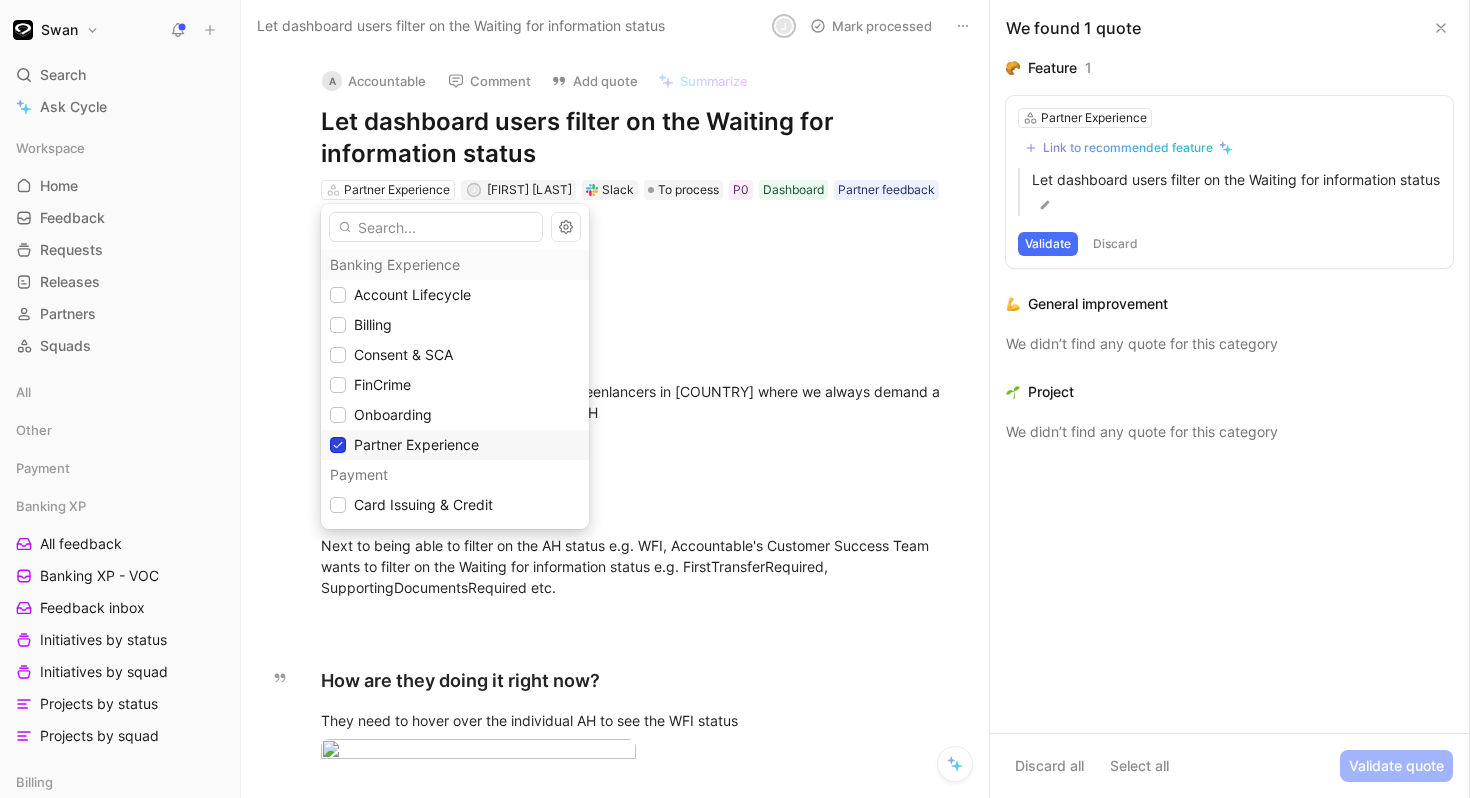 click 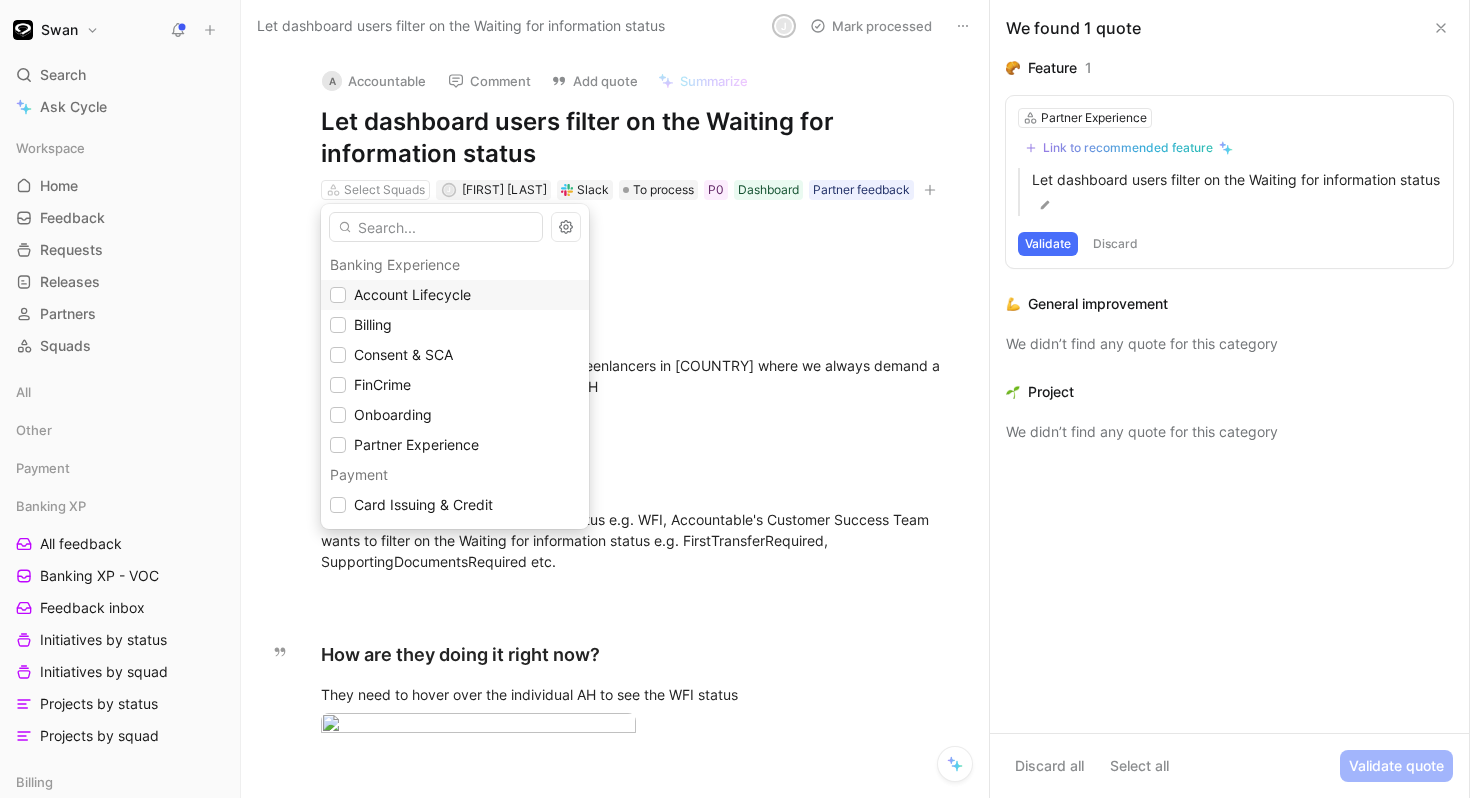 click on "Account Lifecycle" at bounding box center (455, 295) 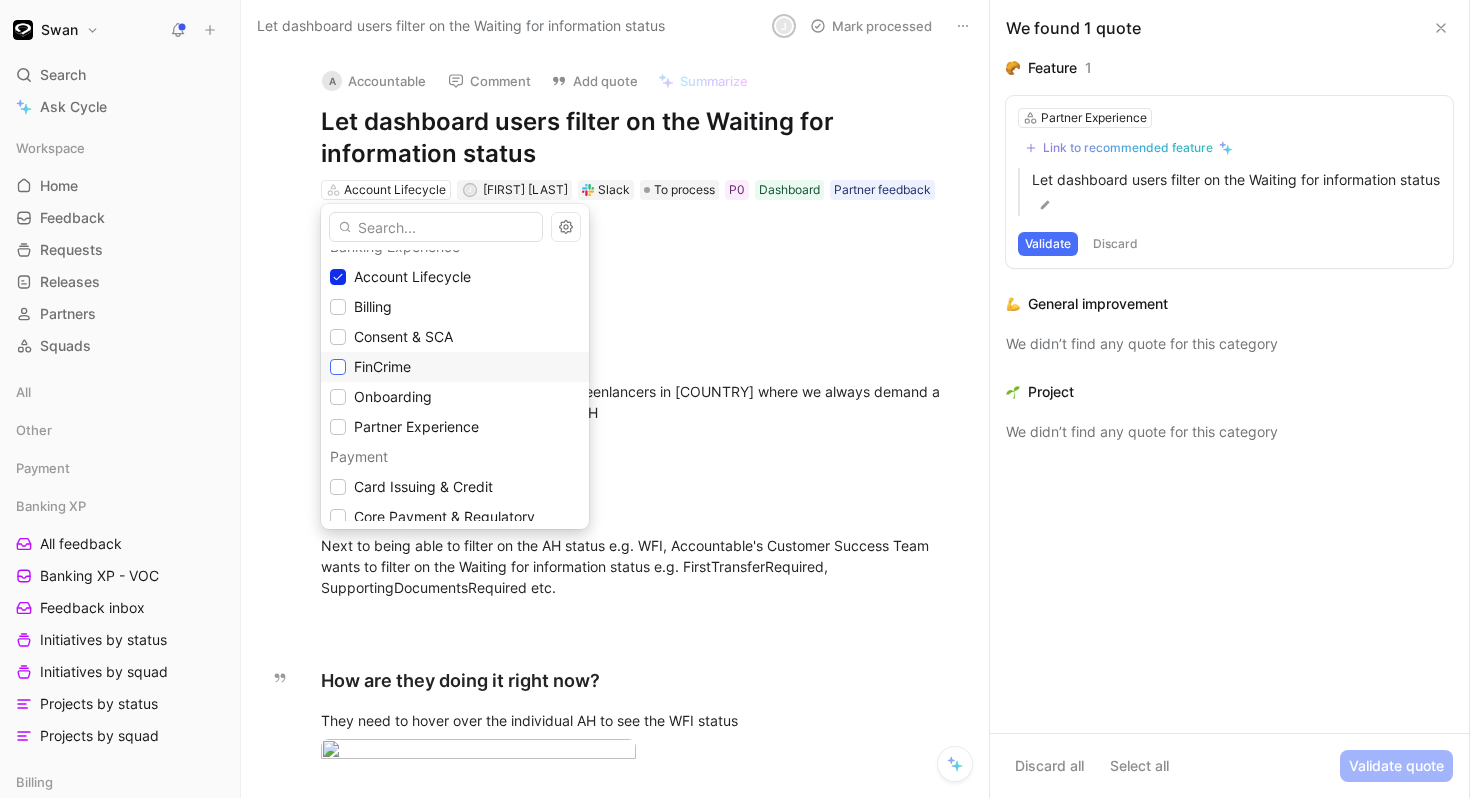 scroll, scrollTop: 0, scrollLeft: 0, axis: both 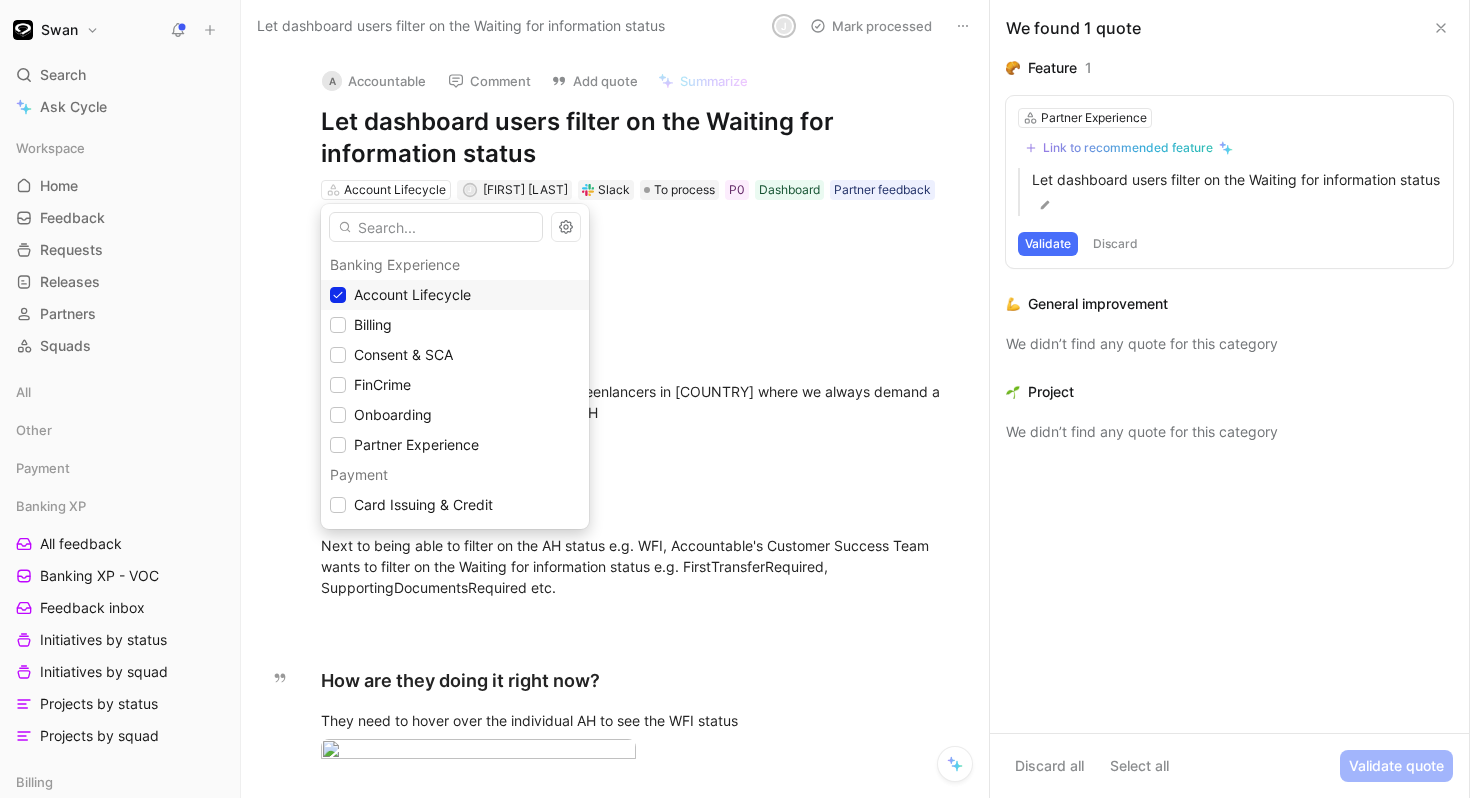 click on "Account Lifecycle" at bounding box center (412, 294) 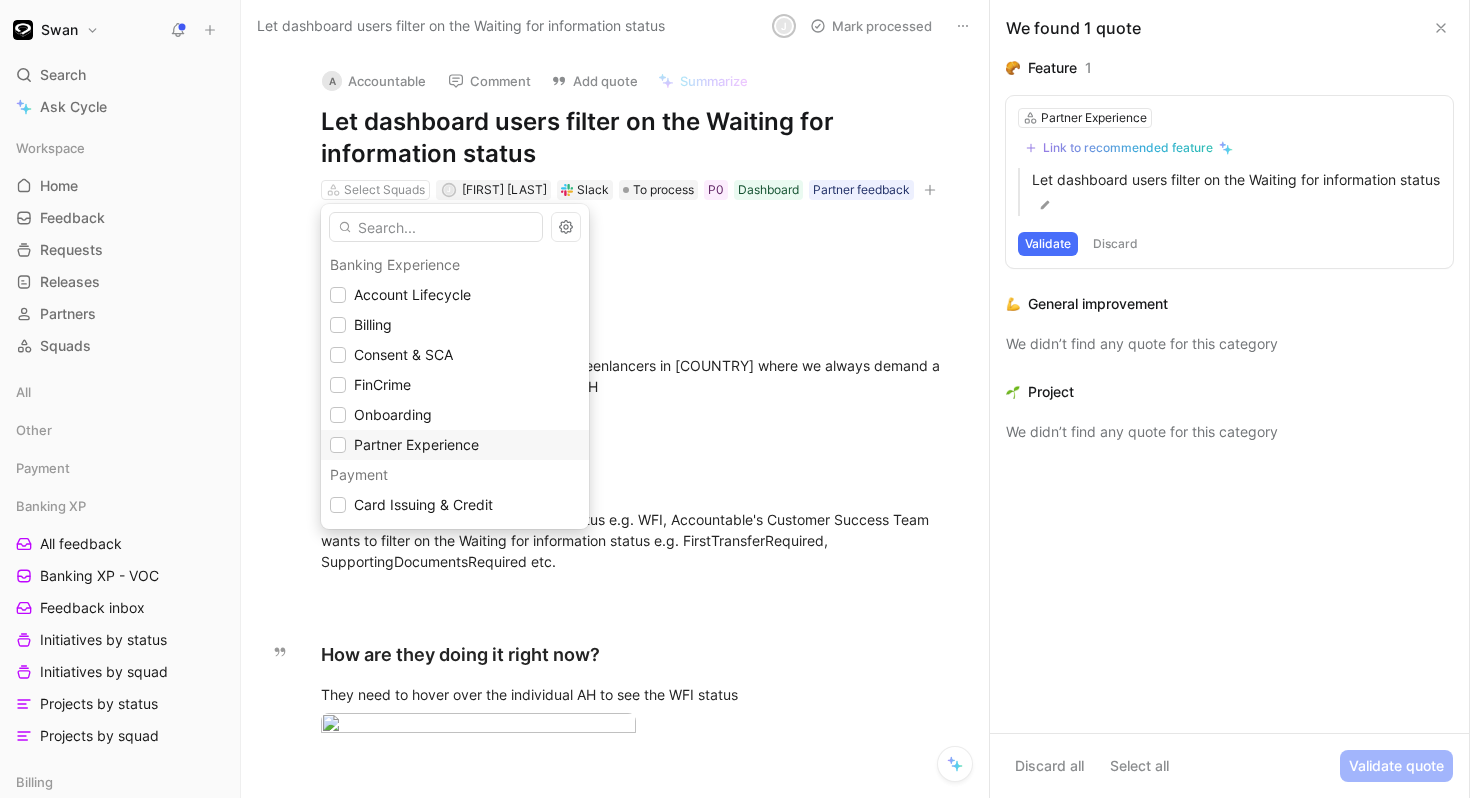 click on "Partner Experience" at bounding box center [455, 445] 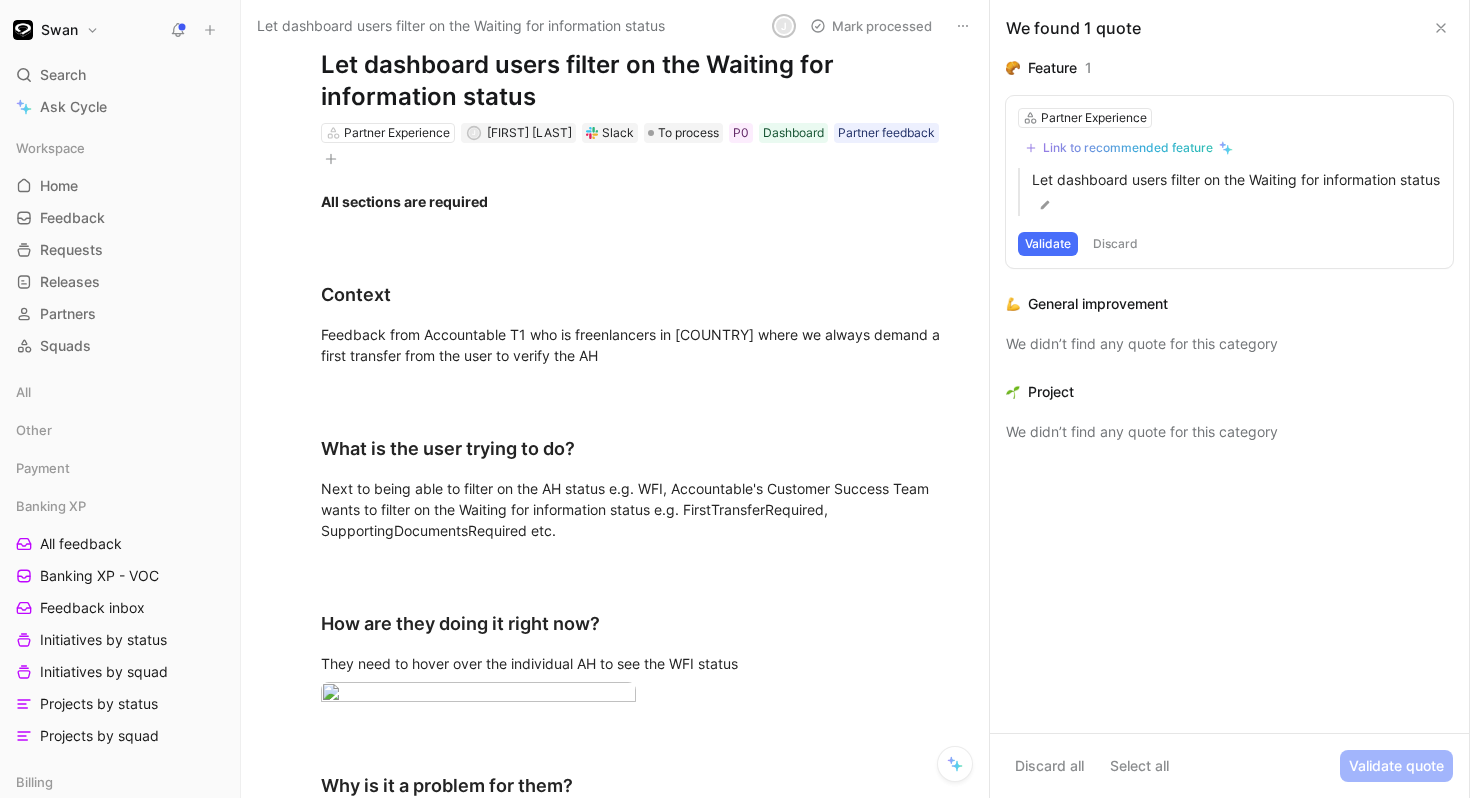scroll, scrollTop: 32, scrollLeft: 0, axis: vertical 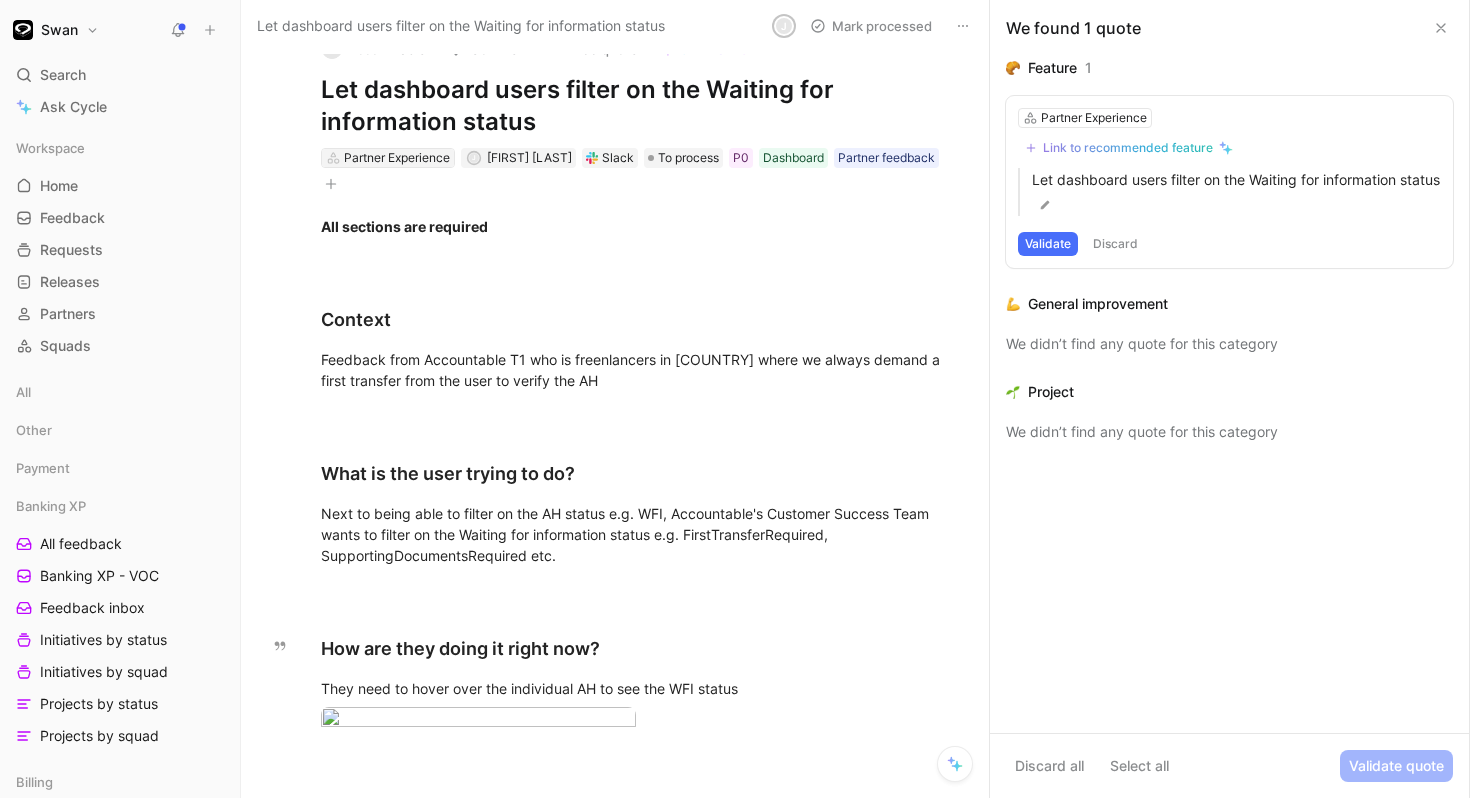 click on "Partner Experience" at bounding box center (397, 158) 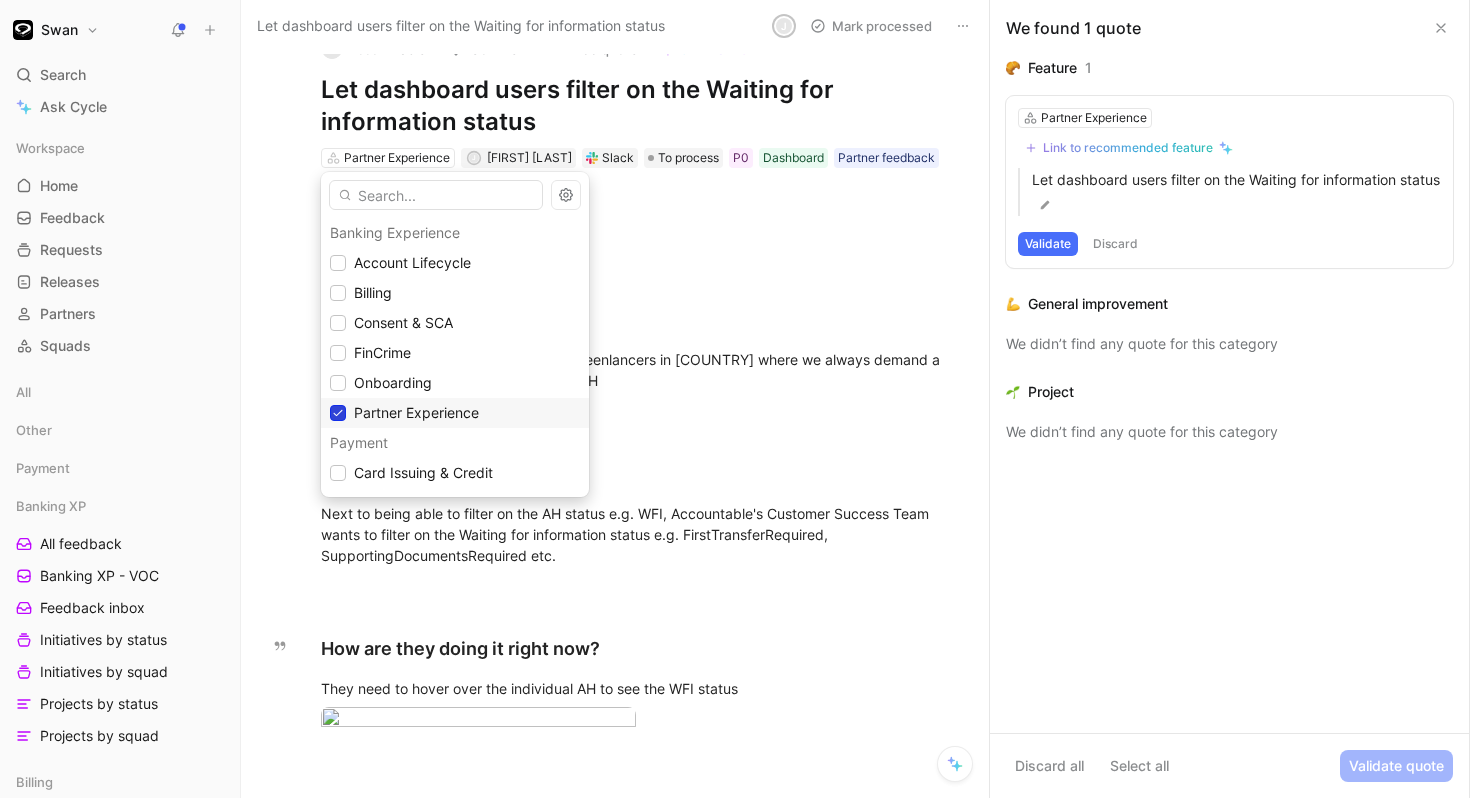 click 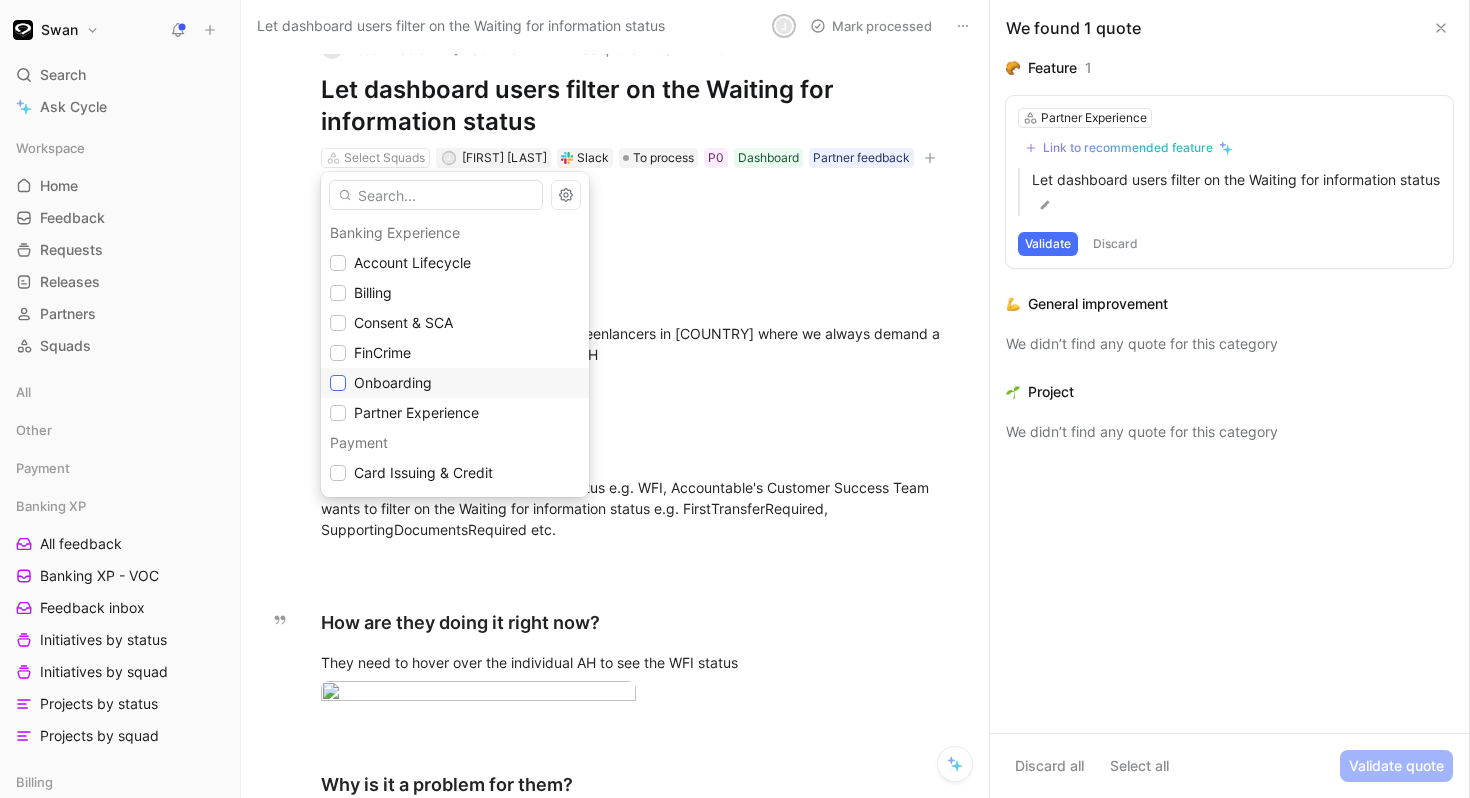 click 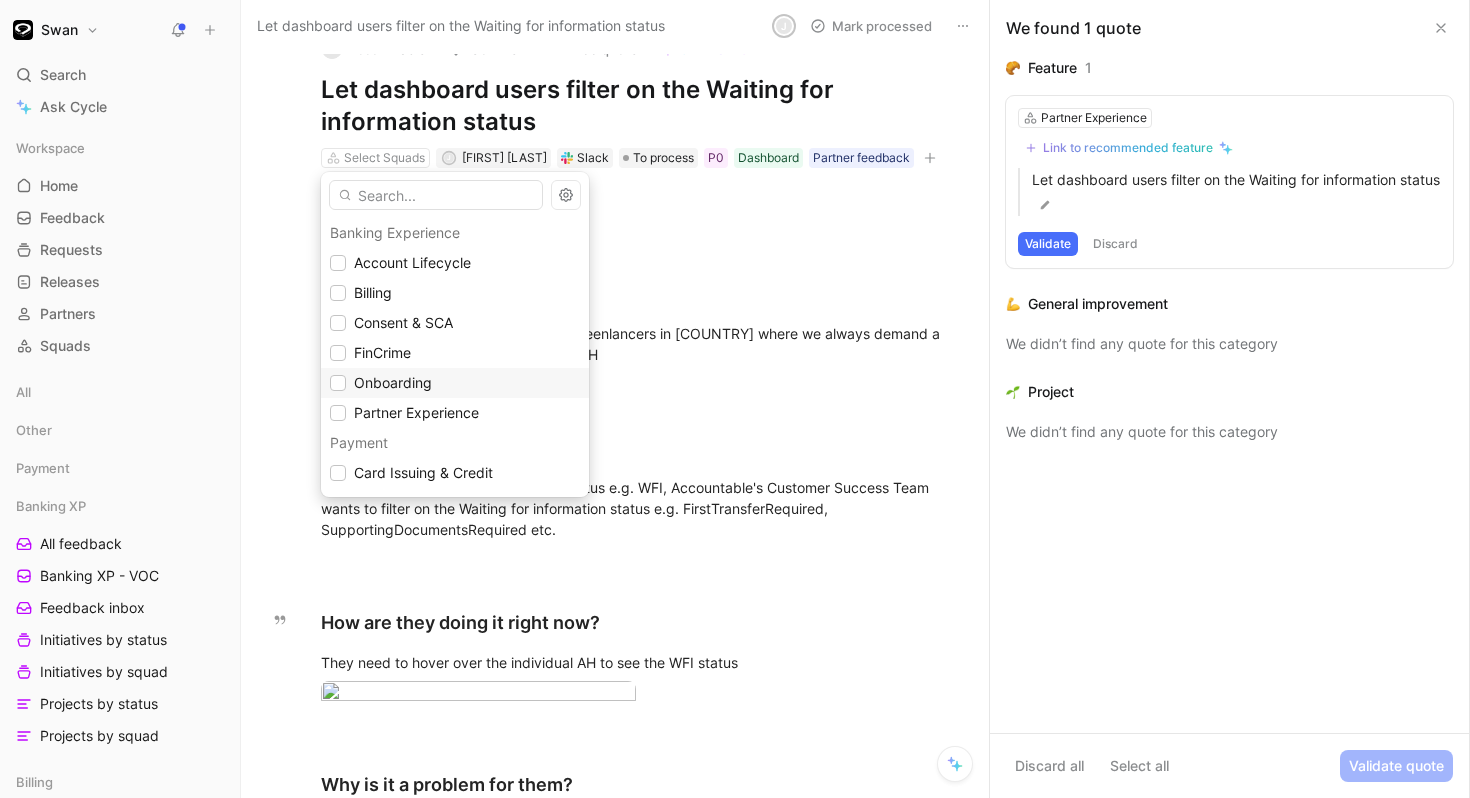 click on "Onboarding" at bounding box center (455, 383) 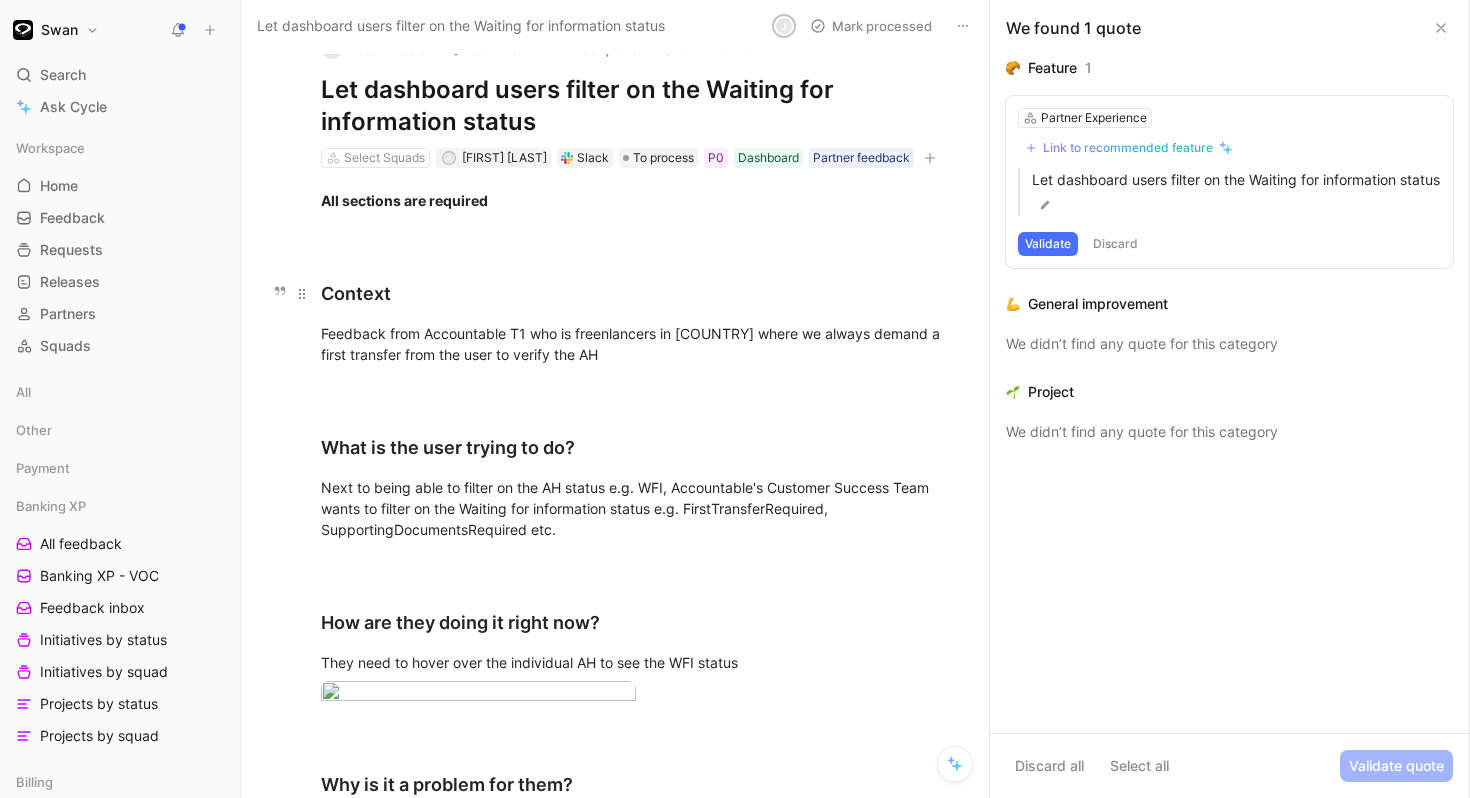 scroll, scrollTop: 58, scrollLeft: 0, axis: vertical 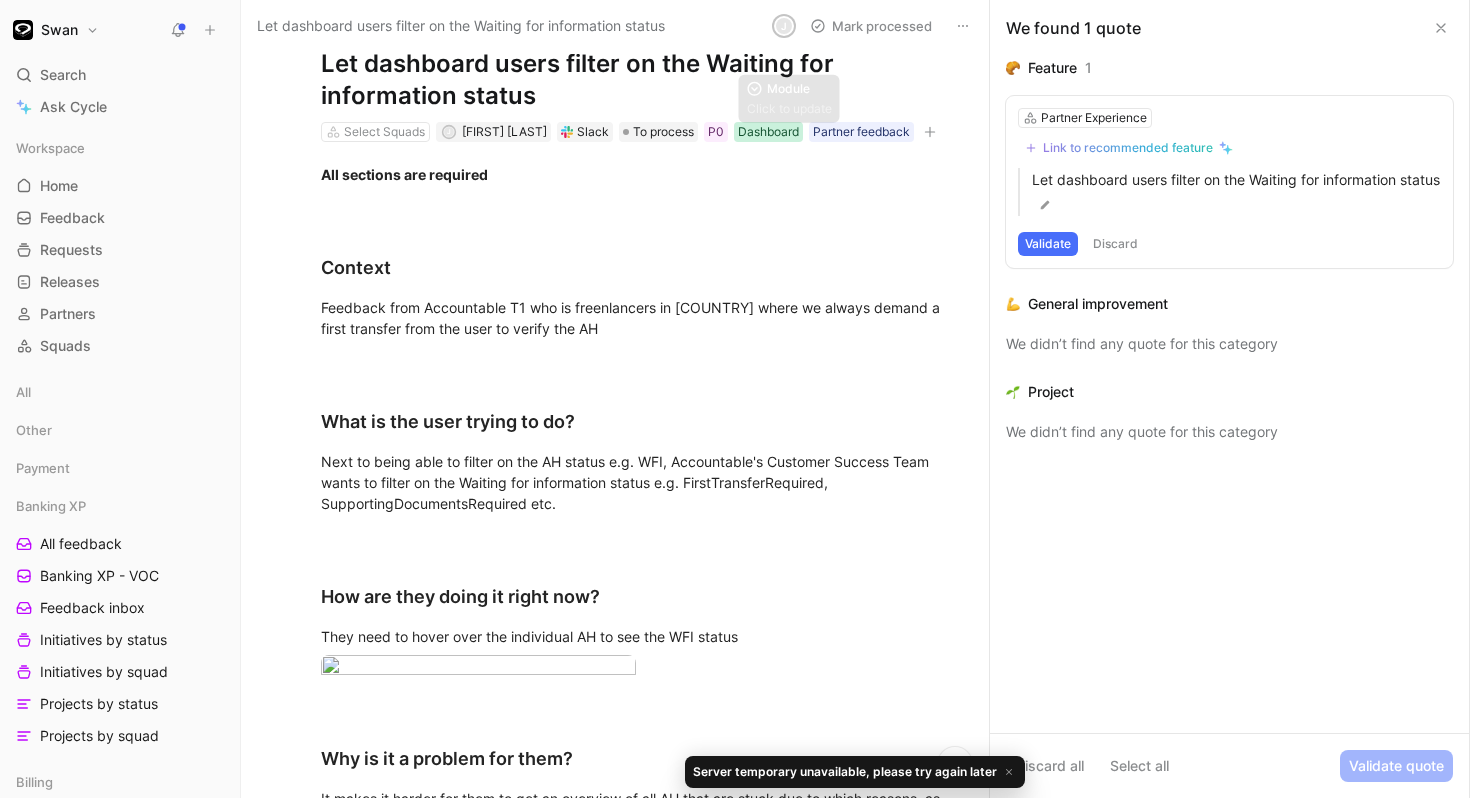 click on "Dashboard" at bounding box center (768, 132) 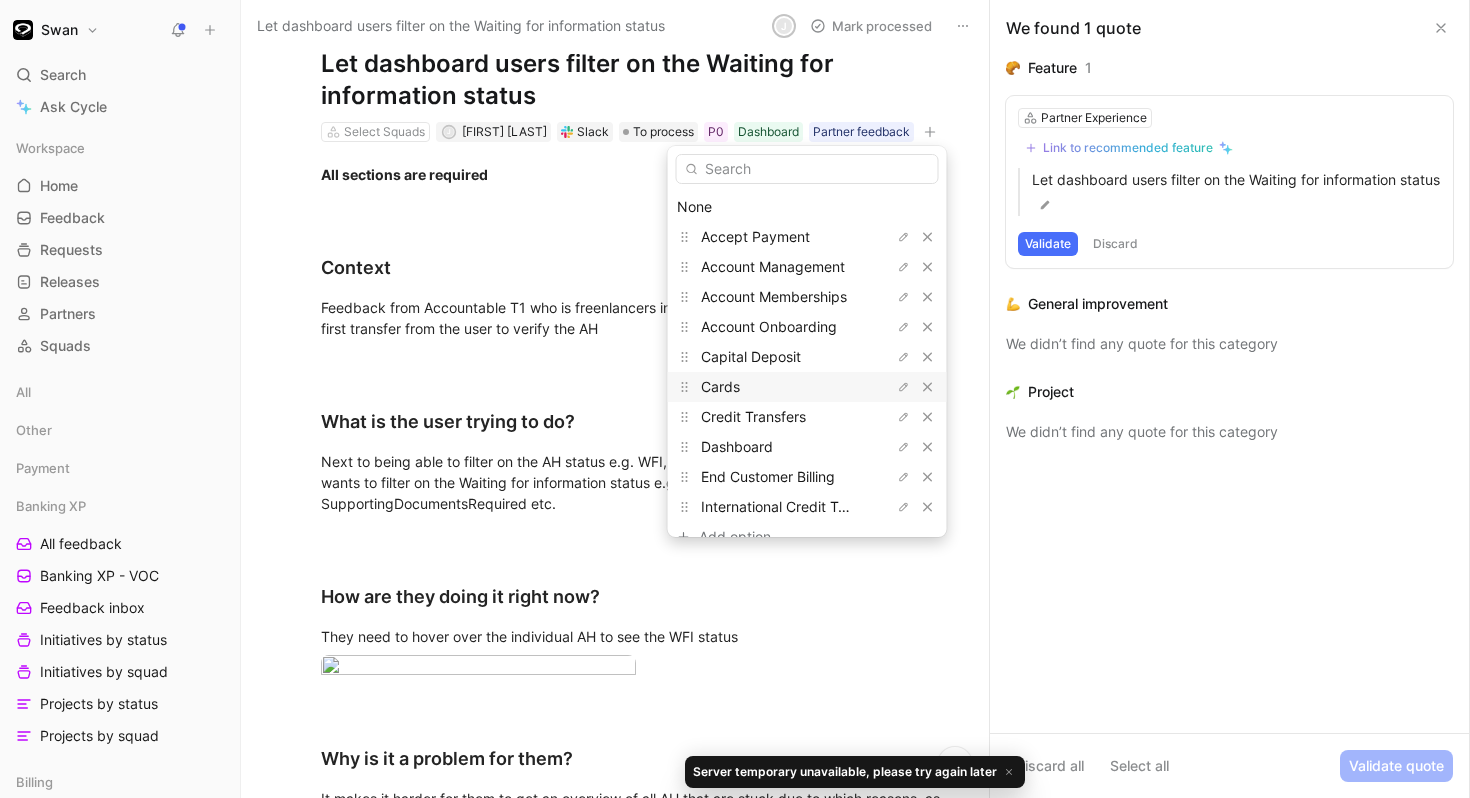 scroll, scrollTop: 23, scrollLeft: 0, axis: vertical 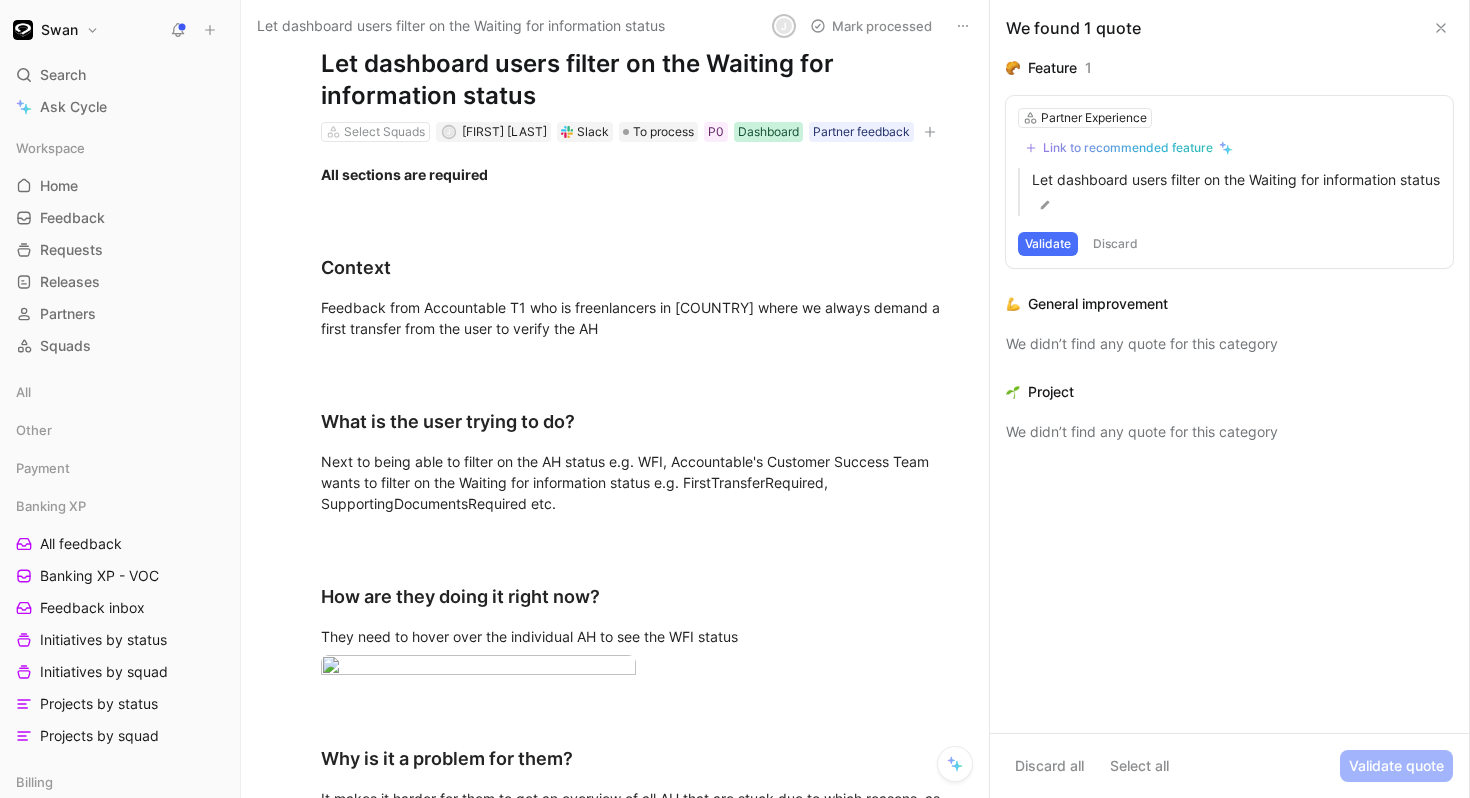 click on "Dashboard" at bounding box center [768, 132] 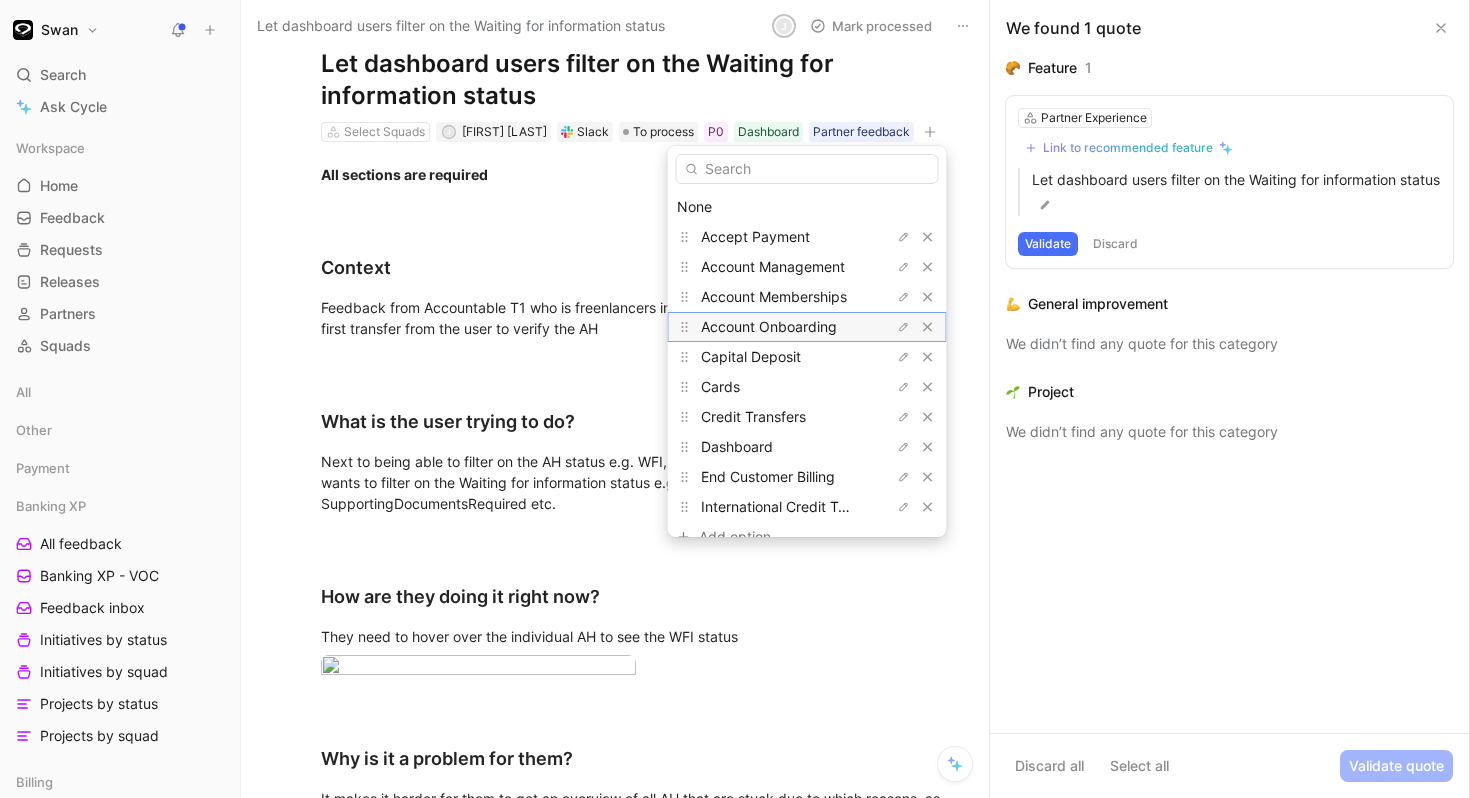 click on "Account Onboarding" at bounding box center (769, 326) 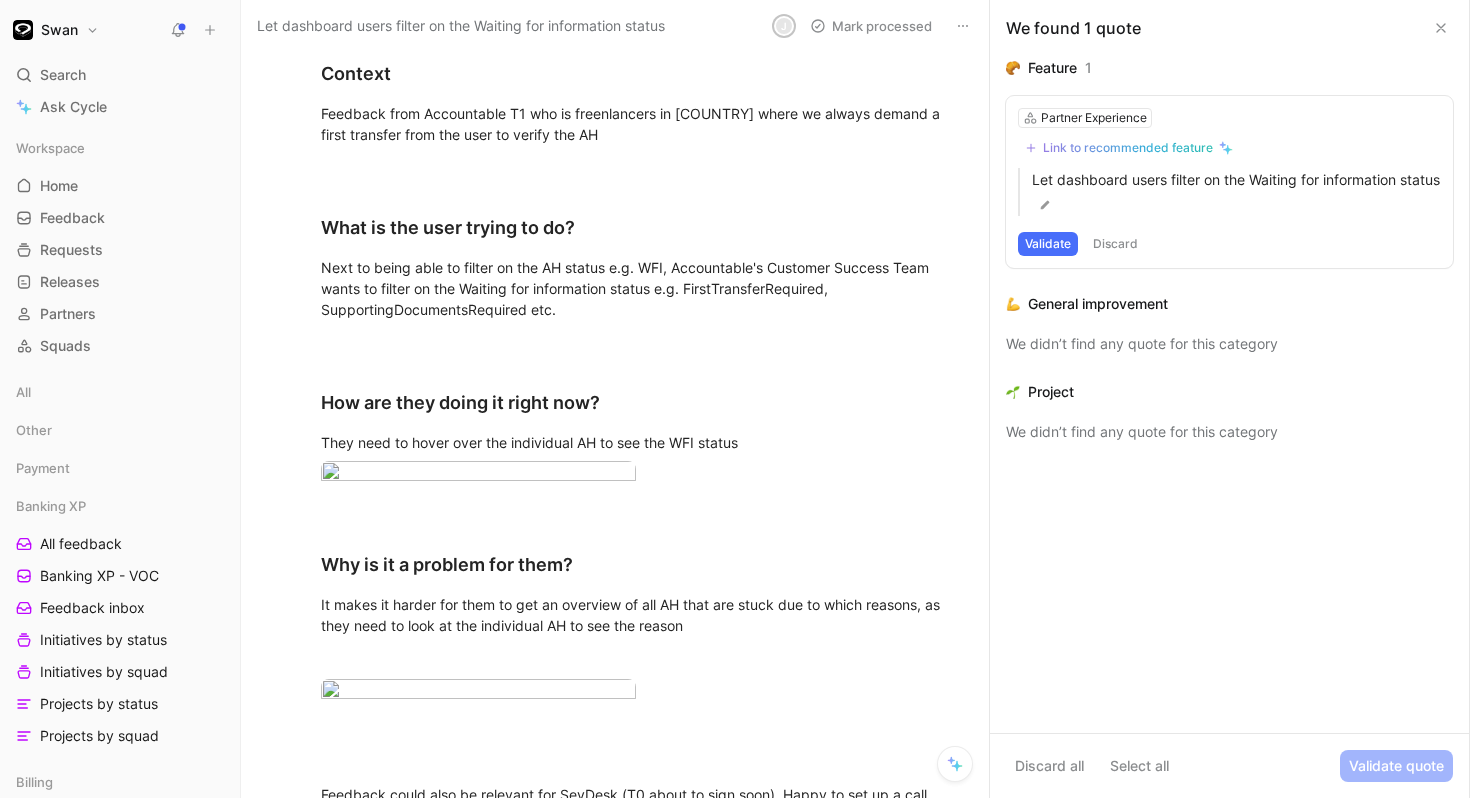scroll, scrollTop: 0, scrollLeft: 0, axis: both 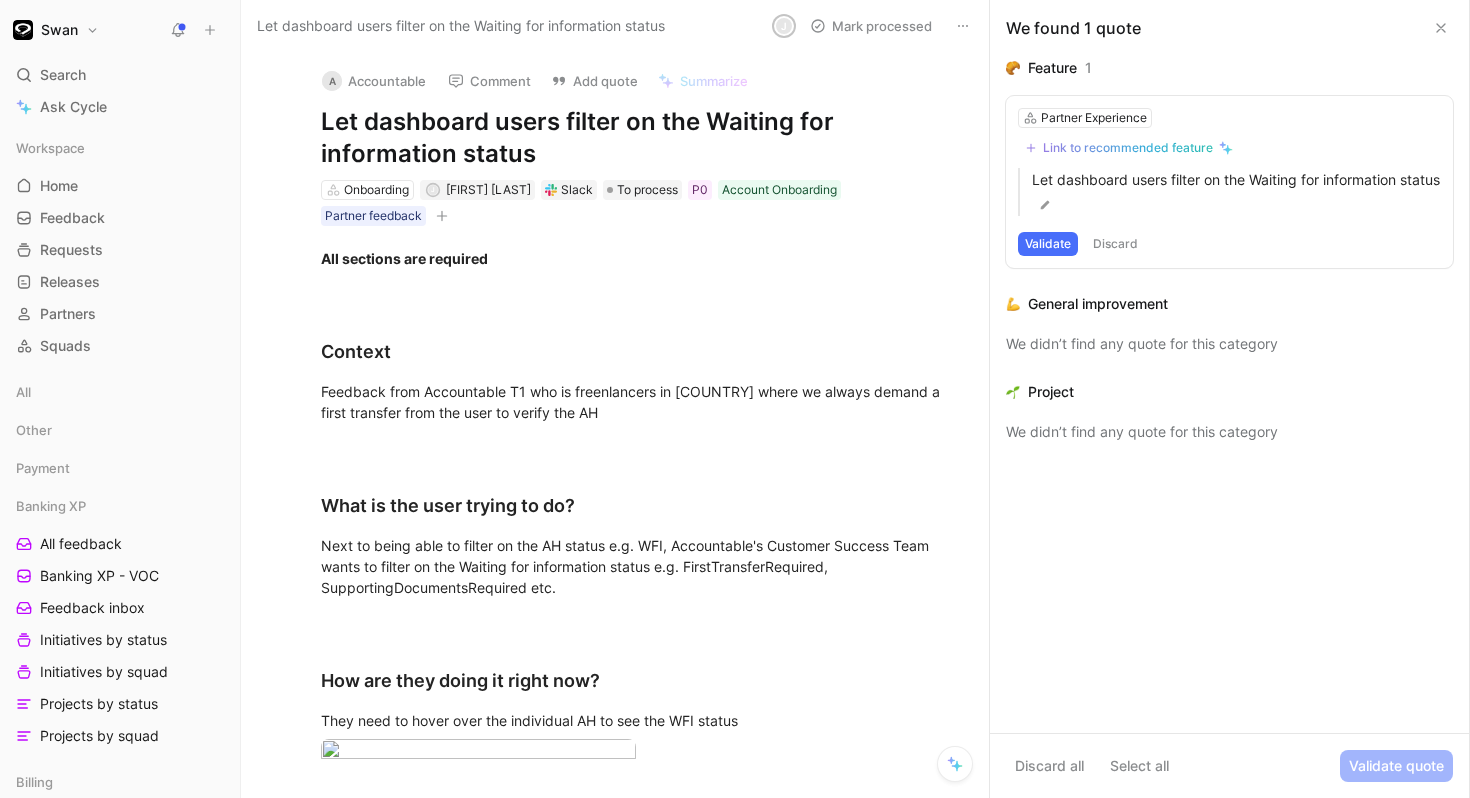 click at bounding box center [1441, 28] 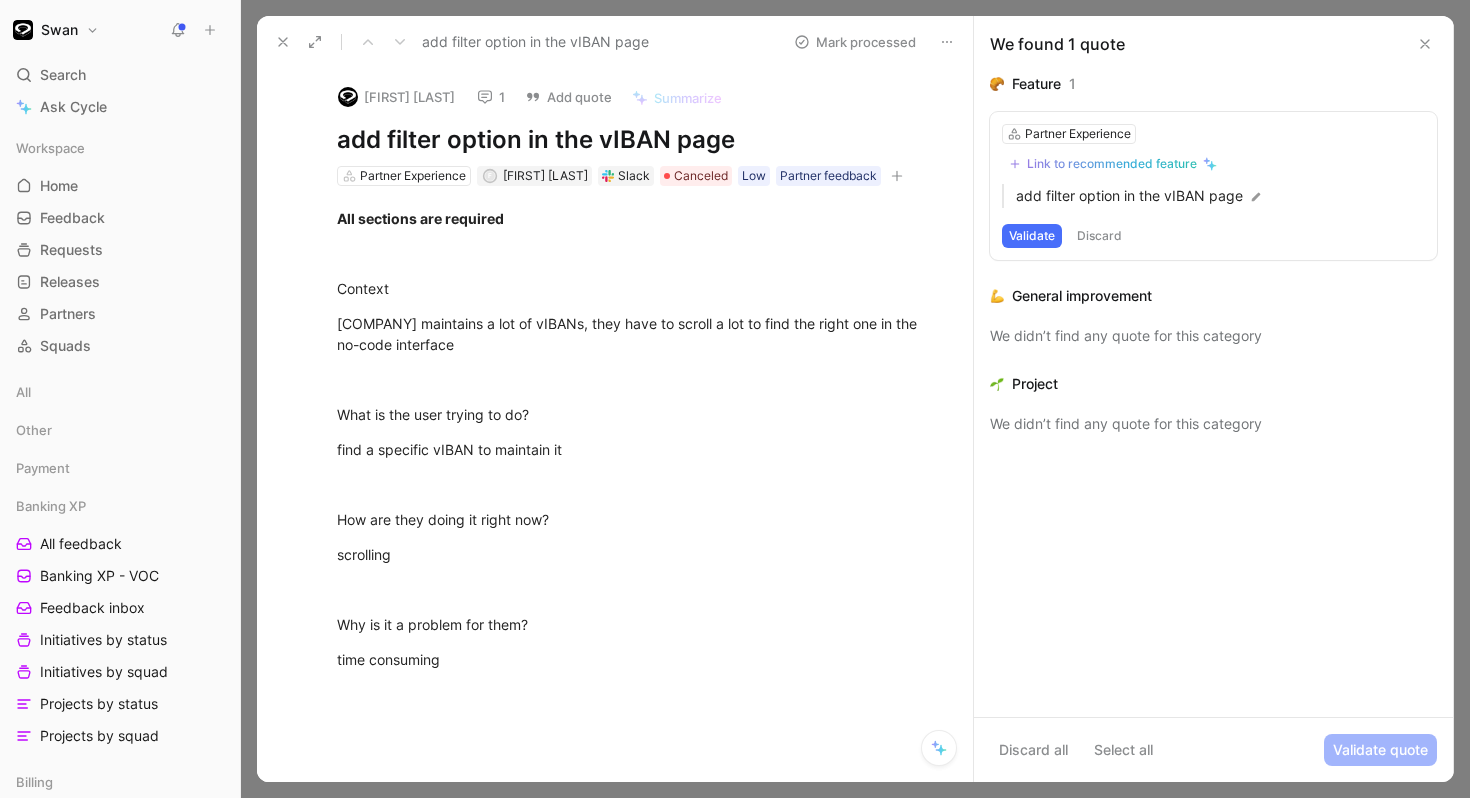 scroll, scrollTop: 0, scrollLeft: 0, axis: both 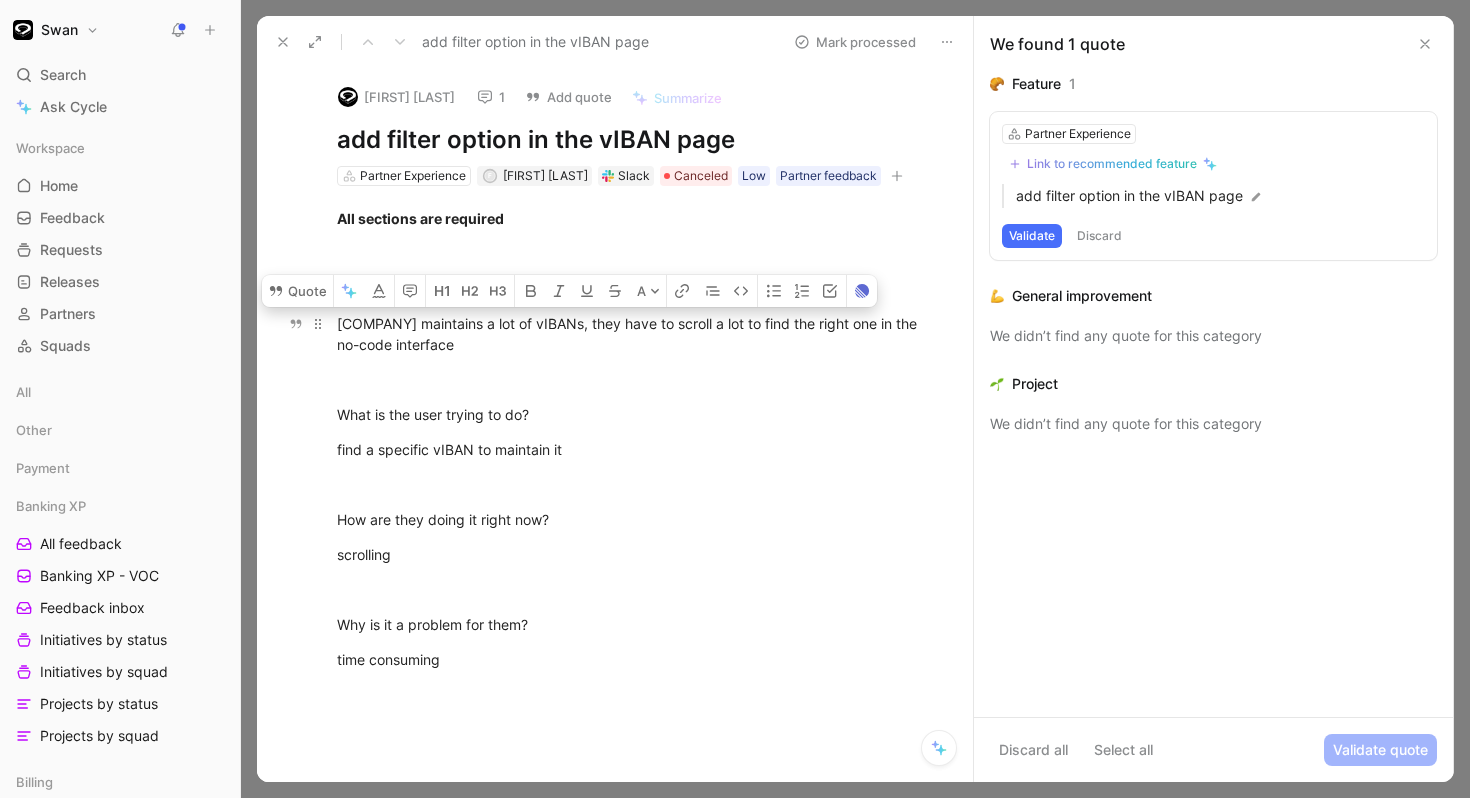 drag, startPoint x: 440, startPoint y: 318, endPoint x: 575, endPoint y: 344, distance: 137.48091 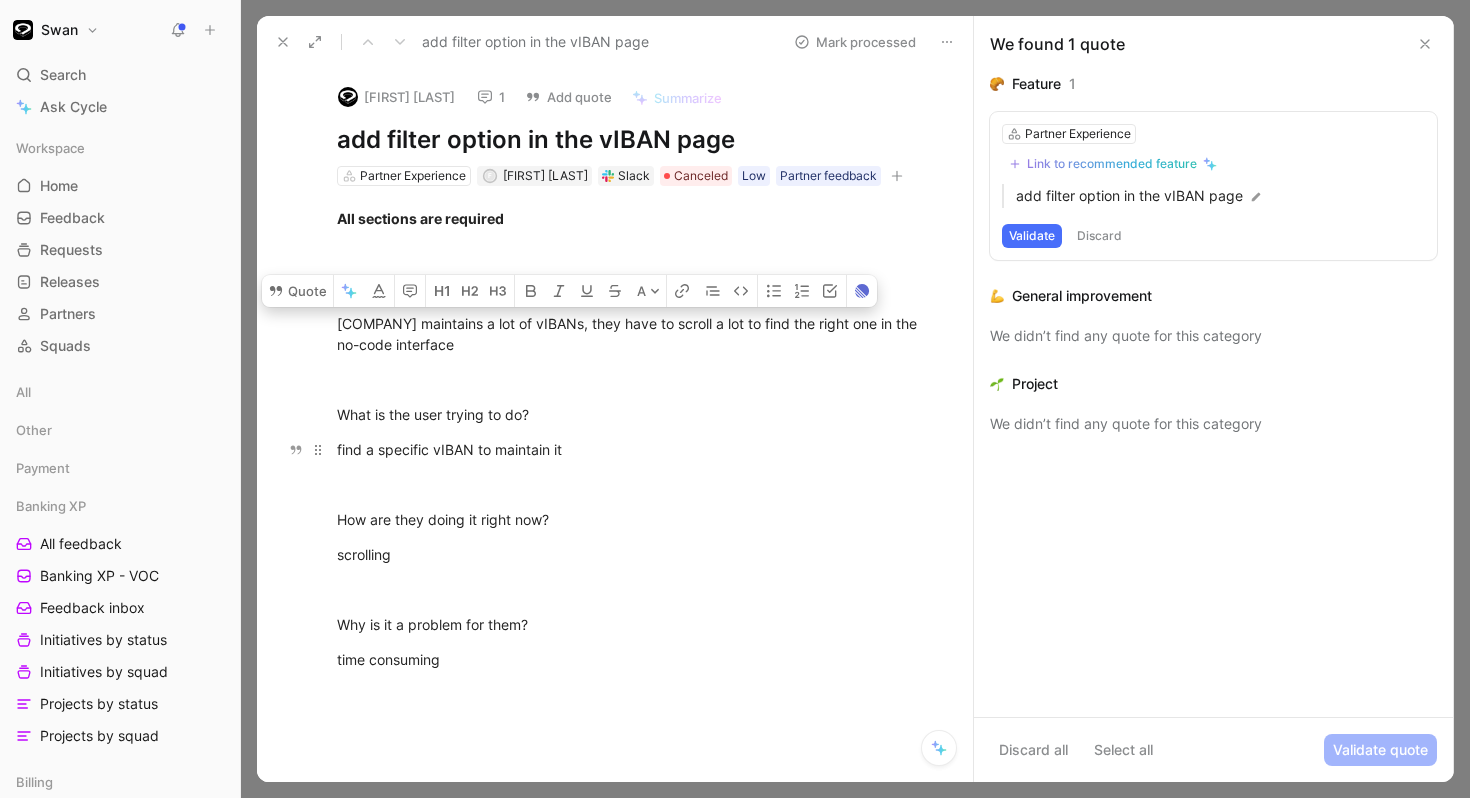 click on "find a specific vIBAN to maintain it" at bounding box center (636, 449) 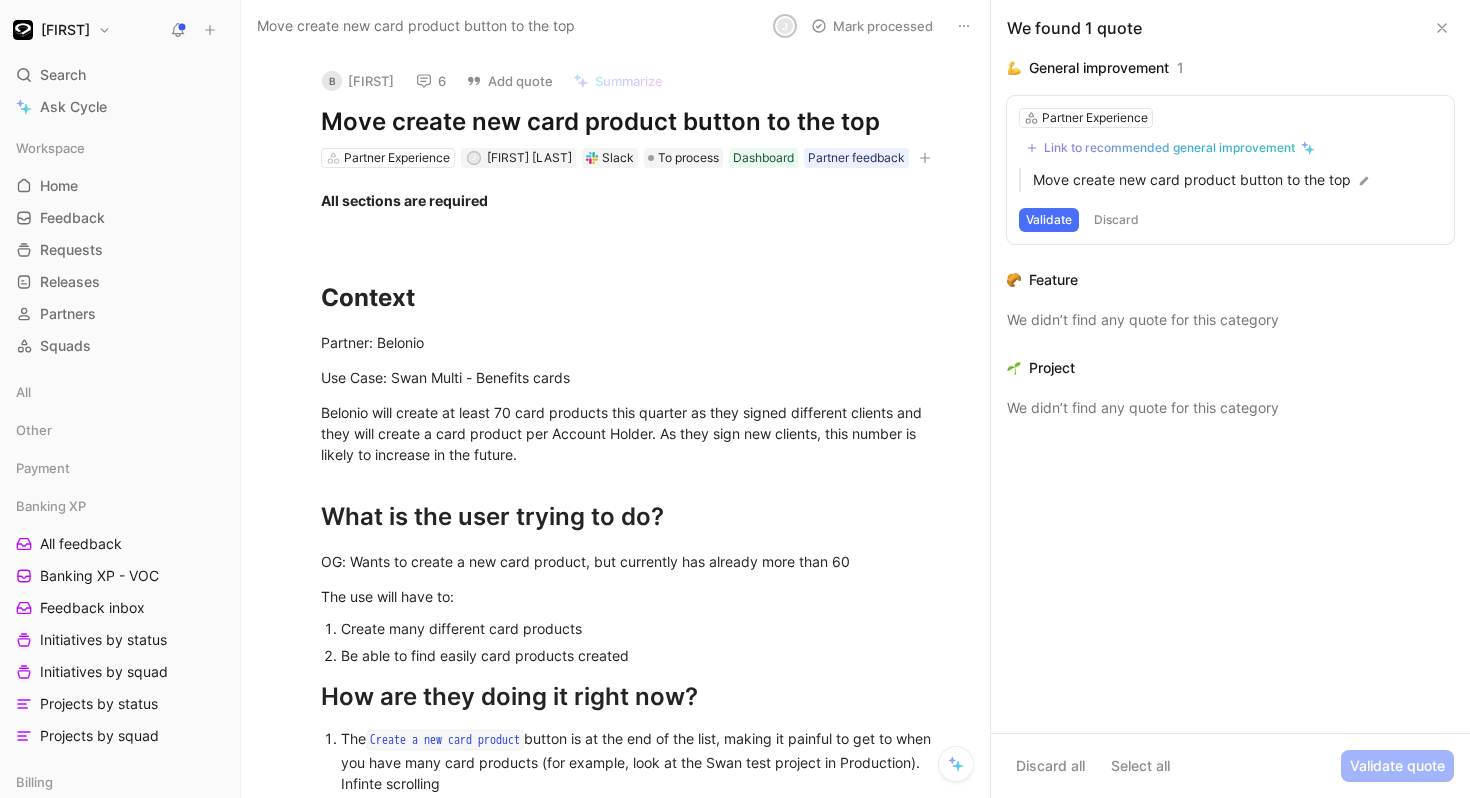 scroll, scrollTop: 0, scrollLeft: 0, axis: both 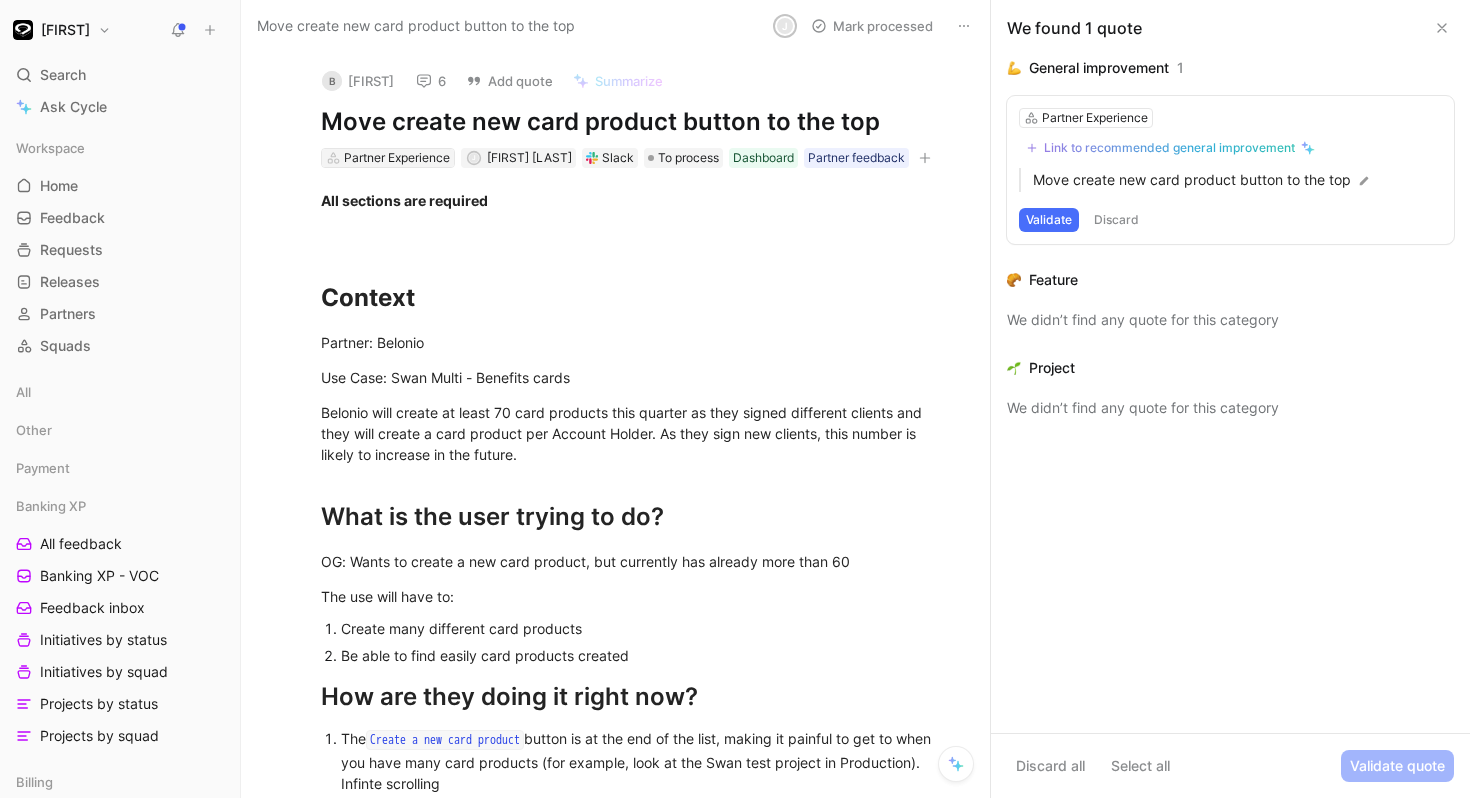 click on "Partner Experience" at bounding box center [397, 158] 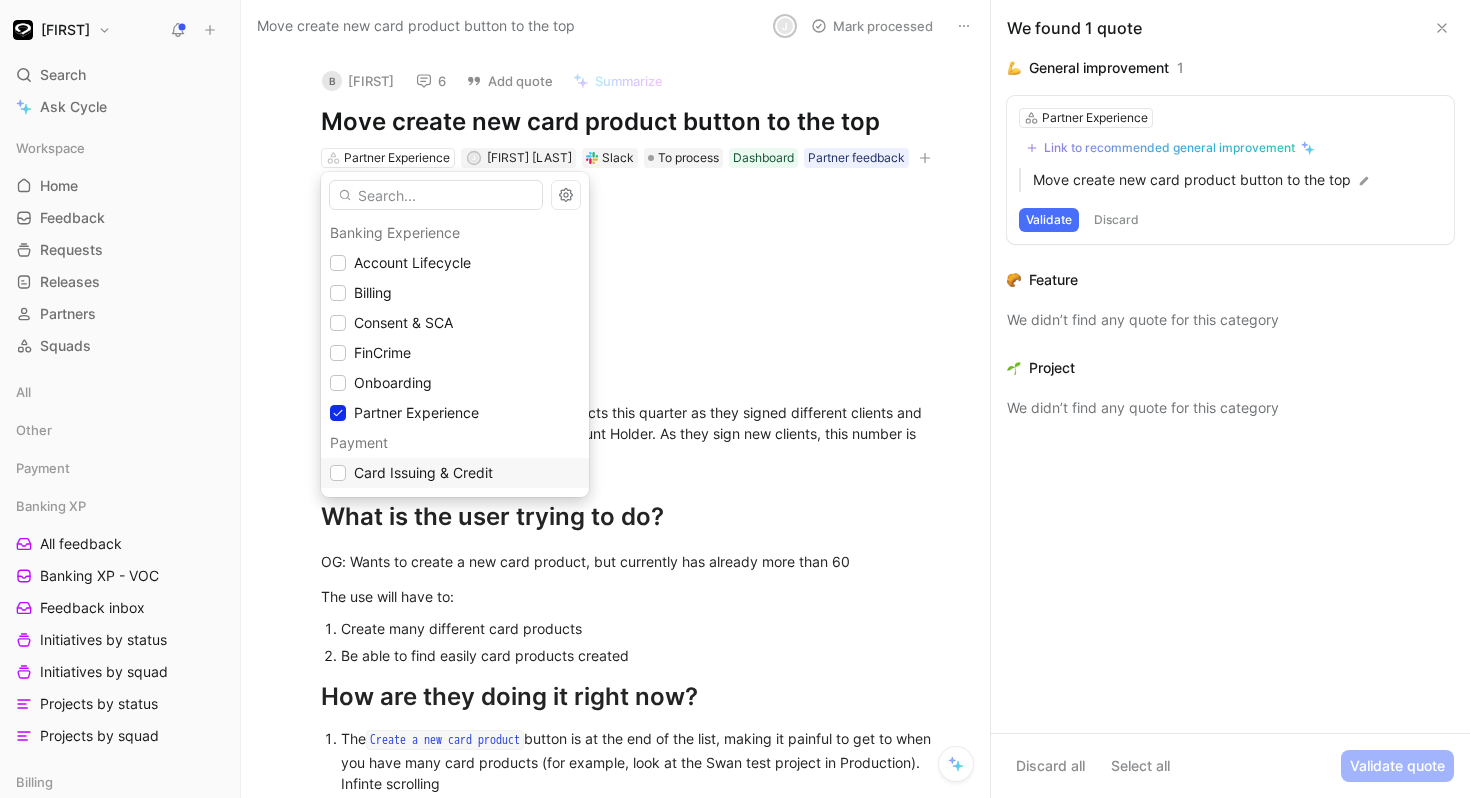 scroll, scrollTop: 149, scrollLeft: 0, axis: vertical 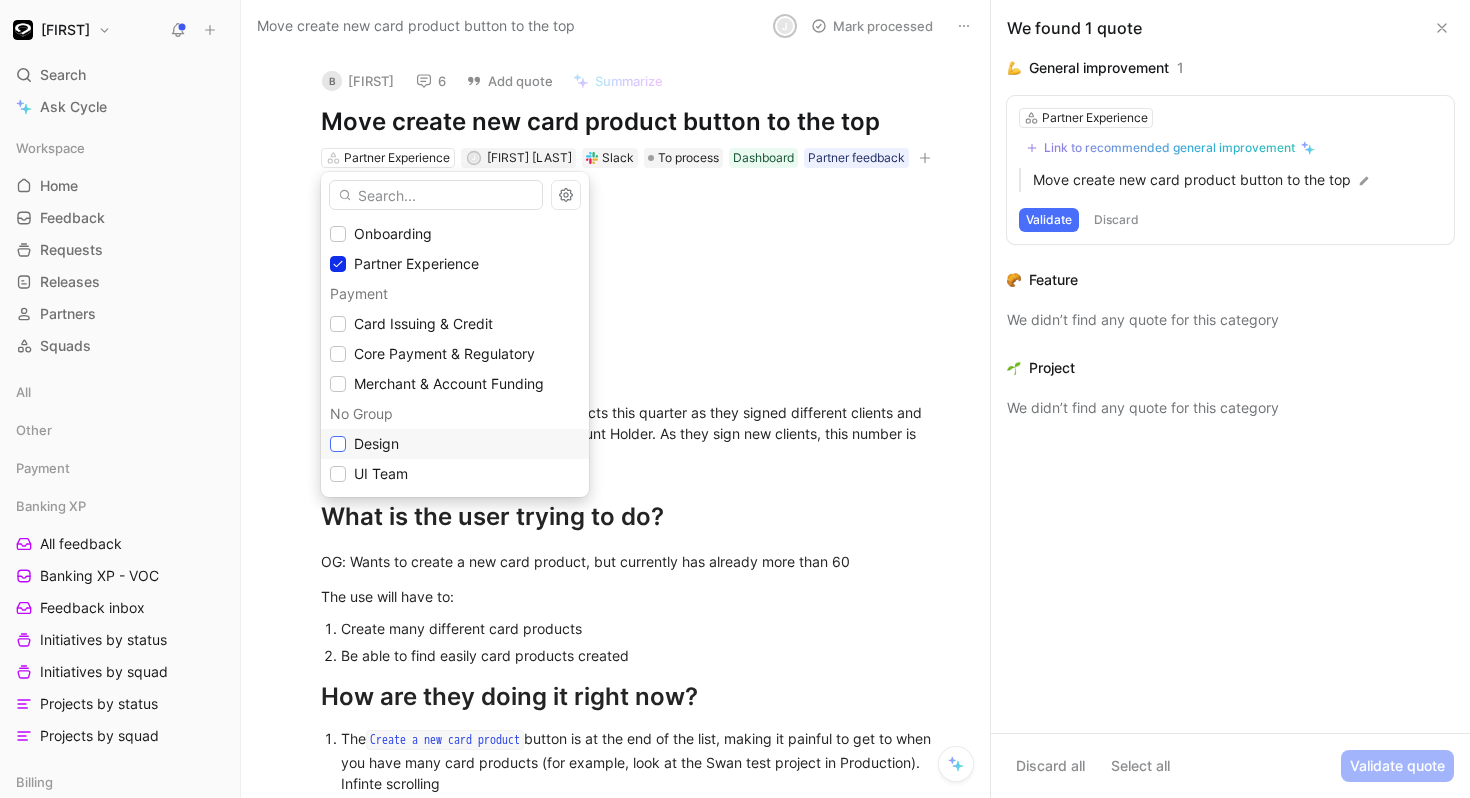 click 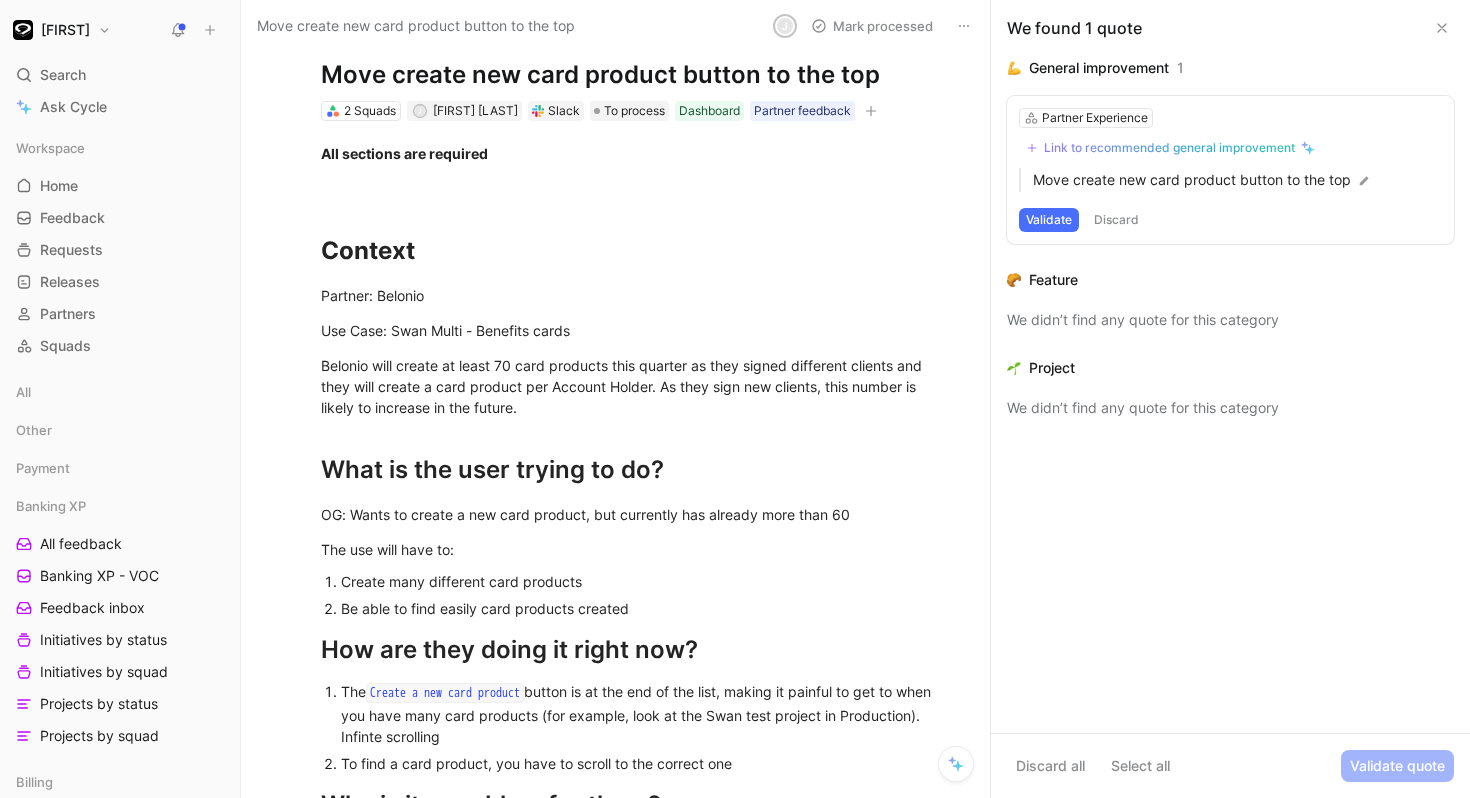 scroll, scrollTop: 0, scrollLeft: 0, axis: both 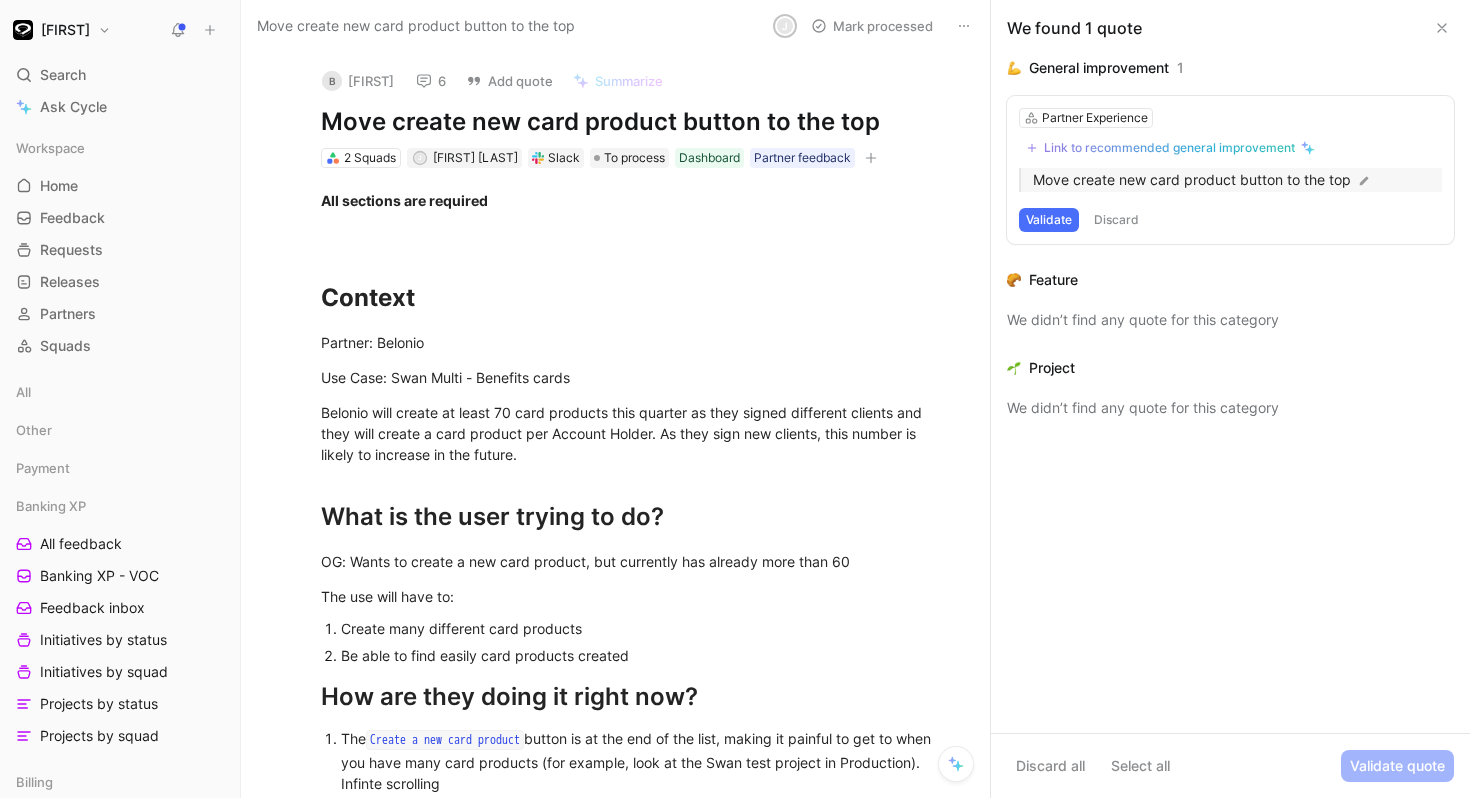 click on "Move create new card product button to the top" at bounding box center [1237, 180] 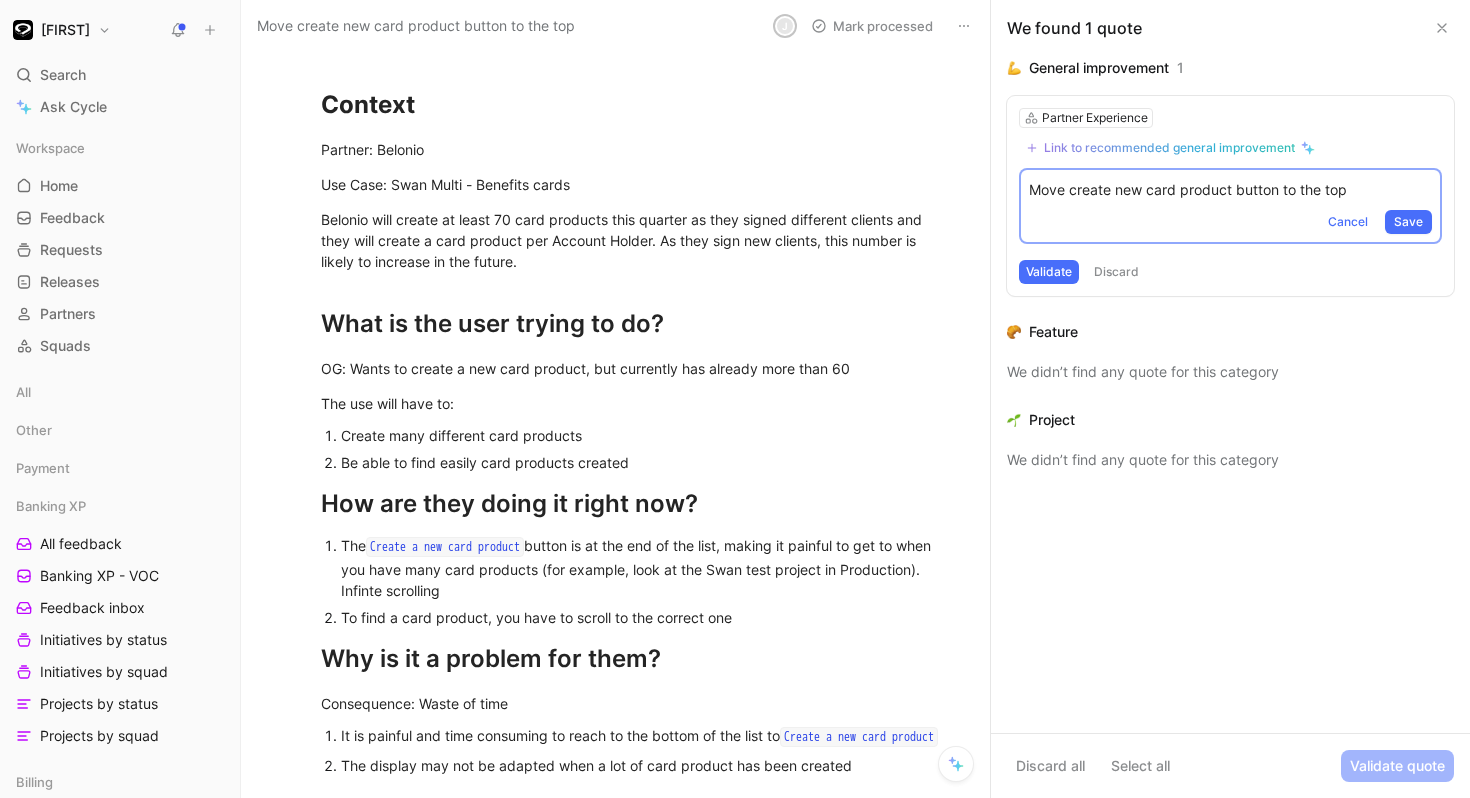 scroll, scrollTop: 580, scrollLeft: 0, axis: vertical 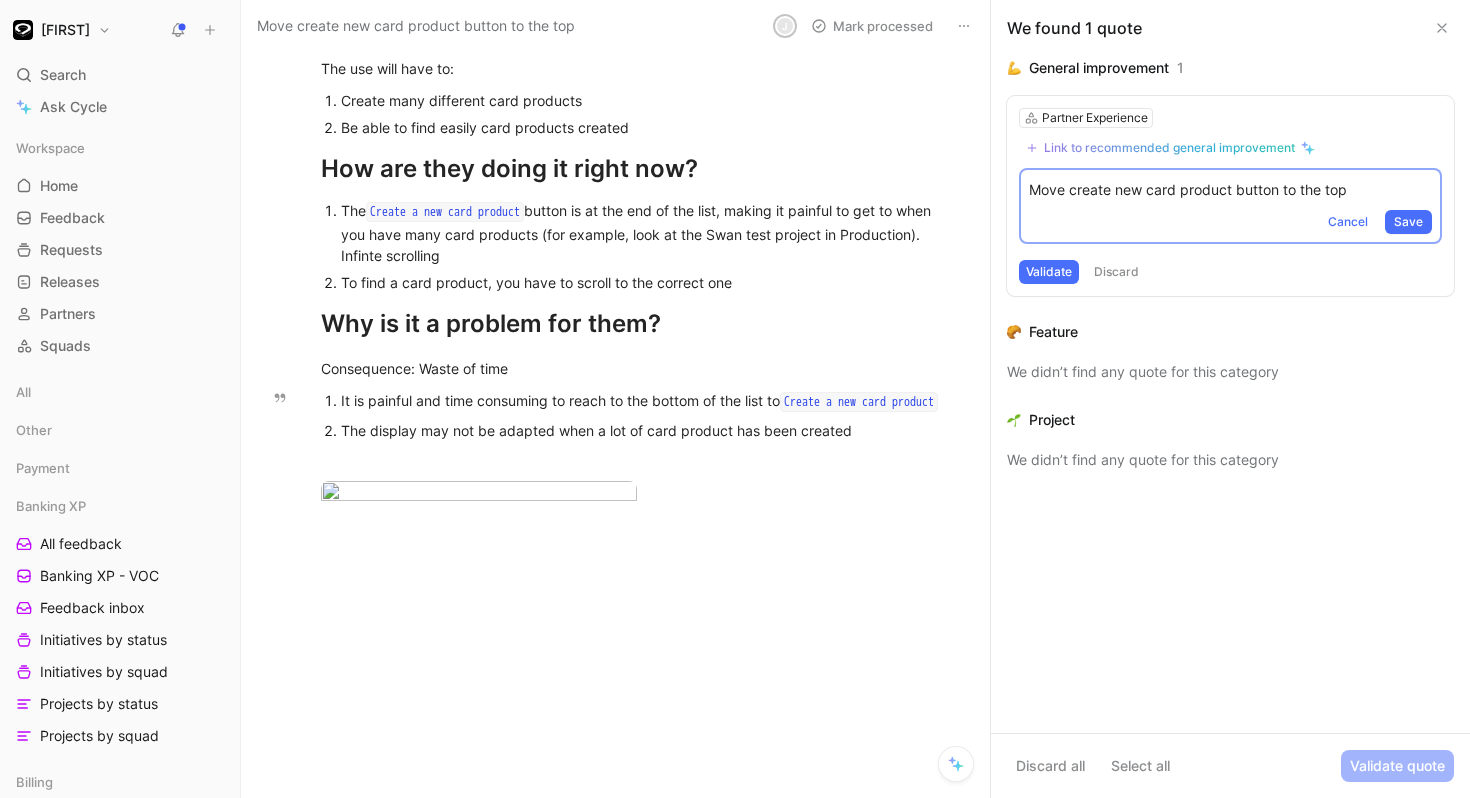 click on "It is painful and time consuming to reach to the bottom of the list to  Create a new card product" at bounding box center [646, 402] 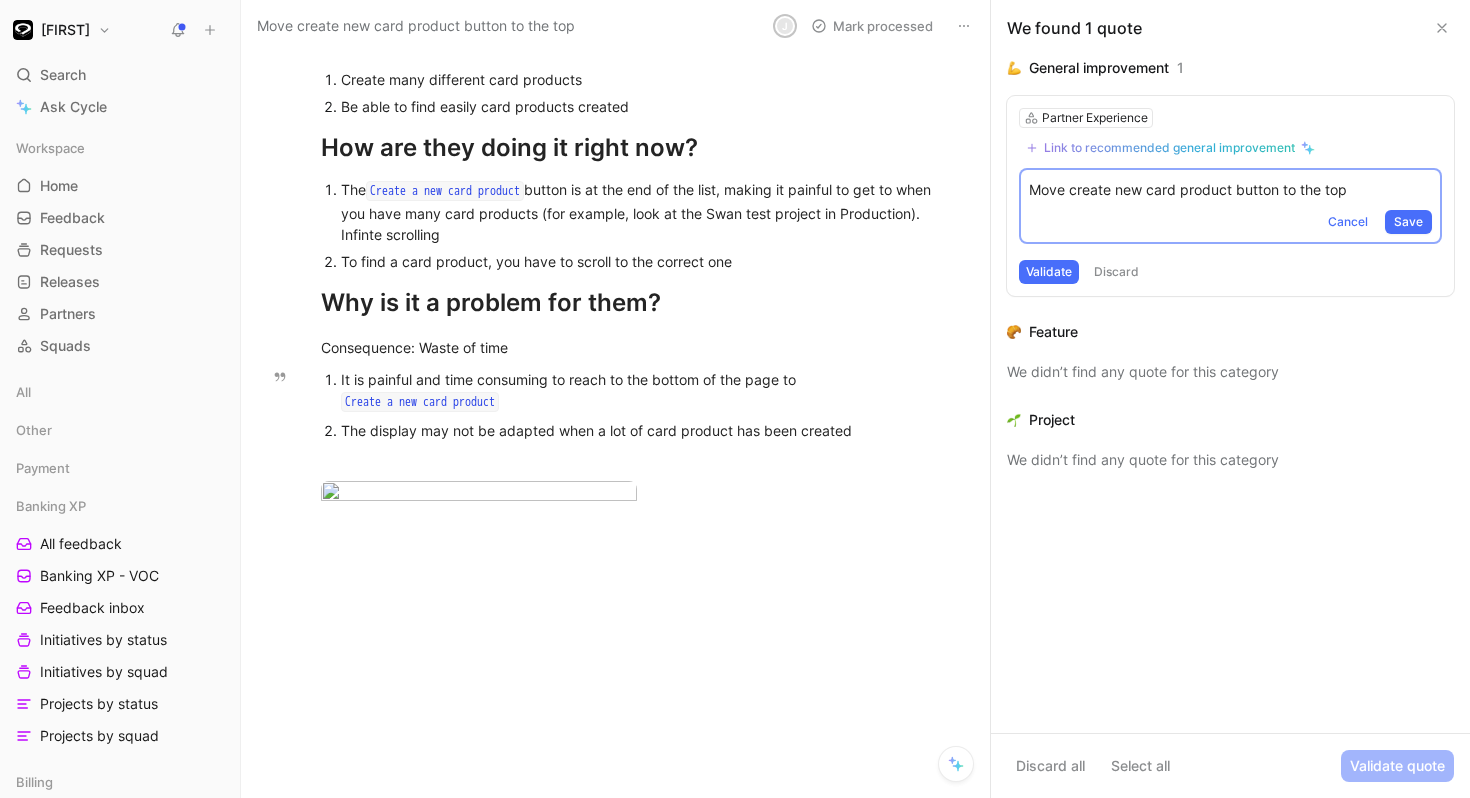 click on "It is painful and time consuming to reach to the bottom of the page to  Create a new card product" at bounding box center (646, 391) 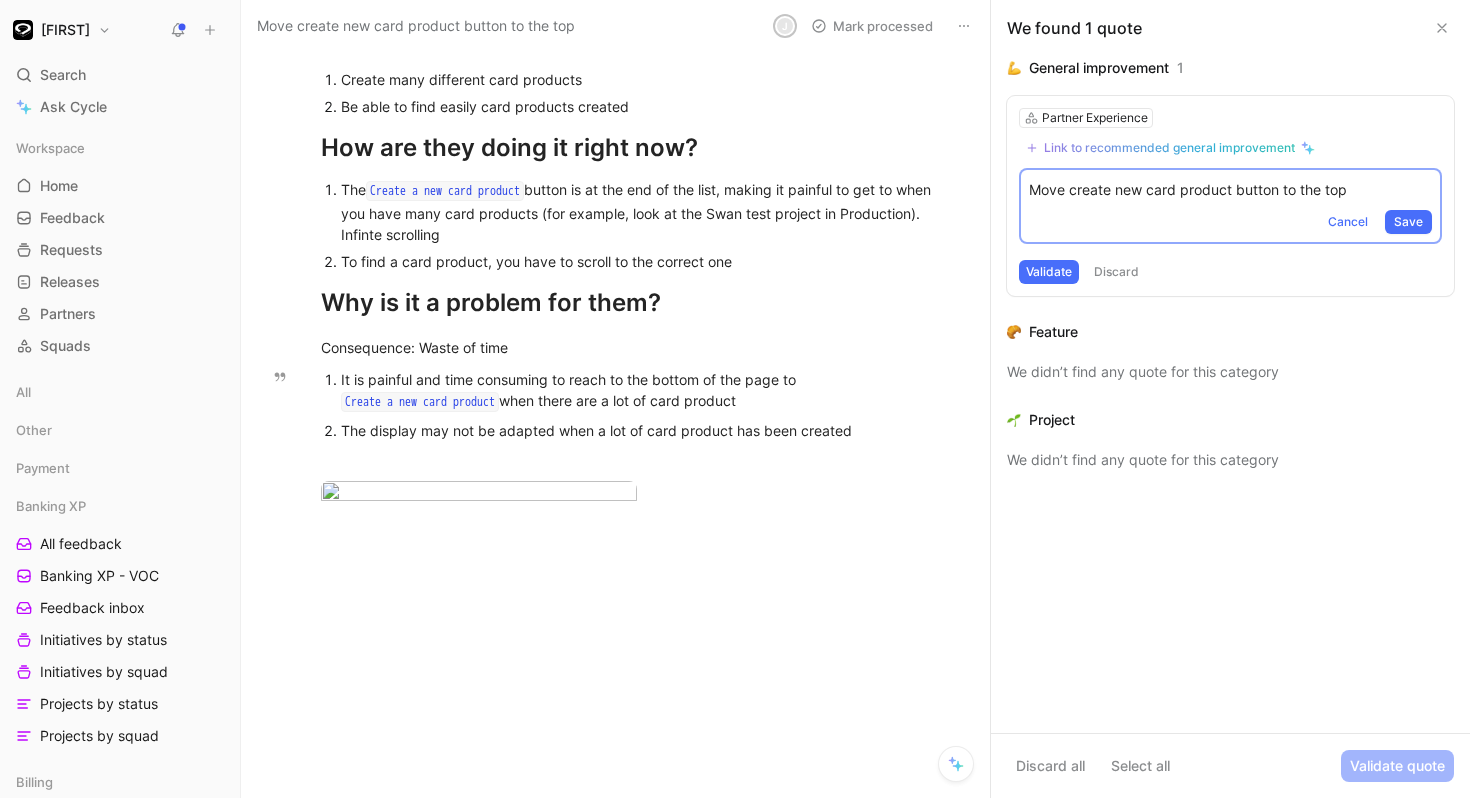 click on "It is painful and time consuming to reach to the bottom of the page to  Create a new card product  when there are a lot of card product" at bounding box center [646, 391] 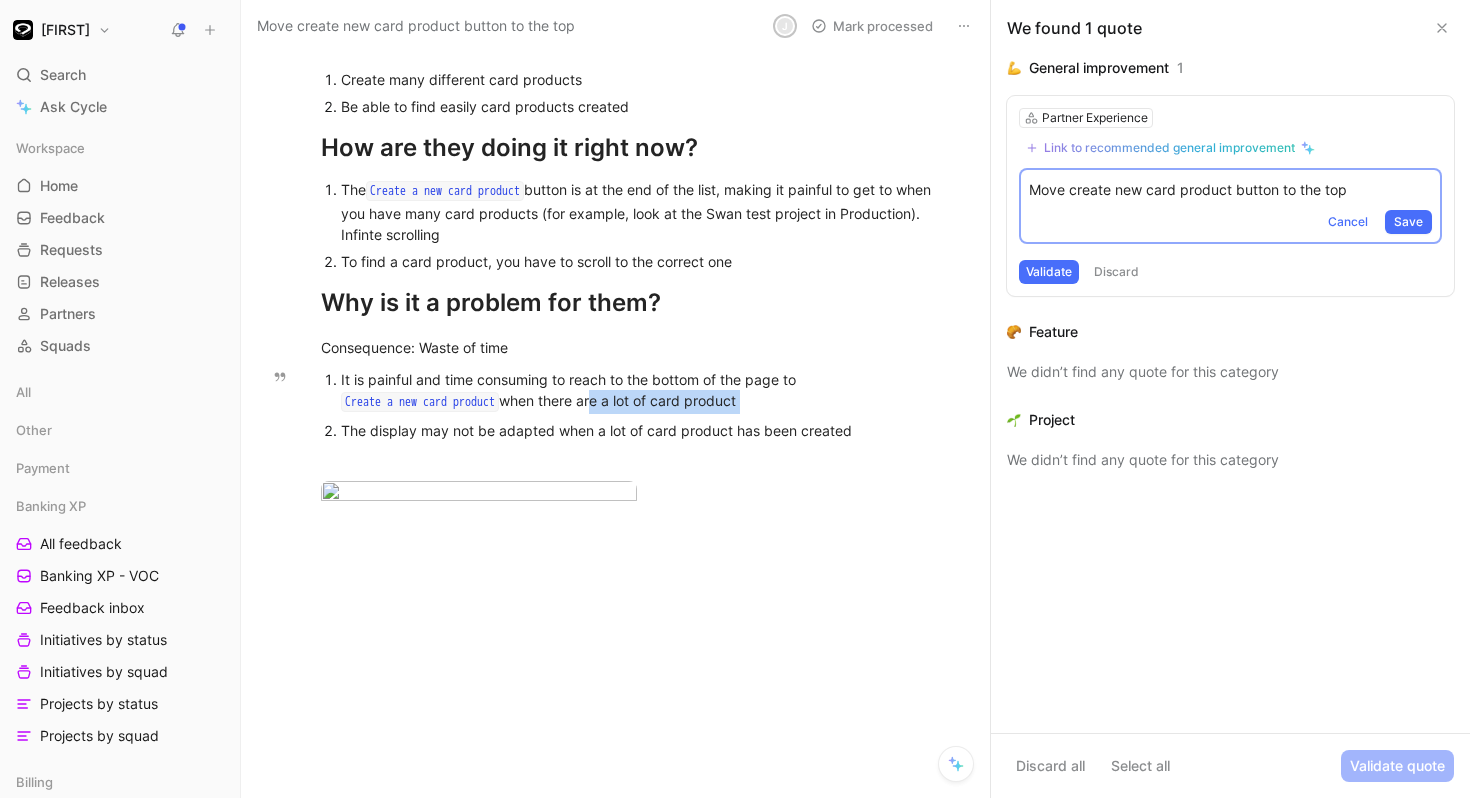 drag, startPoint x: 866, startPoint y: 388, endPoint x: 618, endPoint y: 374, distance: 248.39485 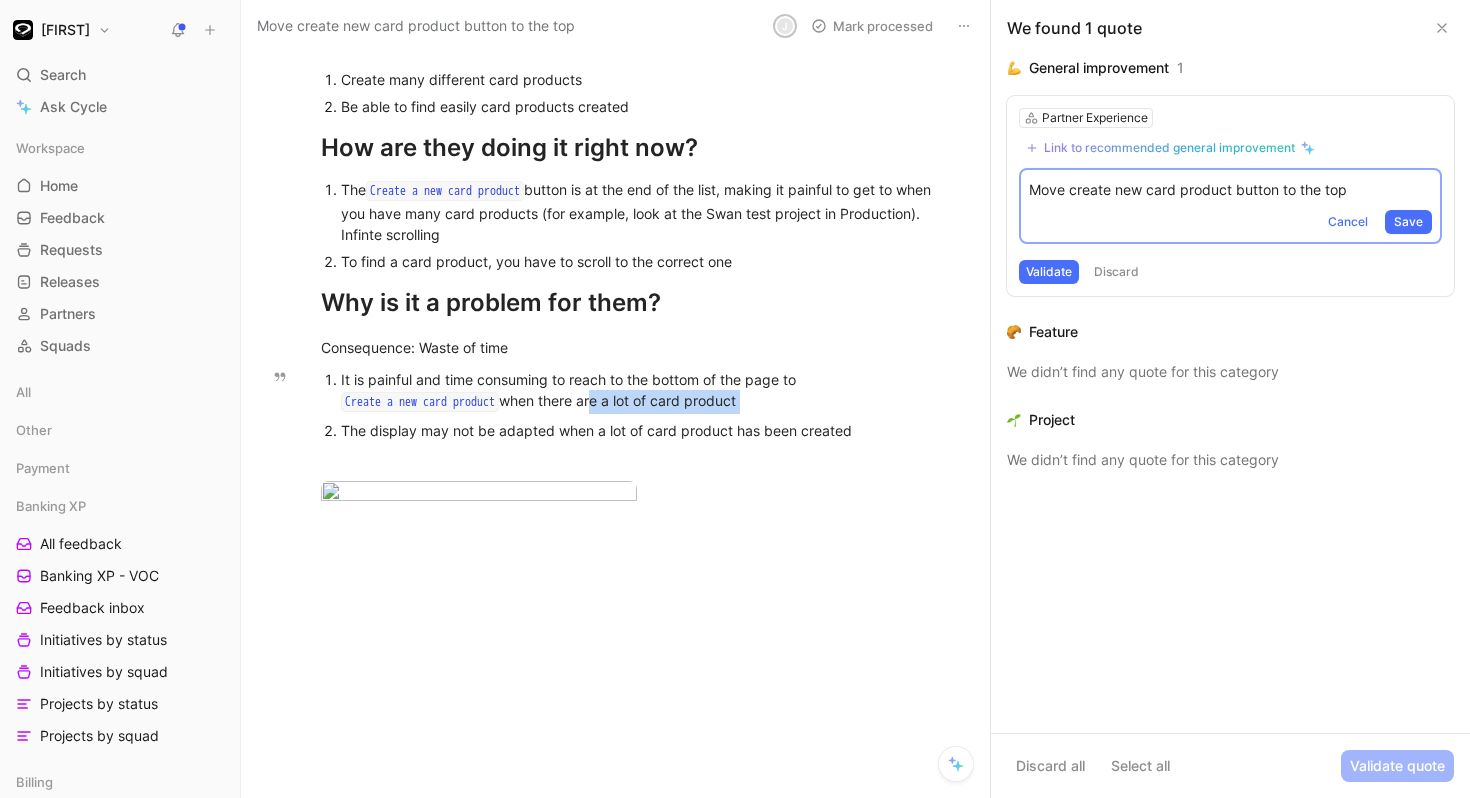 click on "It is painful and time consuming to reach to the bottom of the page to  Create a new card product  when there are a lot of card product The display may not be adapted when a lot of card product has been created" at bounding box center (636, 405) 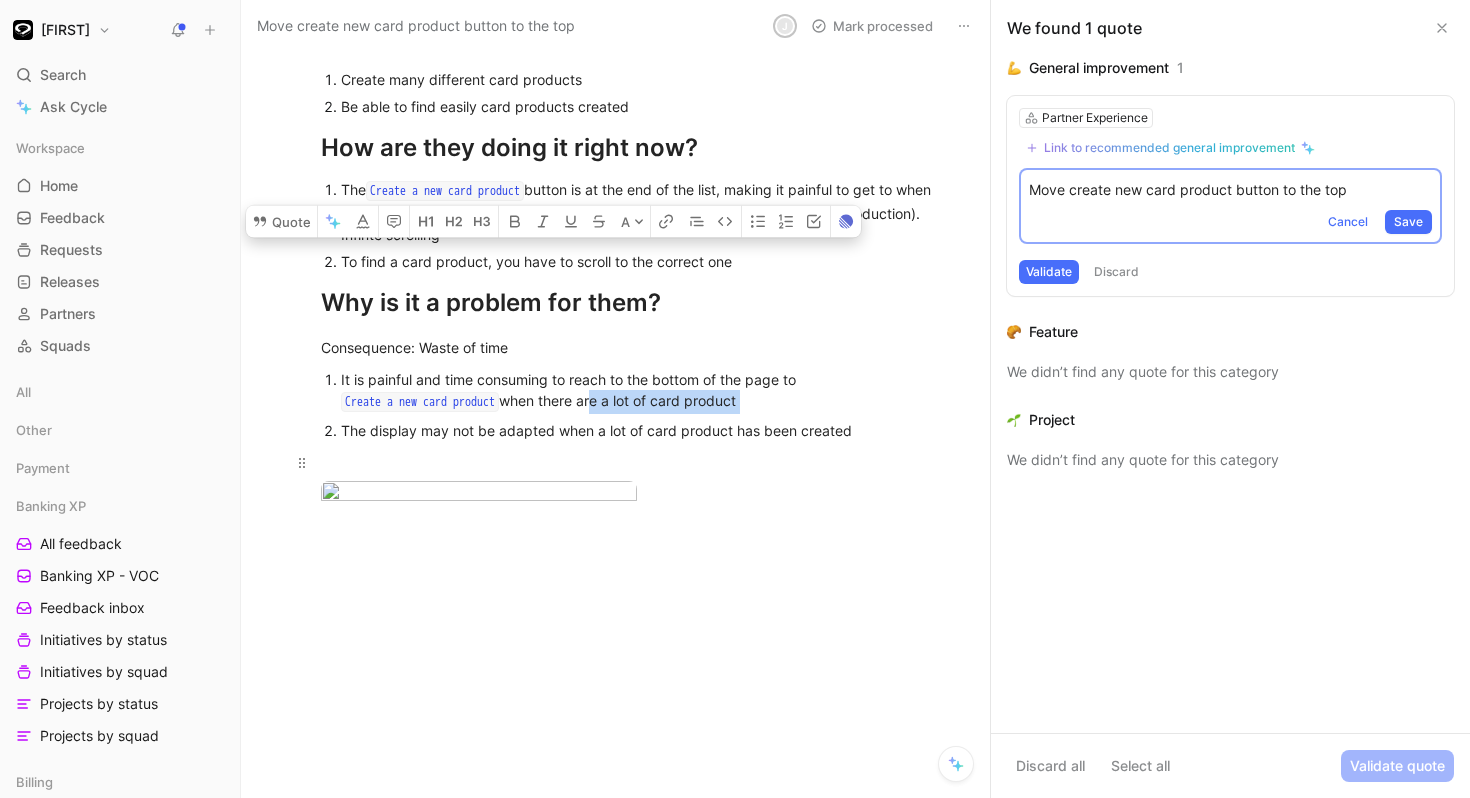 click at bounding box center (636, 462) 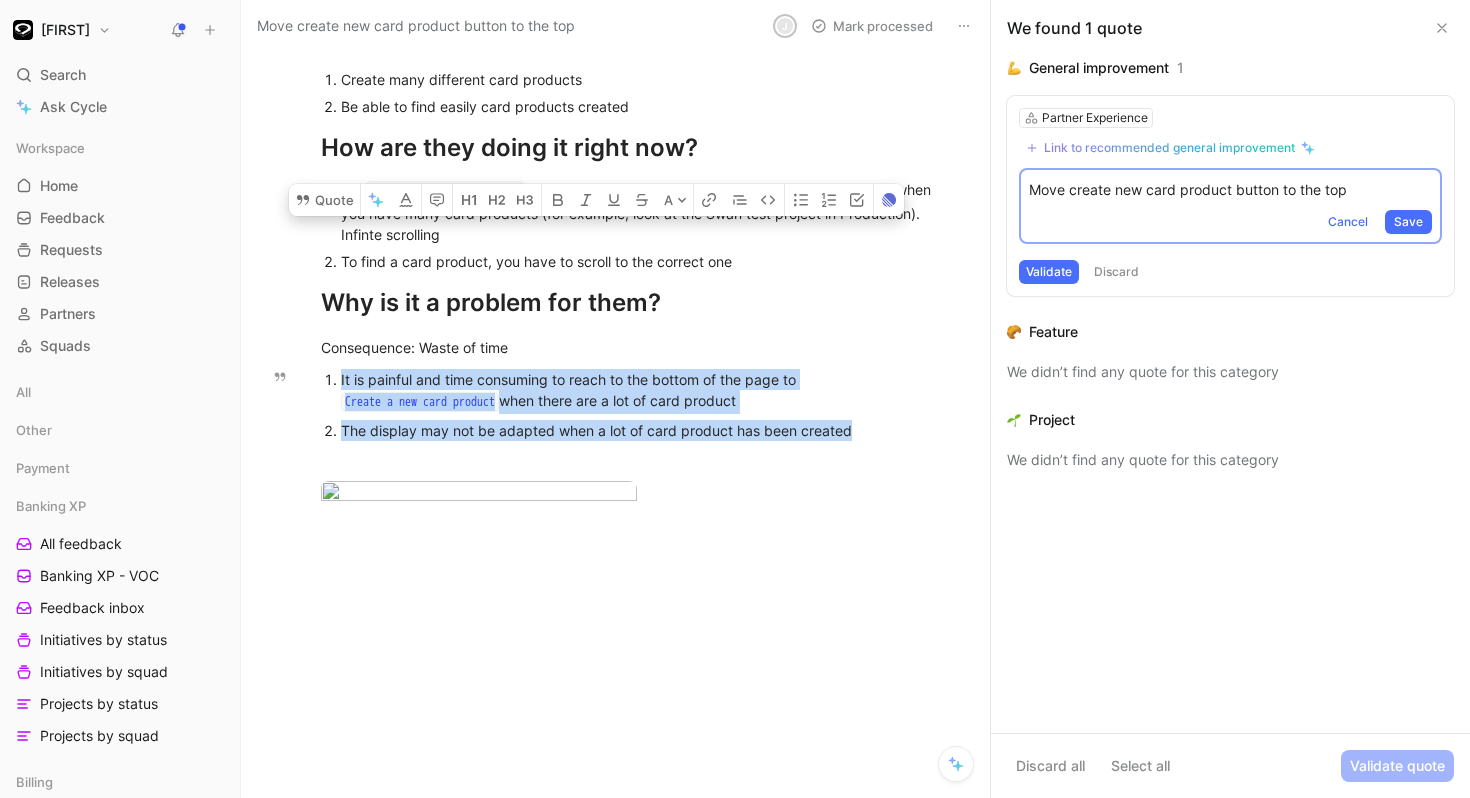 drag, startPoint x: 854, startPoint y: 400, endPoint x: 335, endPoint y: 345, distance: 521.9061 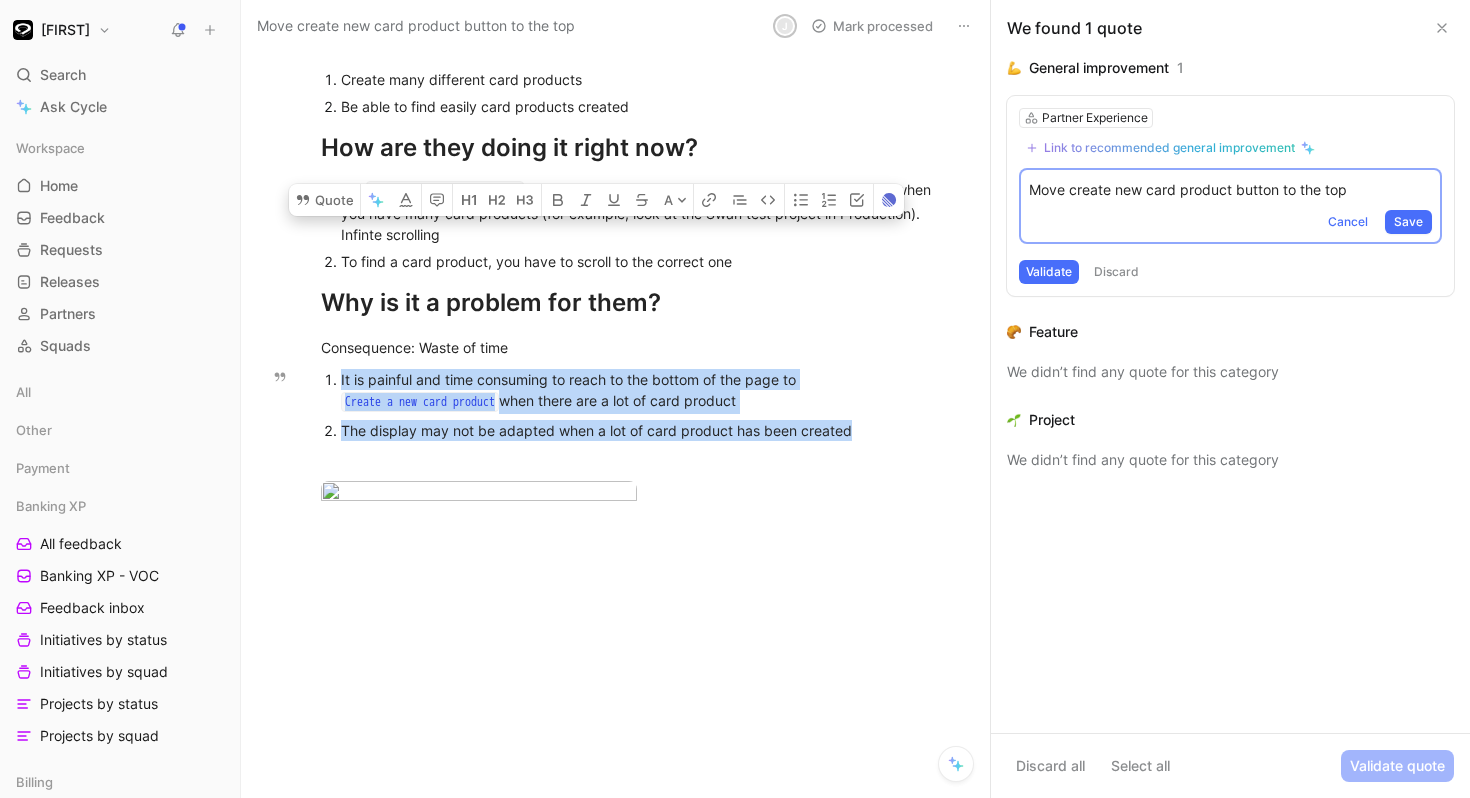 click on "It is painful and time consuming to reach to the bottom of the page to  Create a new card product  when there are a lot of card product The display may not be adapted when a lot of card product has been created" at bounding box center (636, 405) 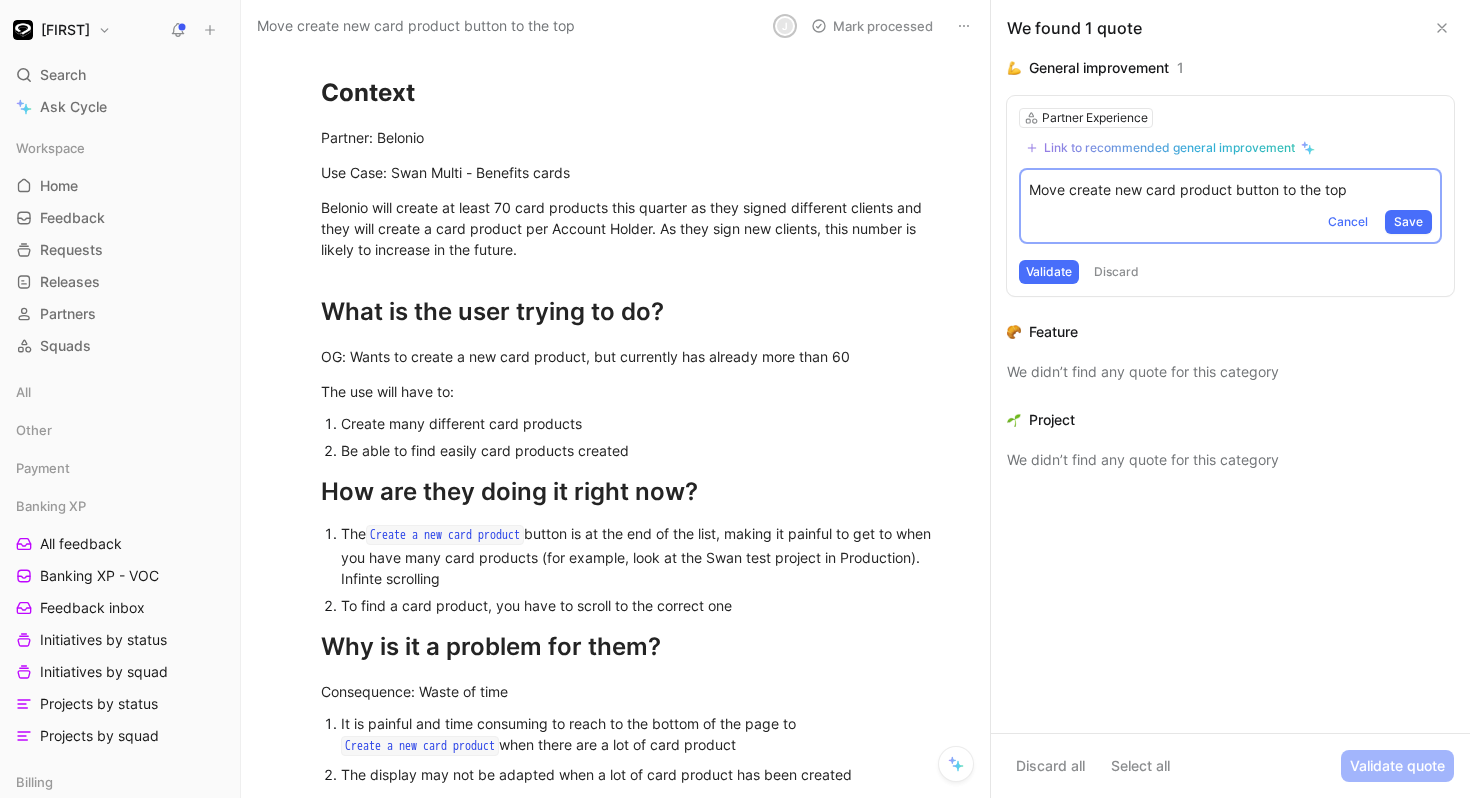 scroll, scrollTop: 201, scrollLeft: 0, axis: vertical 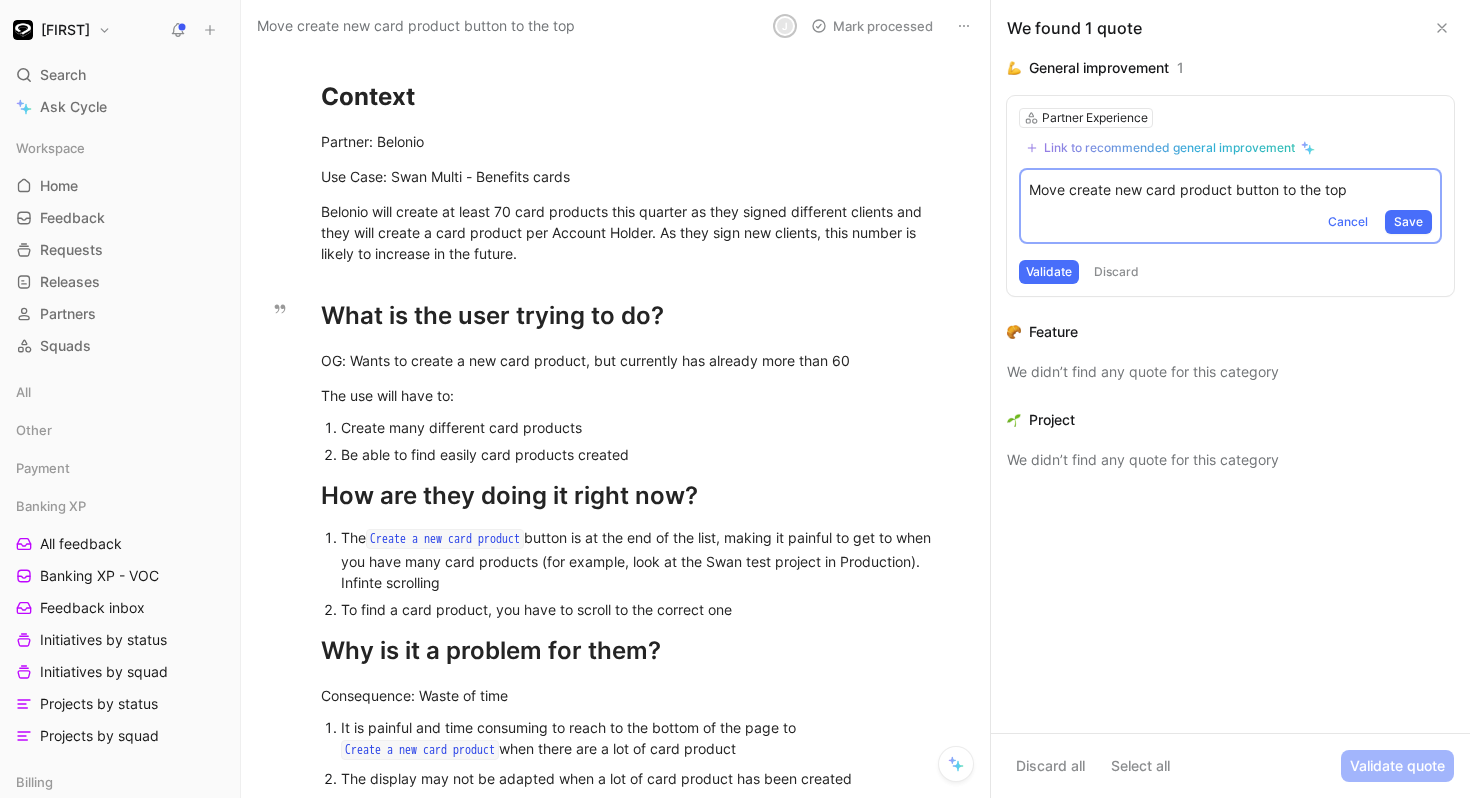 click on "Move create new card product button to the top" at bounding box center [1230, 190] 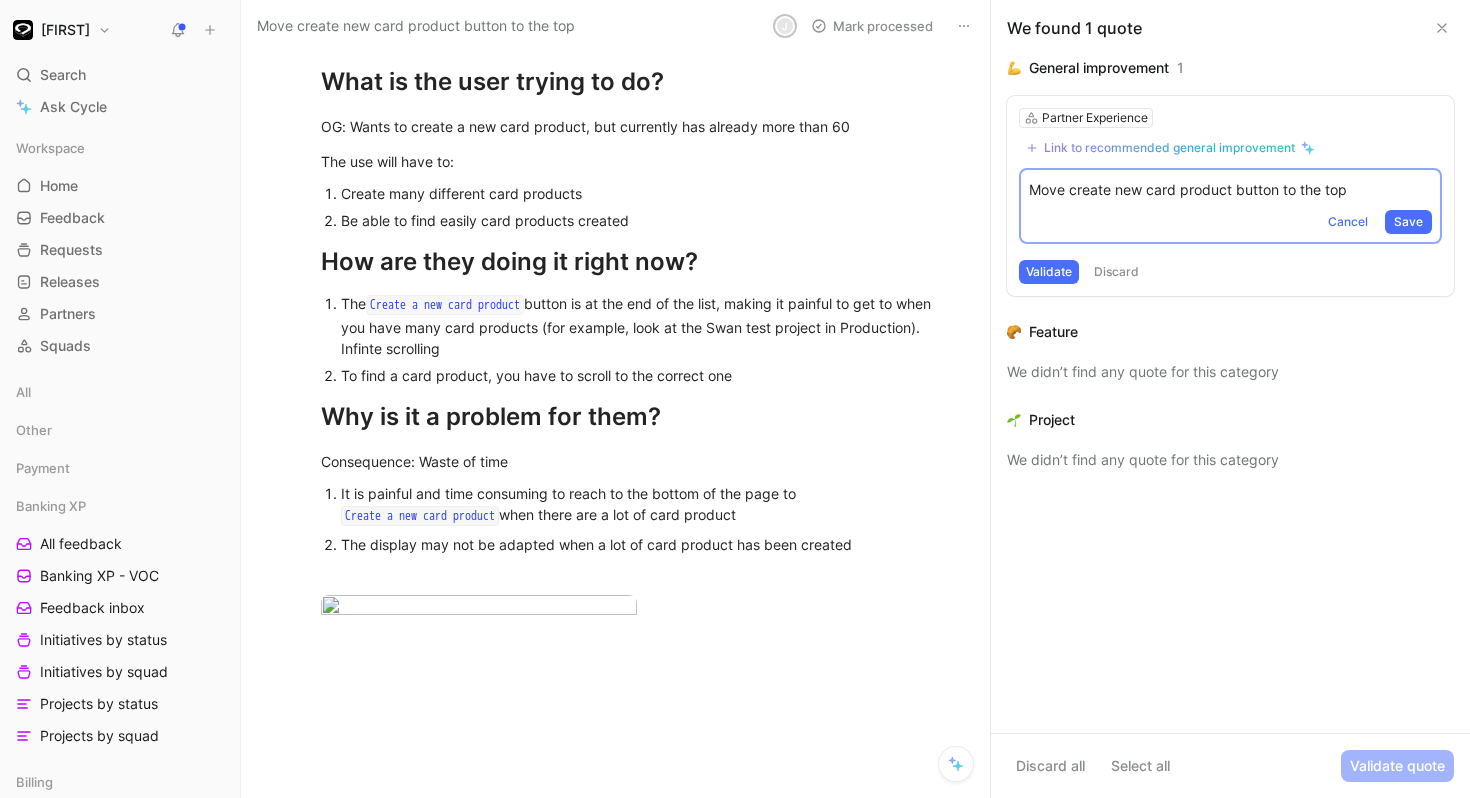 scroll, scrollTop: 658, scrollLeft: 0, axis: vertical 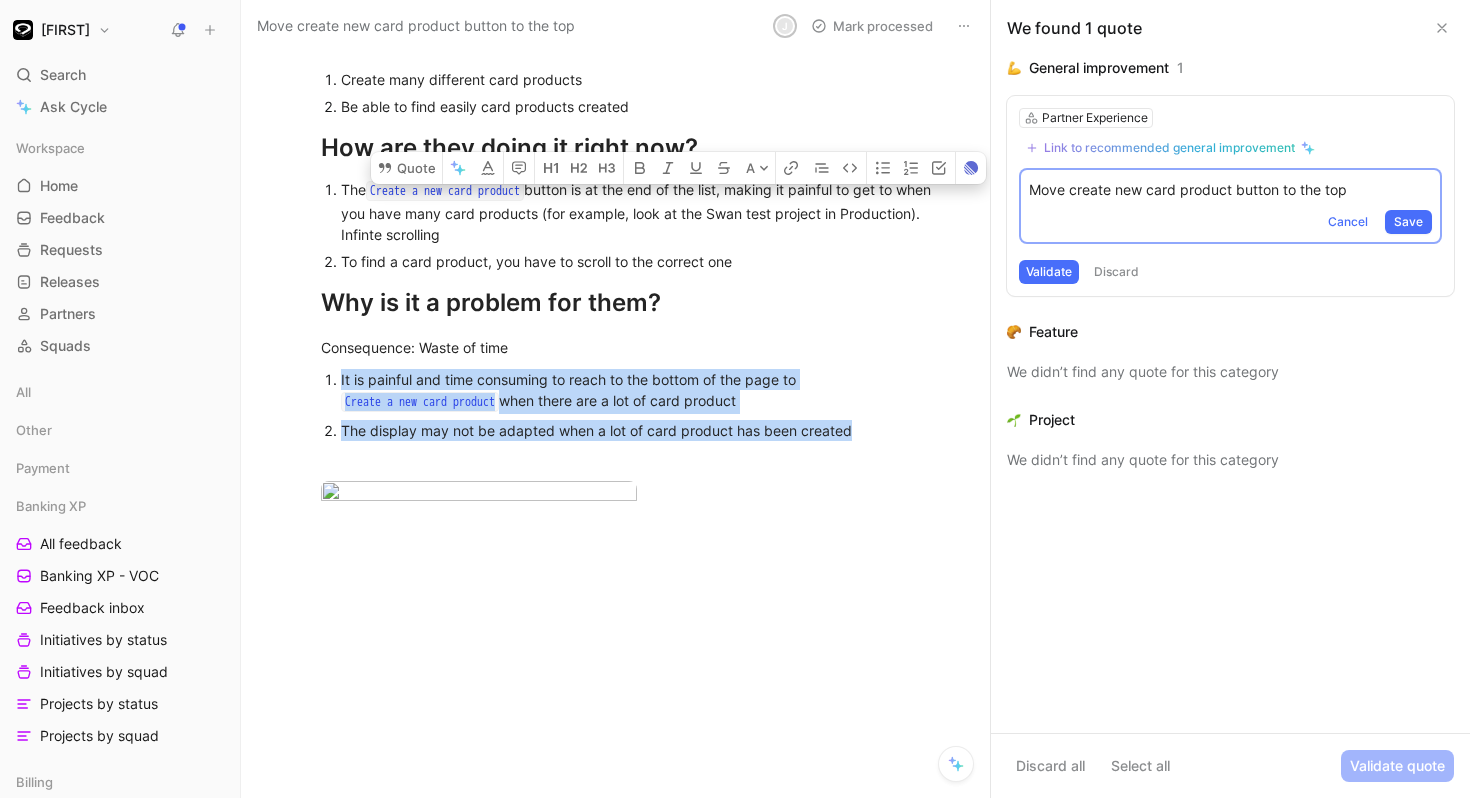 drag, startPoint x: 876, startPoint y: 321, endPoint x: 337, endPoint y: 255, distance: 543.02576 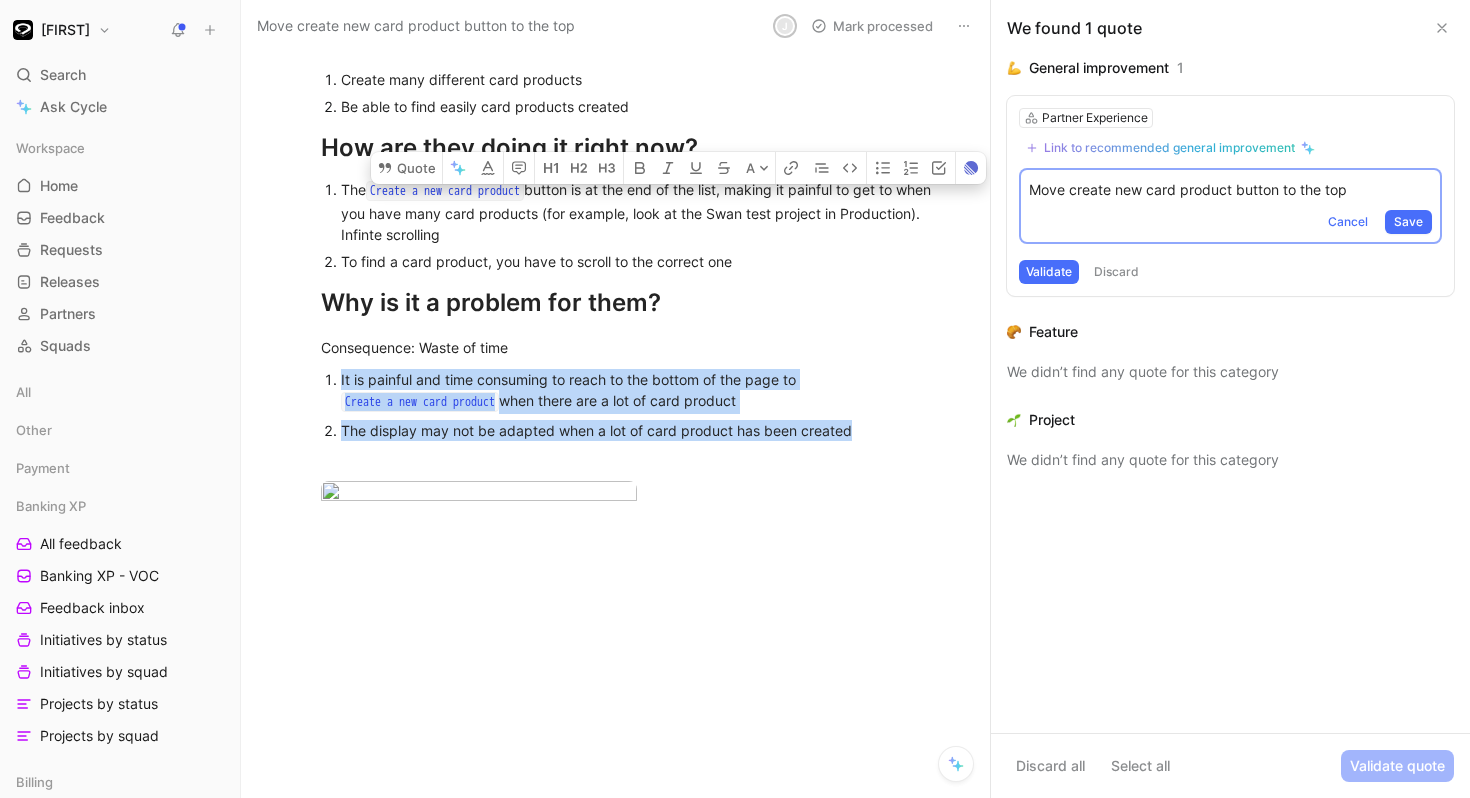 click on "All sections are required Context Partner: [PARTNER] Use Case: [PRODUCT] [PARTNER] will create at least 70 card products this quarter as they signed different clients and they will create a card product per Account Holder. As they sign new clients, this number is likely to increase in the future. What is the user trying to do? OG: Wants to create a new card product, but currently has already more than 60 The use will have to: Create many different card products Be able to find easily card products created How are they doing it right now? The  Create a new card product  button is at the end of the list, making it painful to get to when you have many card products (for example, look at the [PRODUCT] test project in Production). Infinte scrolling To find a card product, you have to scroll to the correct one Why is it a problem for them? Consequence: Waste of time It is painful and time consuming to reach to the bottom of the page to  Create a new card product" at bounding box center [636, 89] 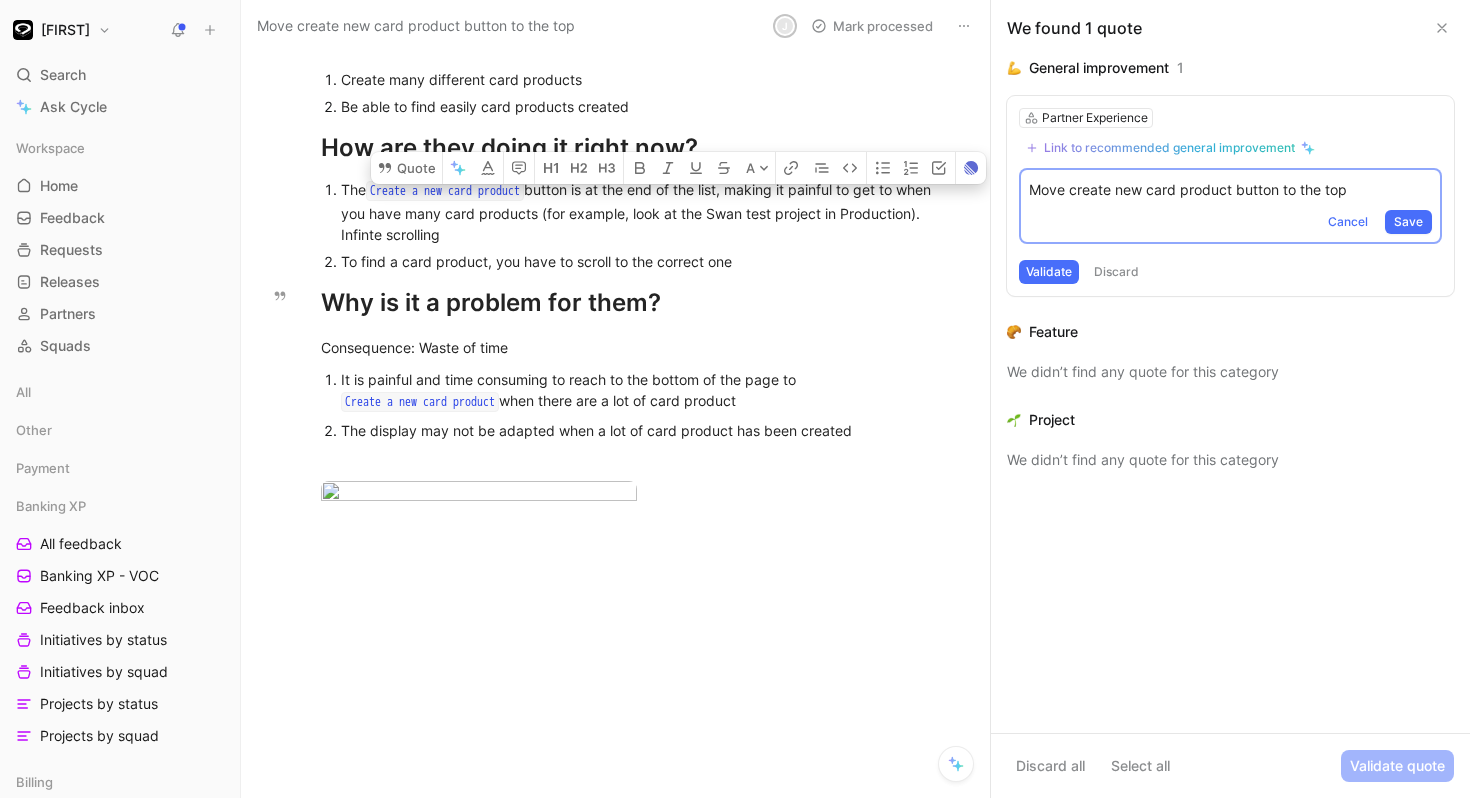 click on "Partner Experience Link to recommended general improvement Move create new card product button to the top Cancel Save Validate Discard" at bounding box center (1230, 196) 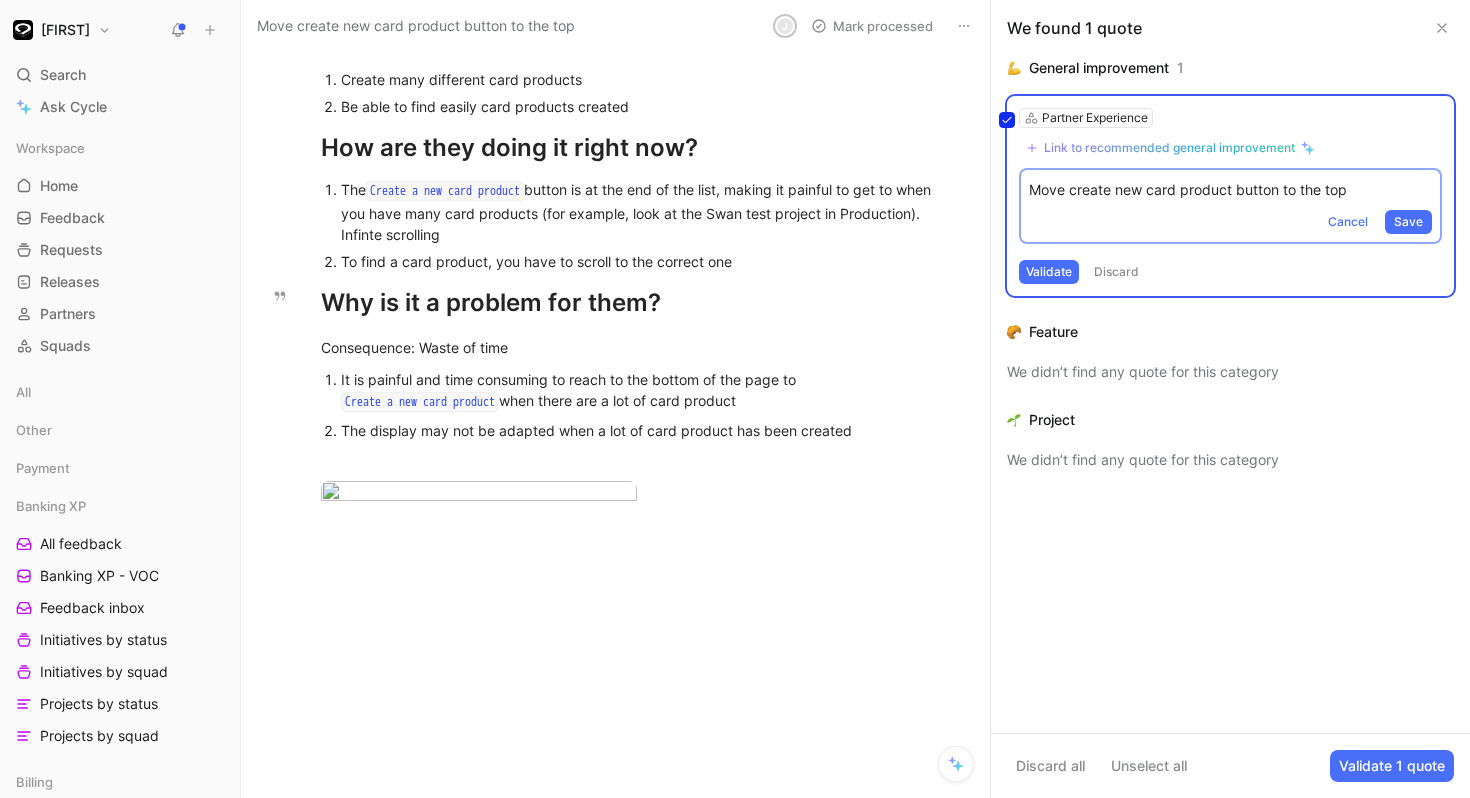click on "Partner Experience Link to recommended general improvement Move create new card product button to the top Cancel Save Validate Discard" at bounding box center (1230, 196) 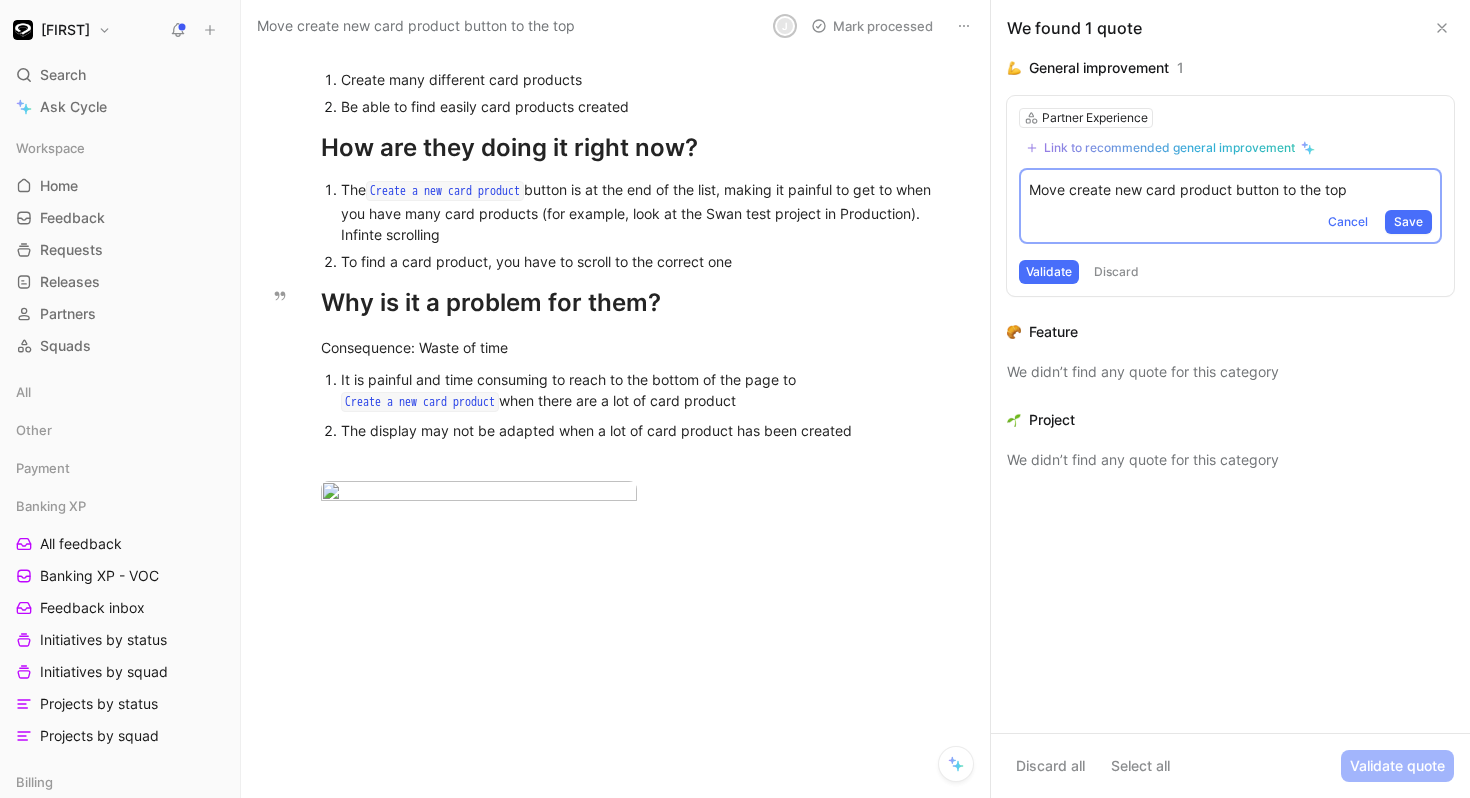 click on "Move create new card product button to the top" at bounding box center [1230, 190] 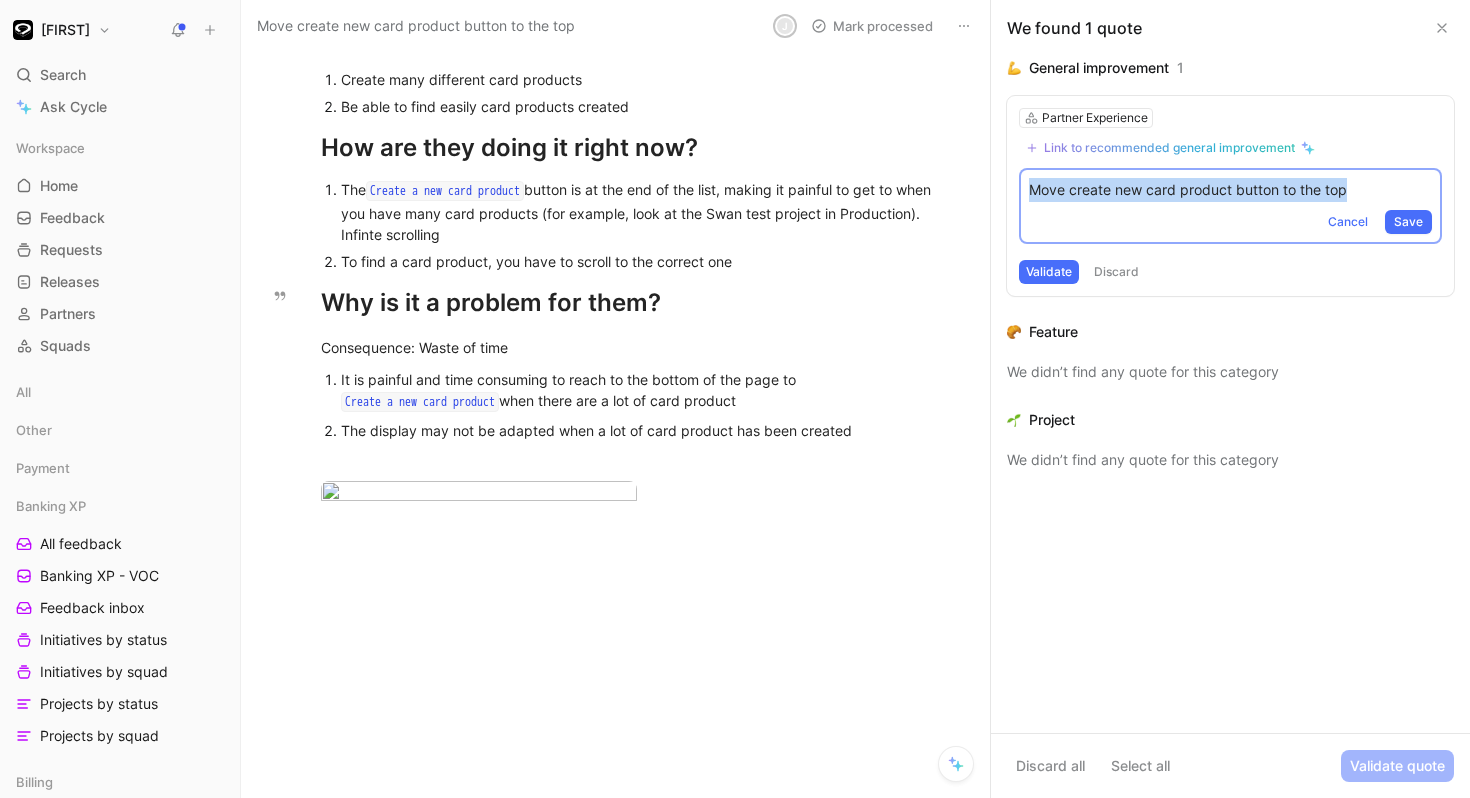 drag, startPoint x: 1377, startPoint y: 188, endPoint x: 1031, endPoint y: 198, distance: 346.14447 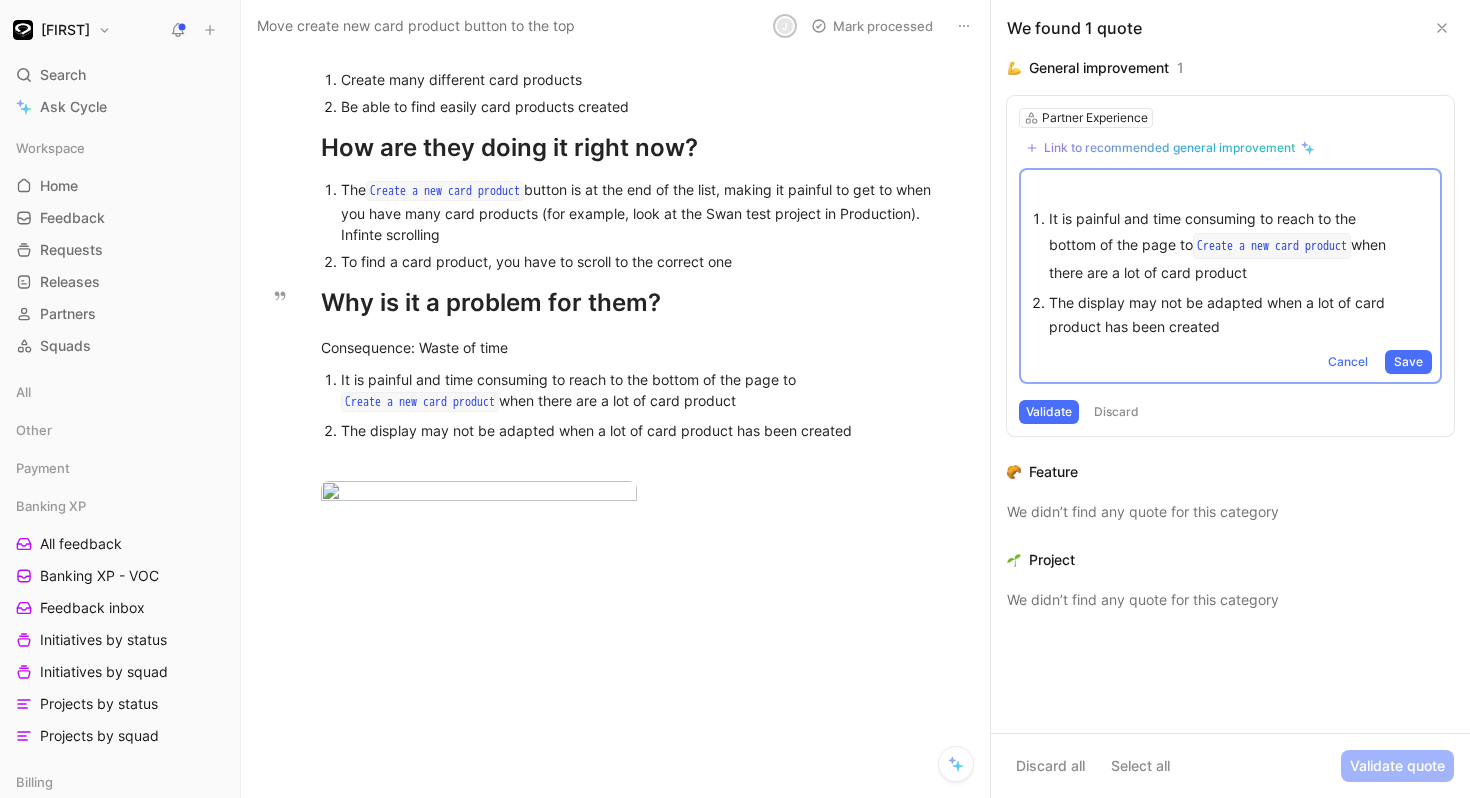 click at bounding box center (1230, 190) 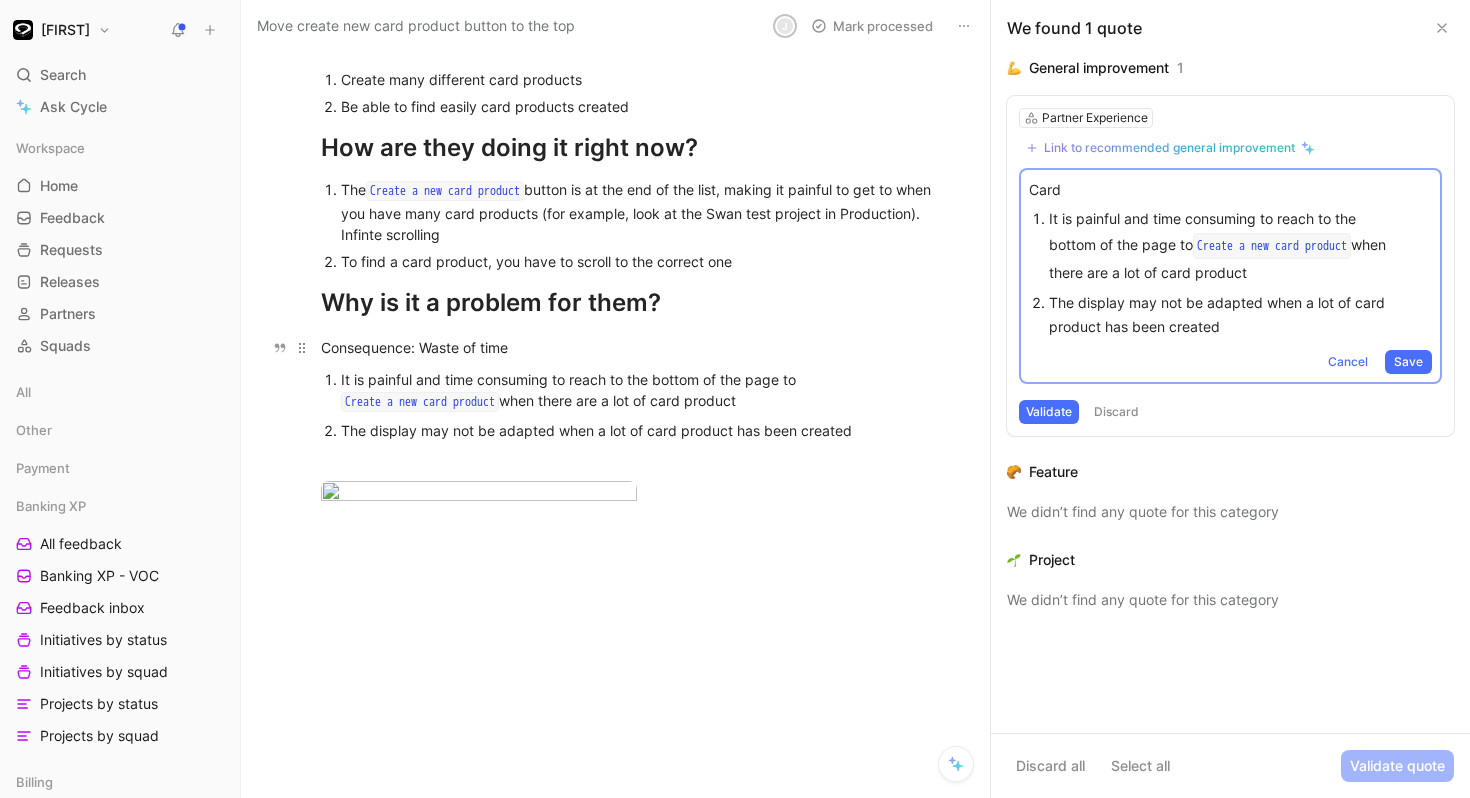 click on "Consequence: Waste of time" at bounding box center (636, 347) 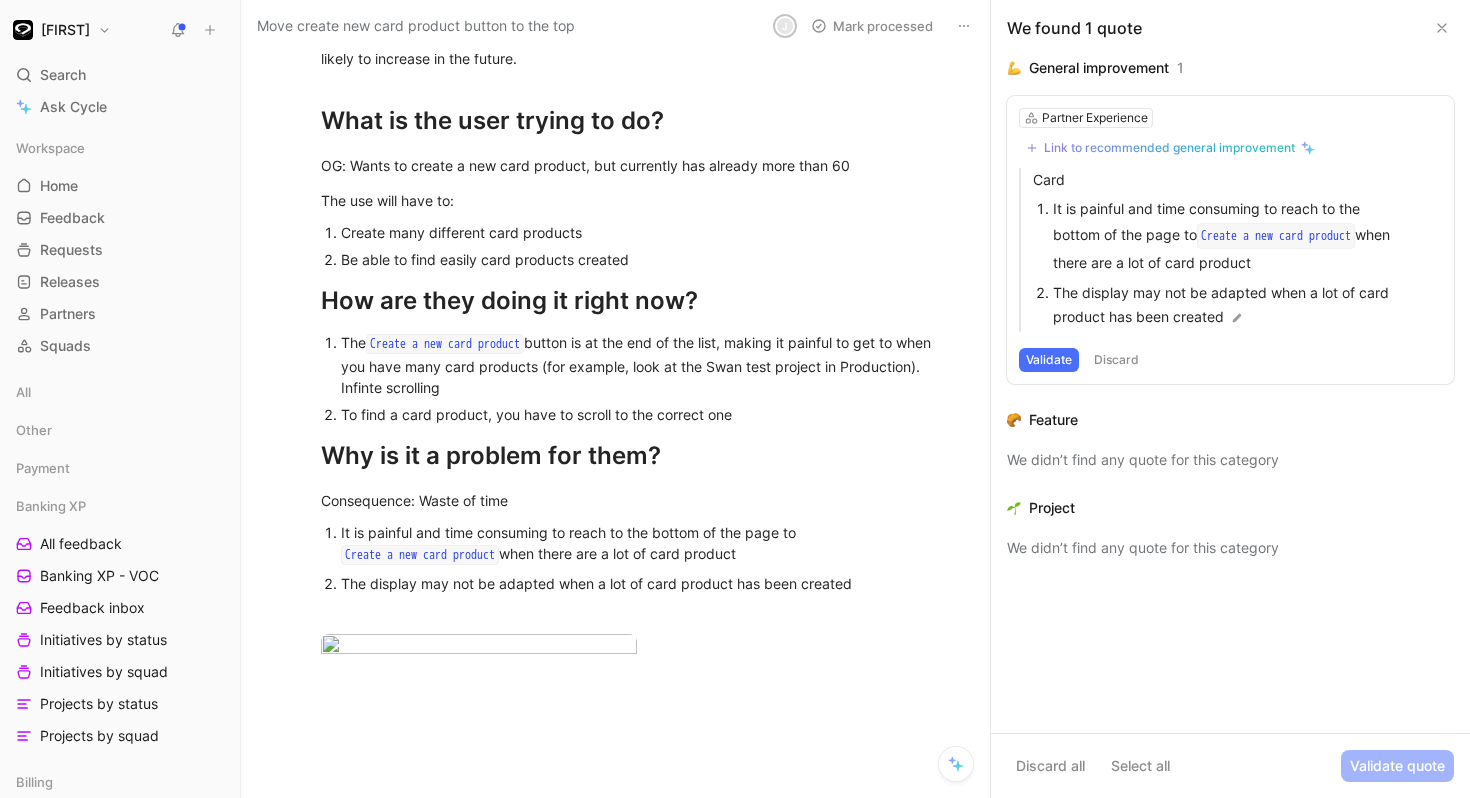 scroll, scrollTop: 185, scrollLeft: 0, axis: vertical 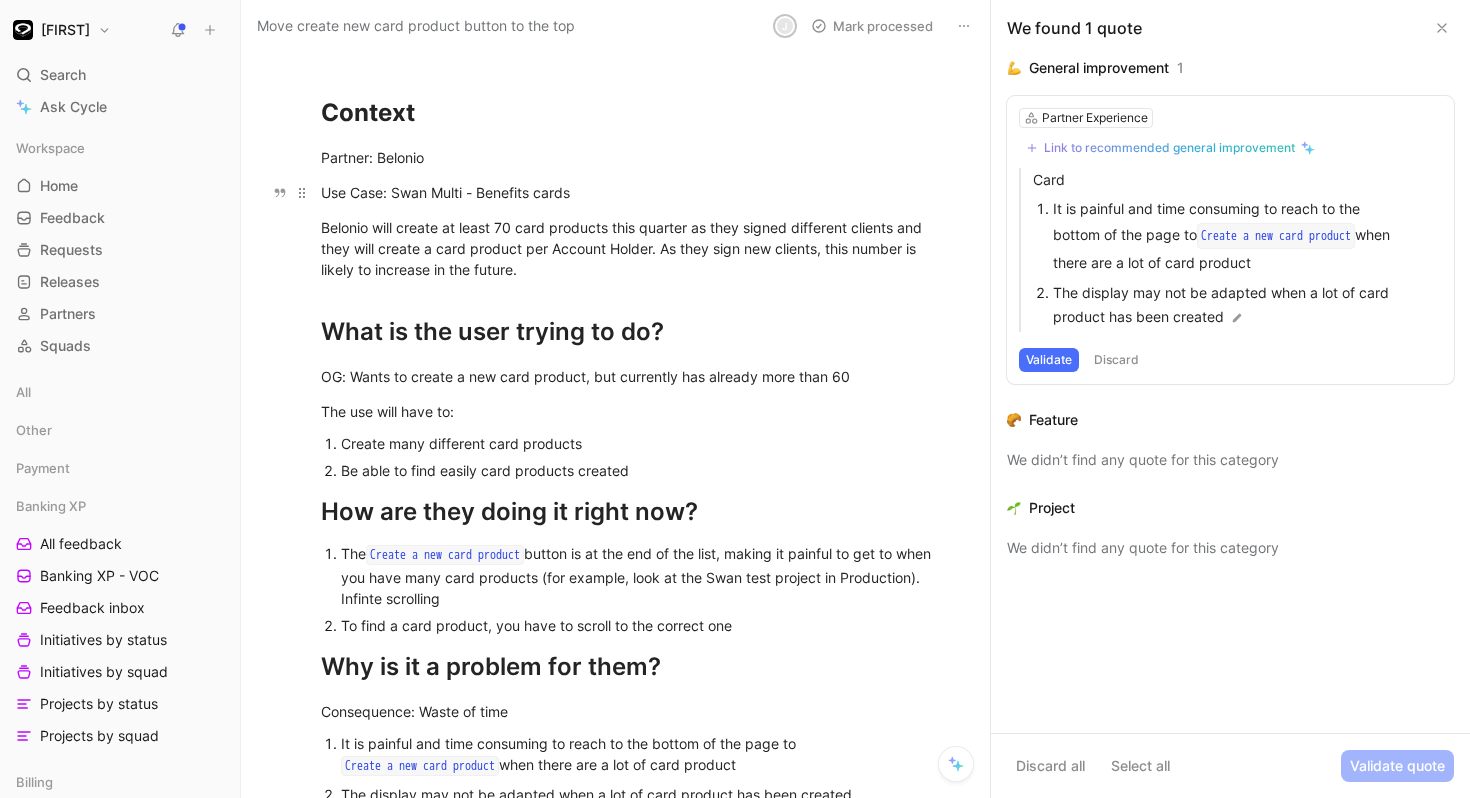 click on "Use Case: Swan Multi - Benefits cards" at bounding box center [636, 192] 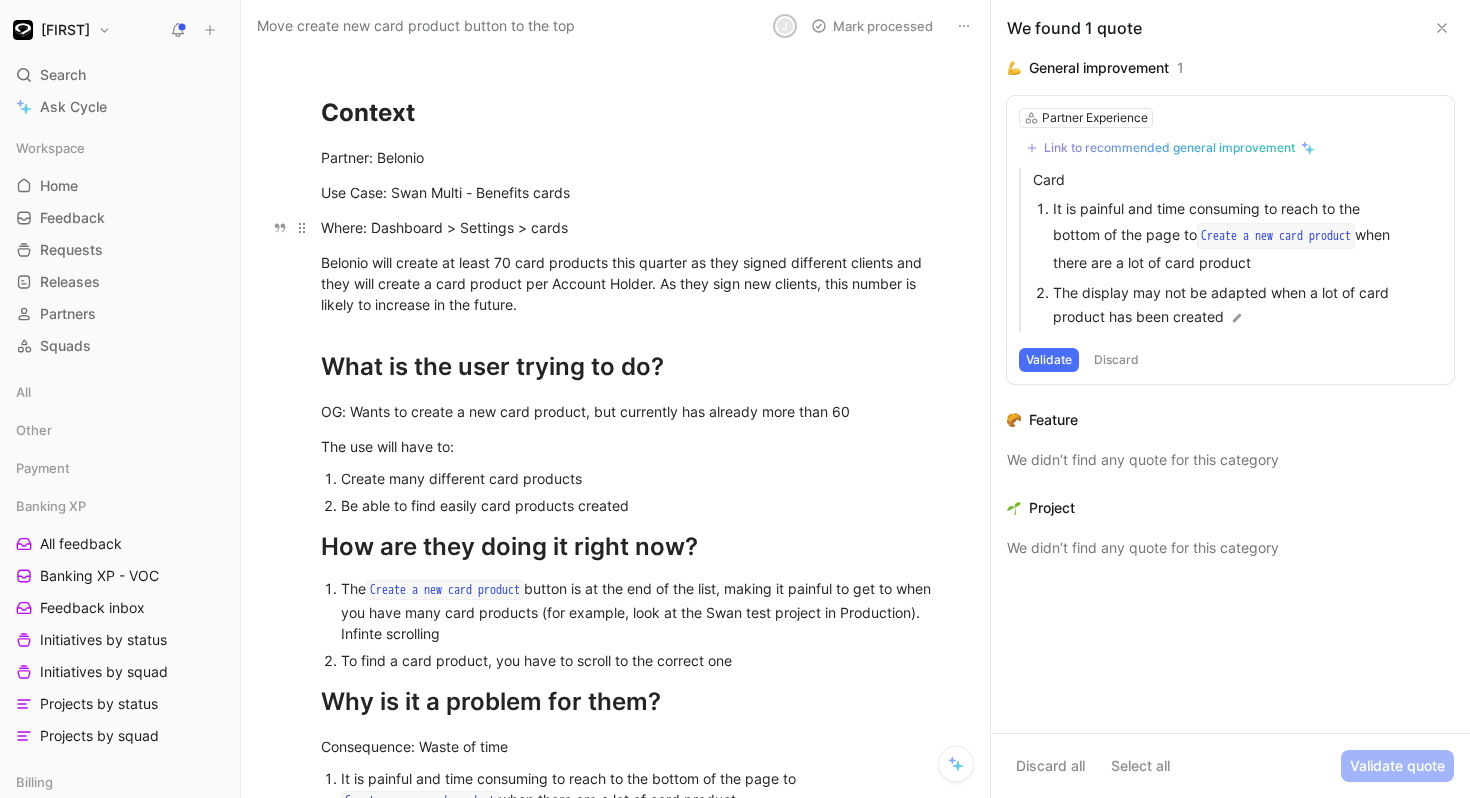 click on "Where: Dashboard > Settings > cards" at bounding box center [636, 227] 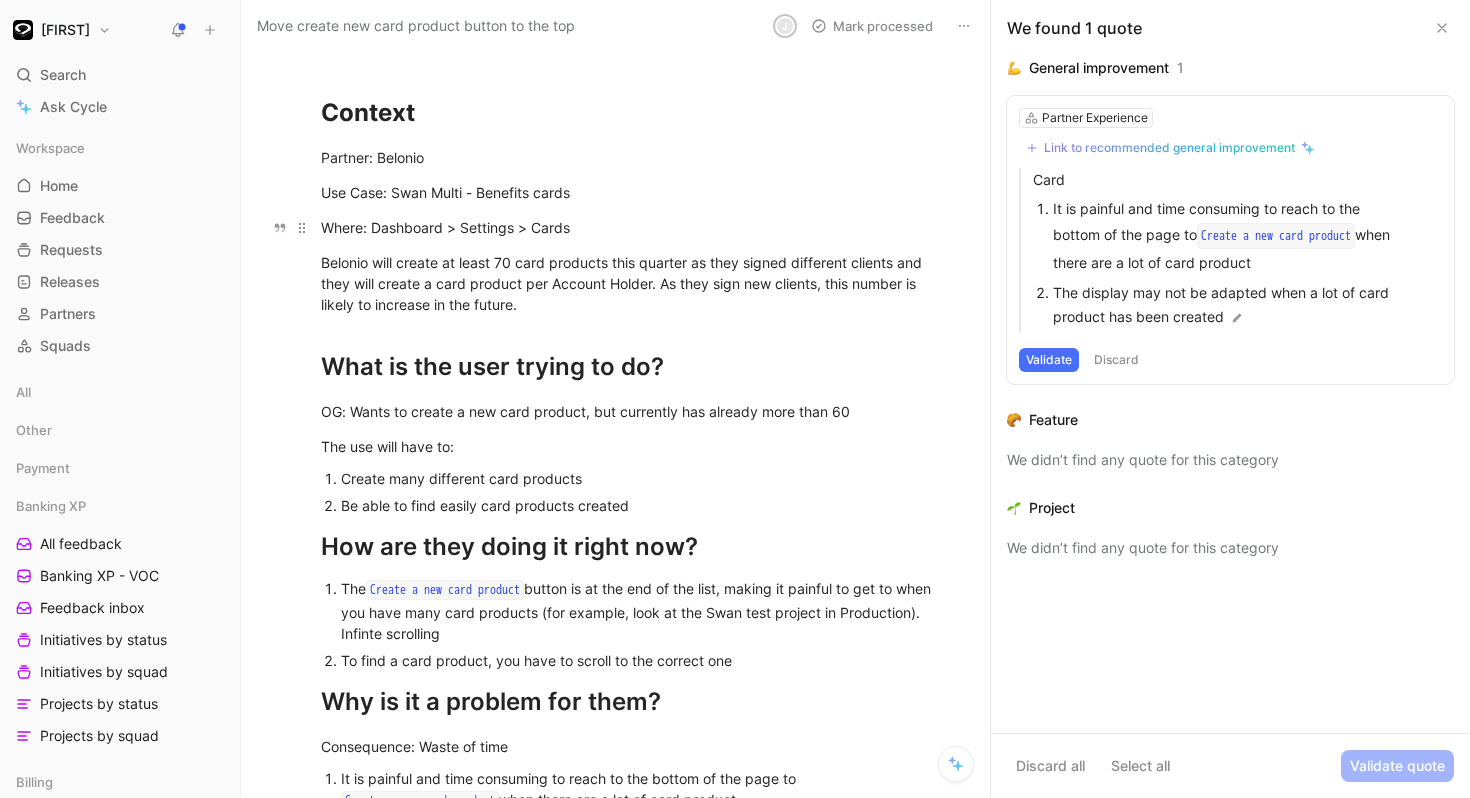 click on "Where: Dashboard > Settings > Cards" at bounding box center (636, 227) 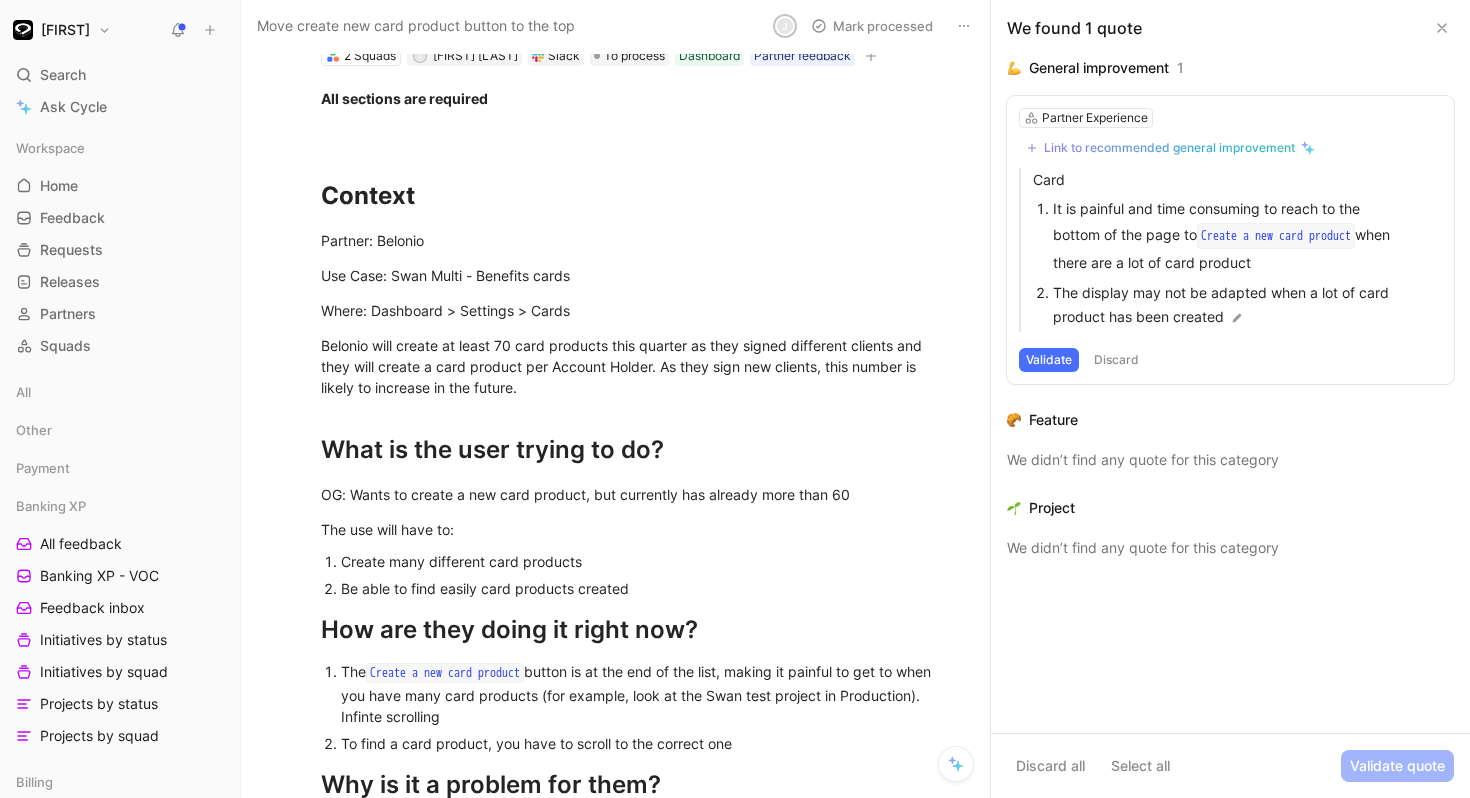 scroll, scrollTop: 96, scrollLeft: 0, axis: vertical 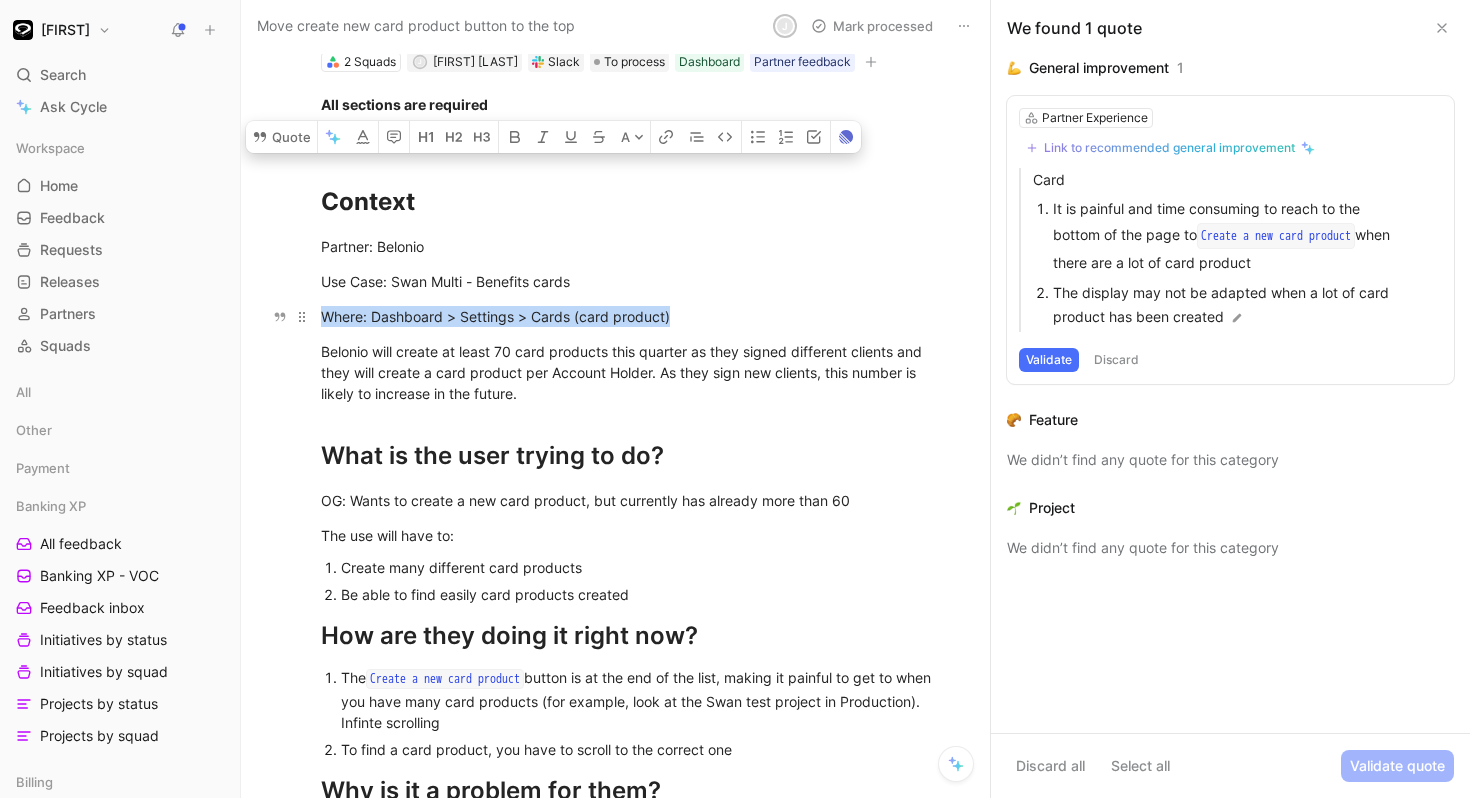 drag, startPoint x: 319, startPoint y: 317, endPoint x: 678, endPoint y: 323, distance: 359.05014 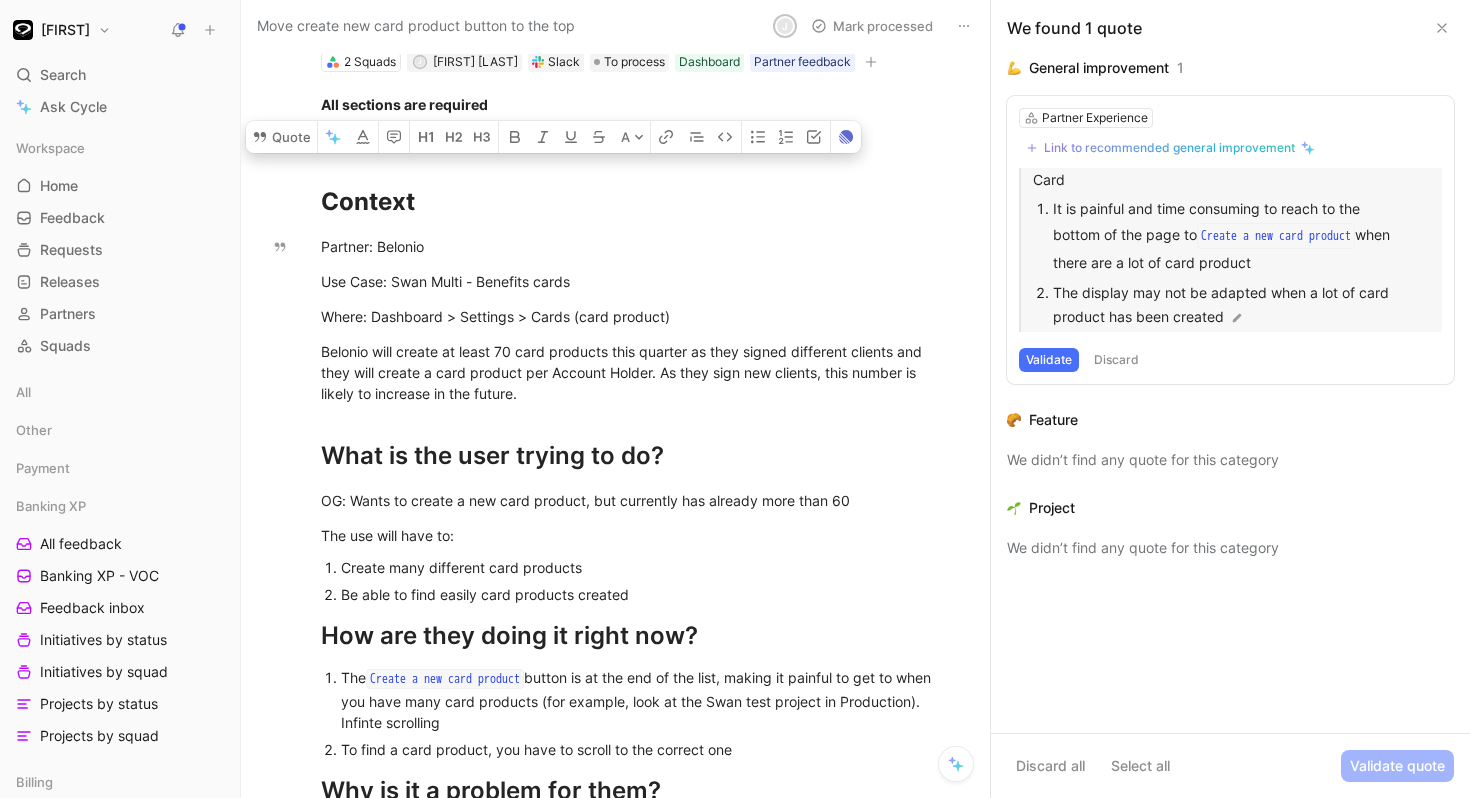 click on "It is painful and time consuming to reach to the bottom of the page to  Create a new card product  when there are a lot of card product" at bounding box center (1228, 236) 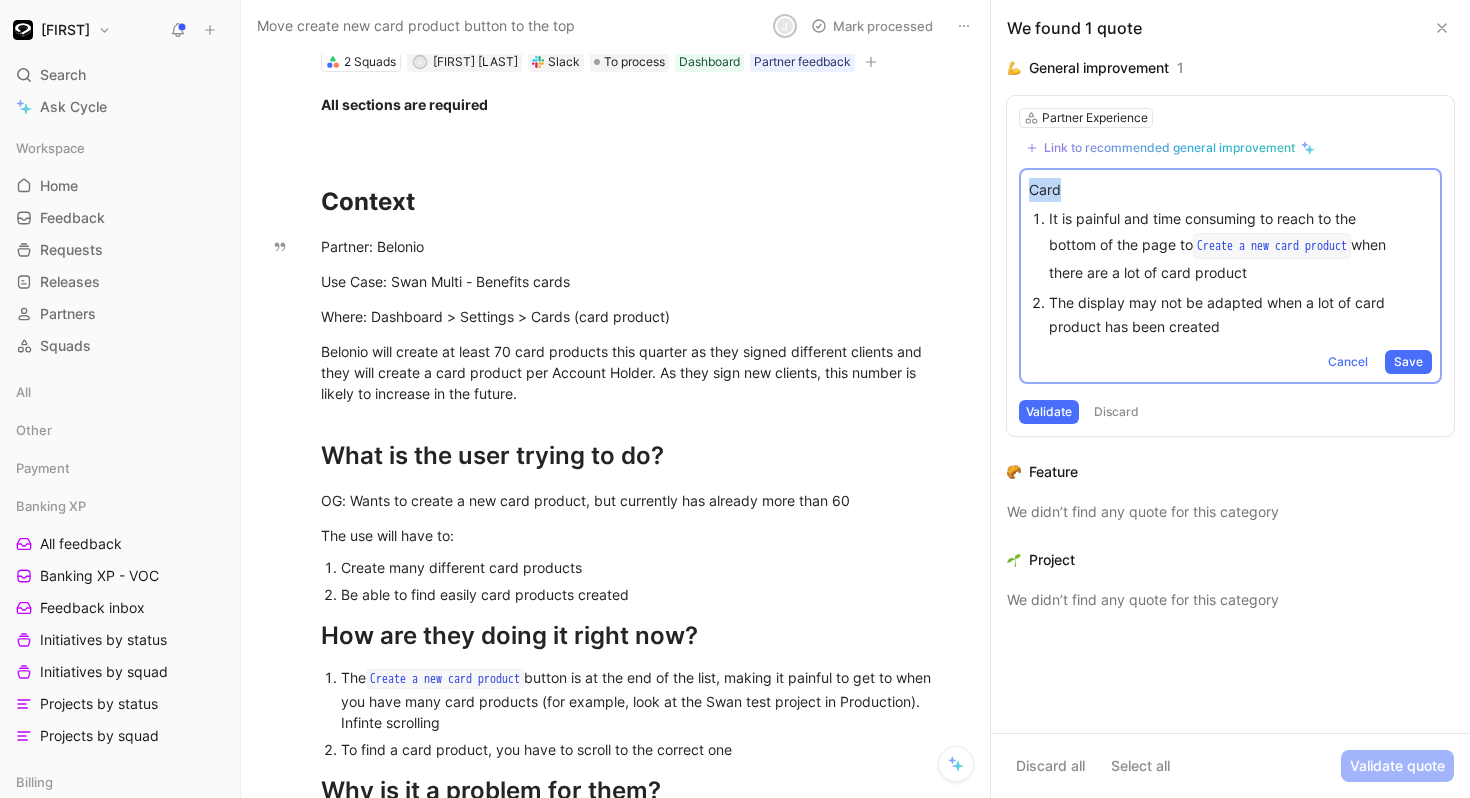 drag, startPoint x: 1076, startPoint y: 183, endPoint x: 1003, endPoint y: 183, distance: 73 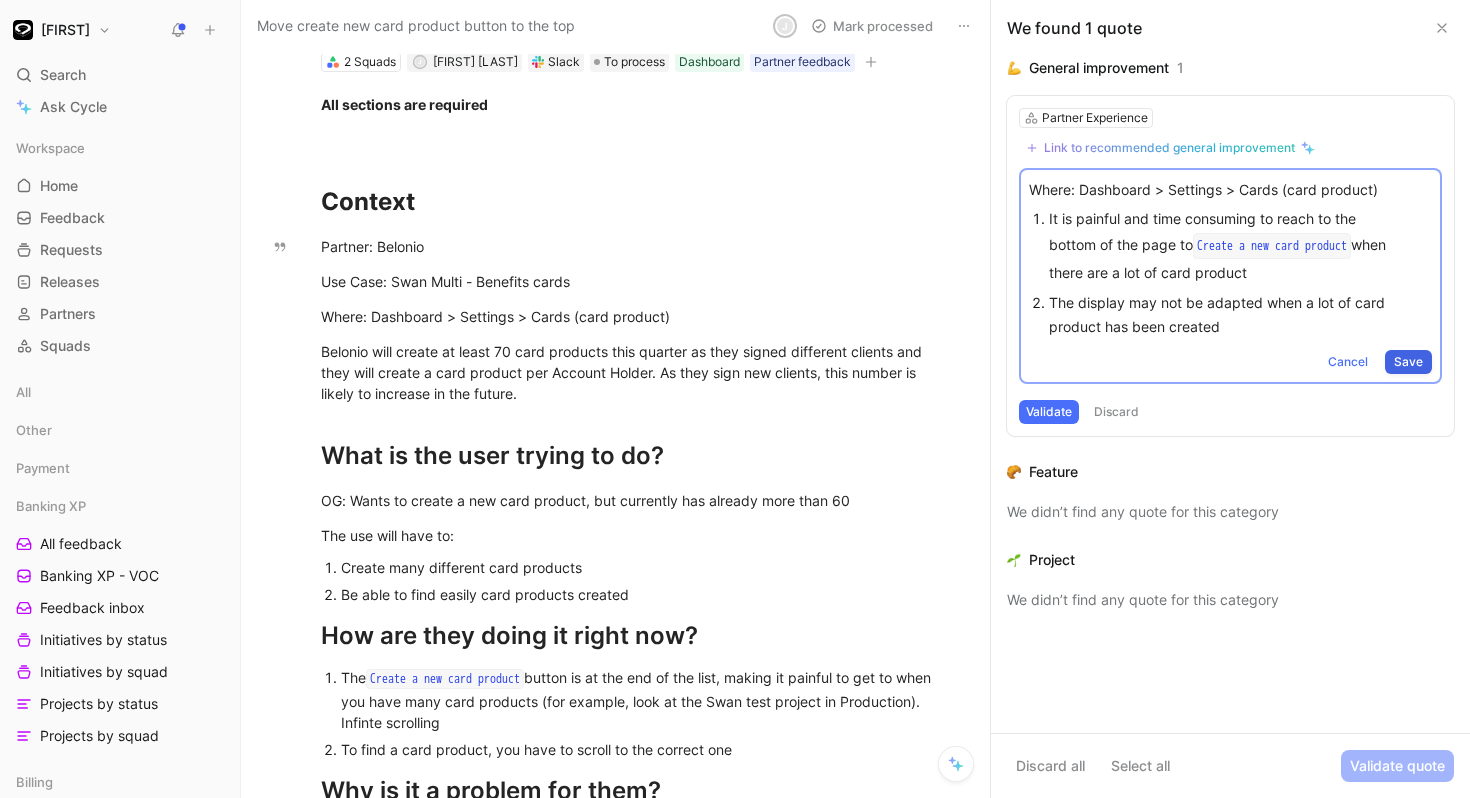 click on "Save" at bounding box center [1408, 362] 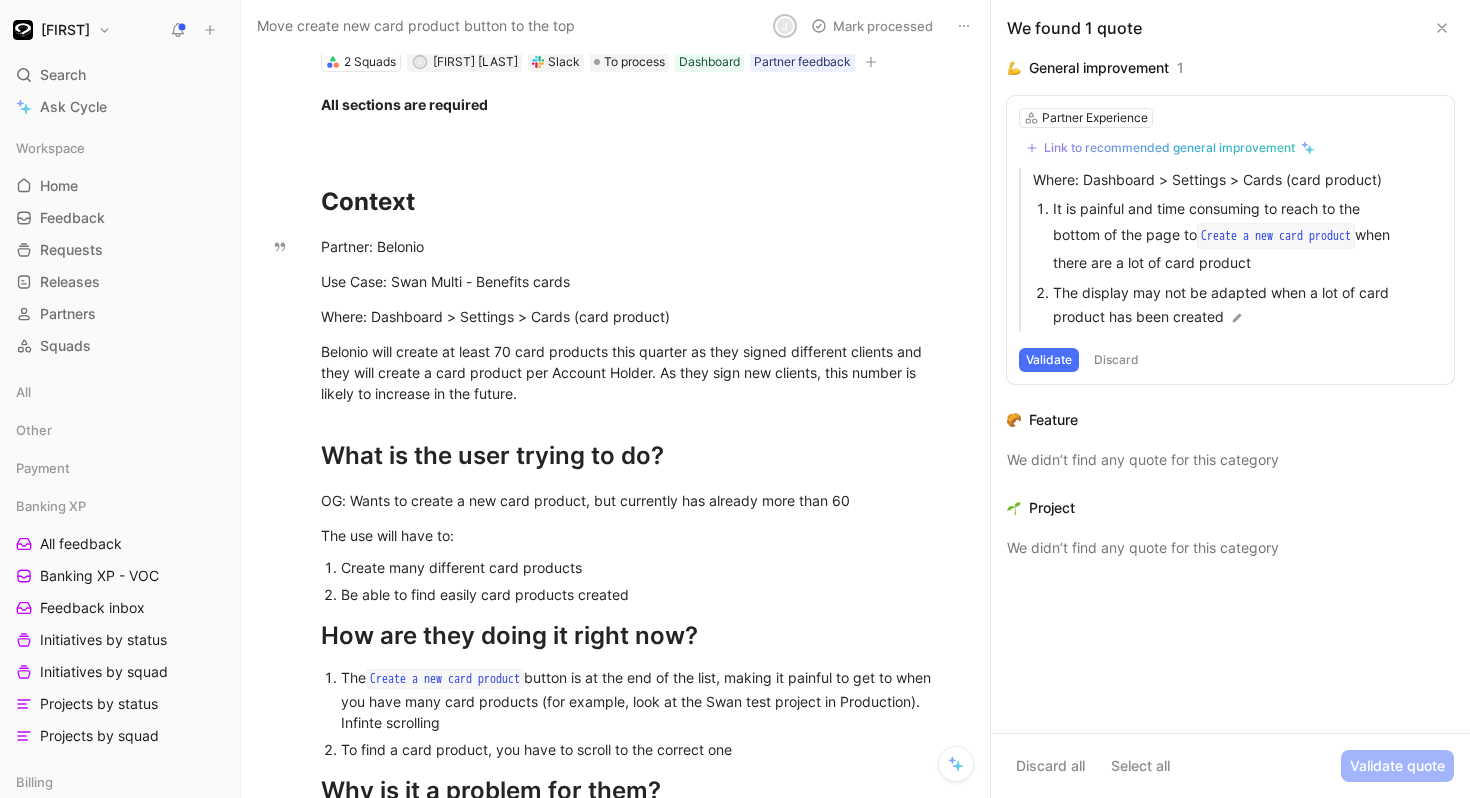 click on "Link to recommended general improvement" at bounding box center [1169, 148] 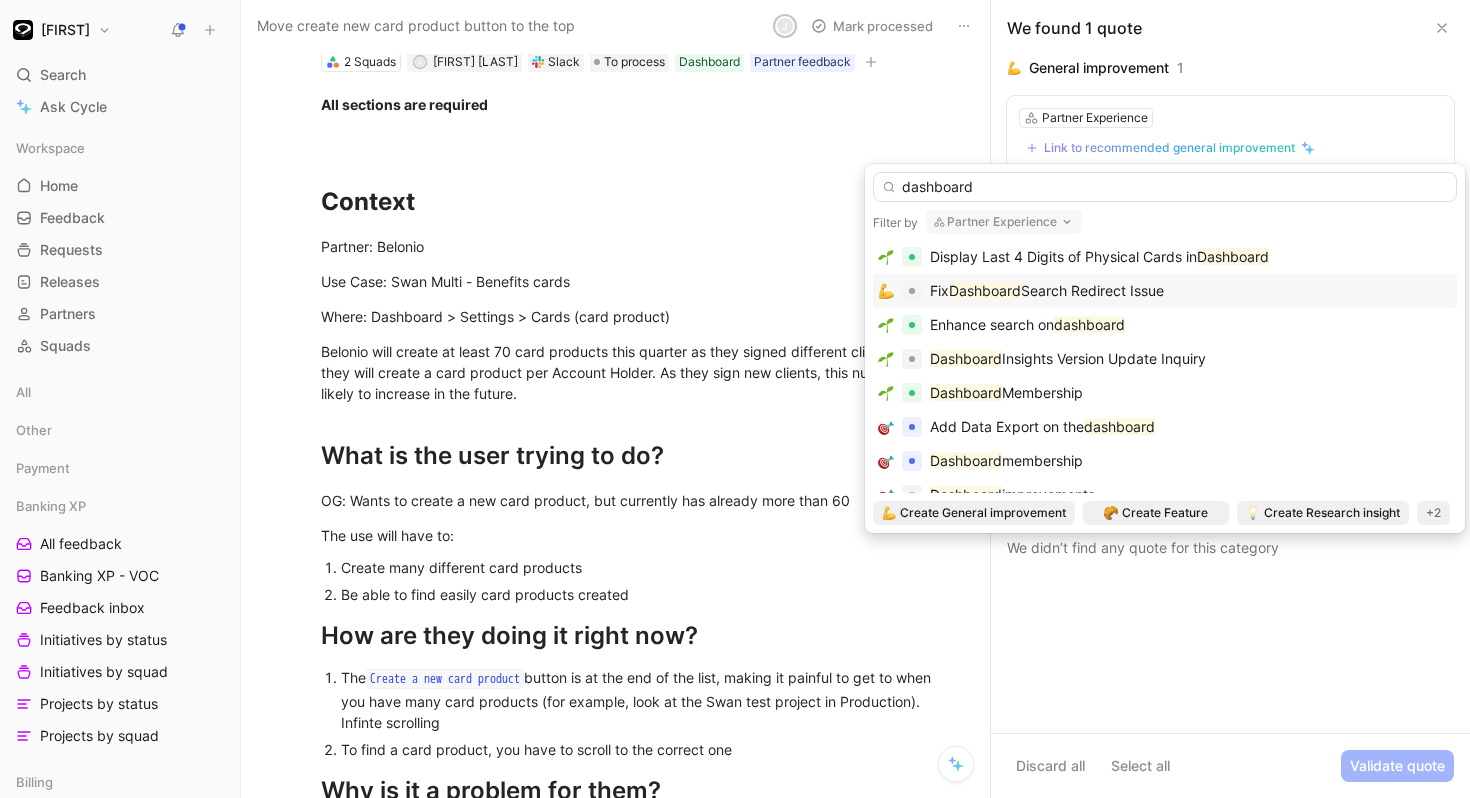 scroll, scrollTop: 90, scrollLeft: 0, axis: vertical 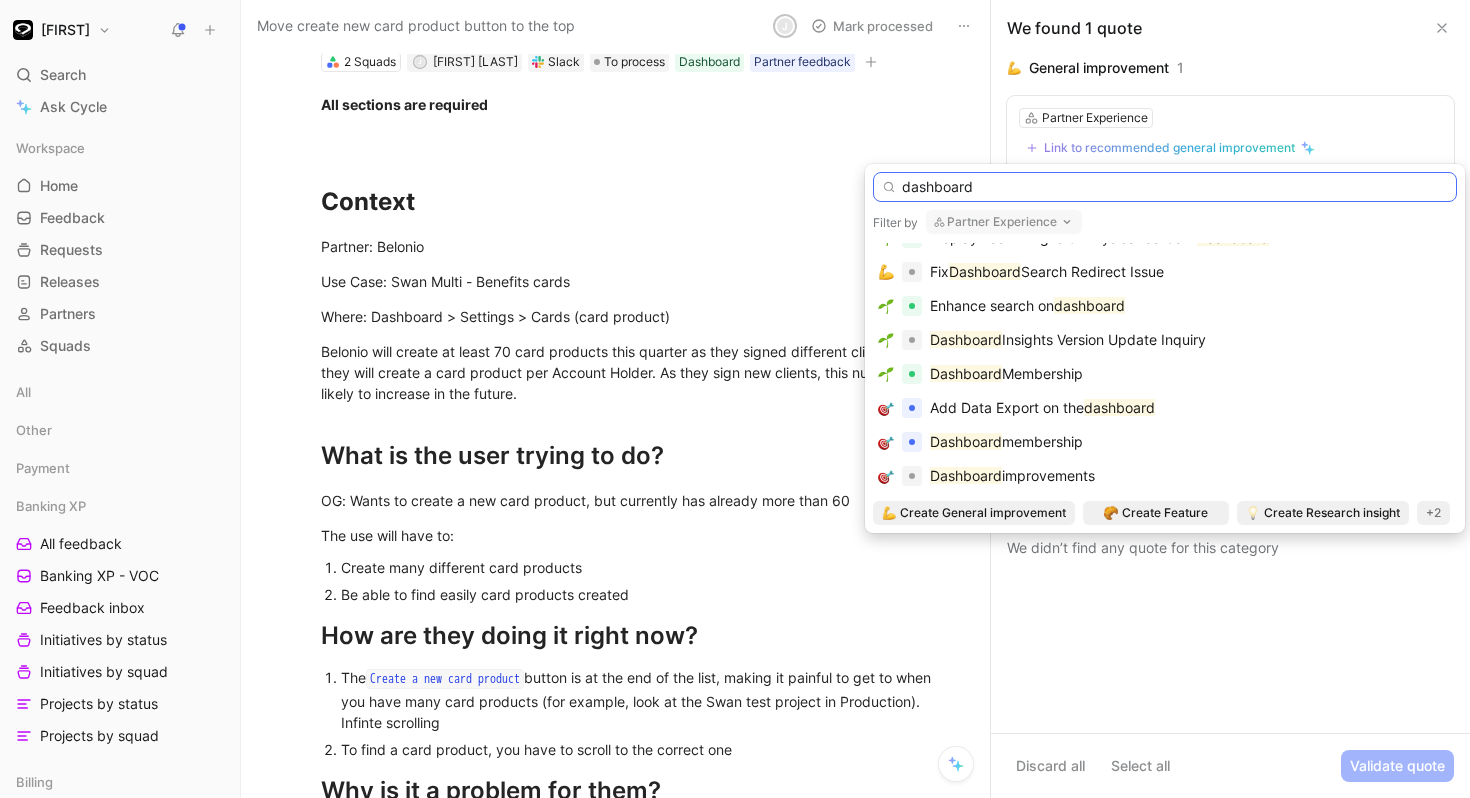 click on "dashboard" at bounding box center (1165, 187) 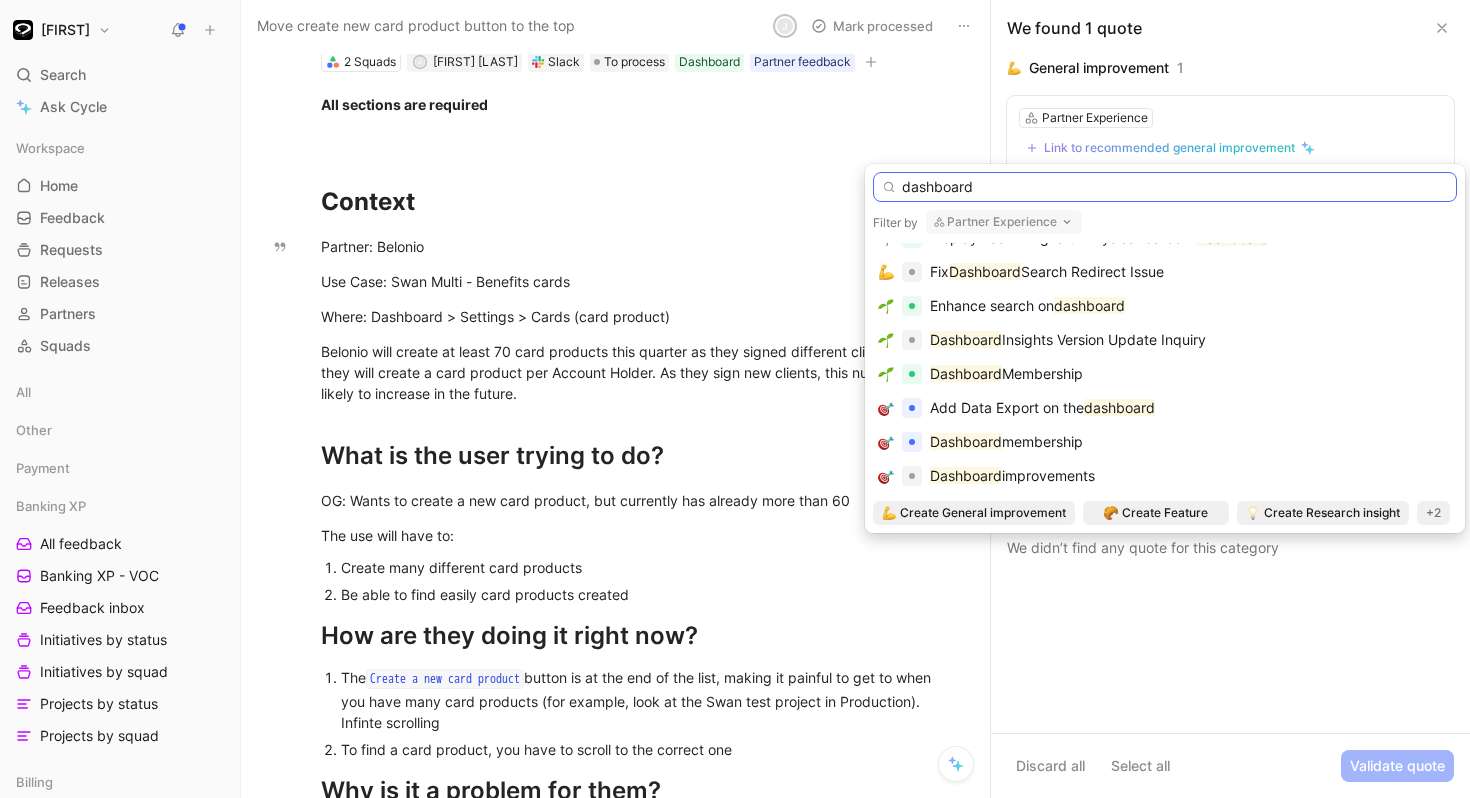 drag, startPoint x: 994, startPoint y: 180, endPoint x: 886, endPoint y: 184, distance: 108.07405 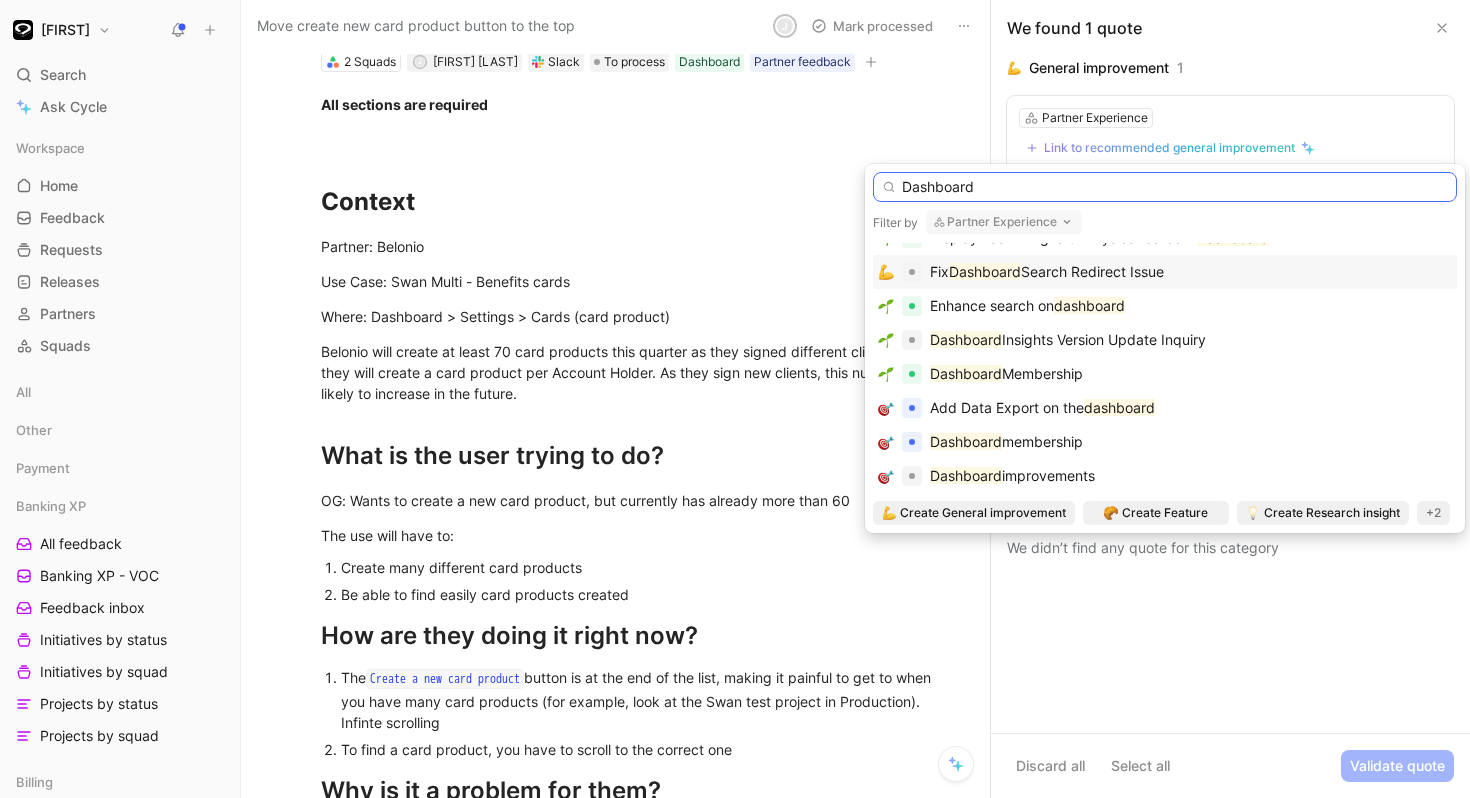 scroll, scrollTop: 0, scrollLeft: 0, axis: both 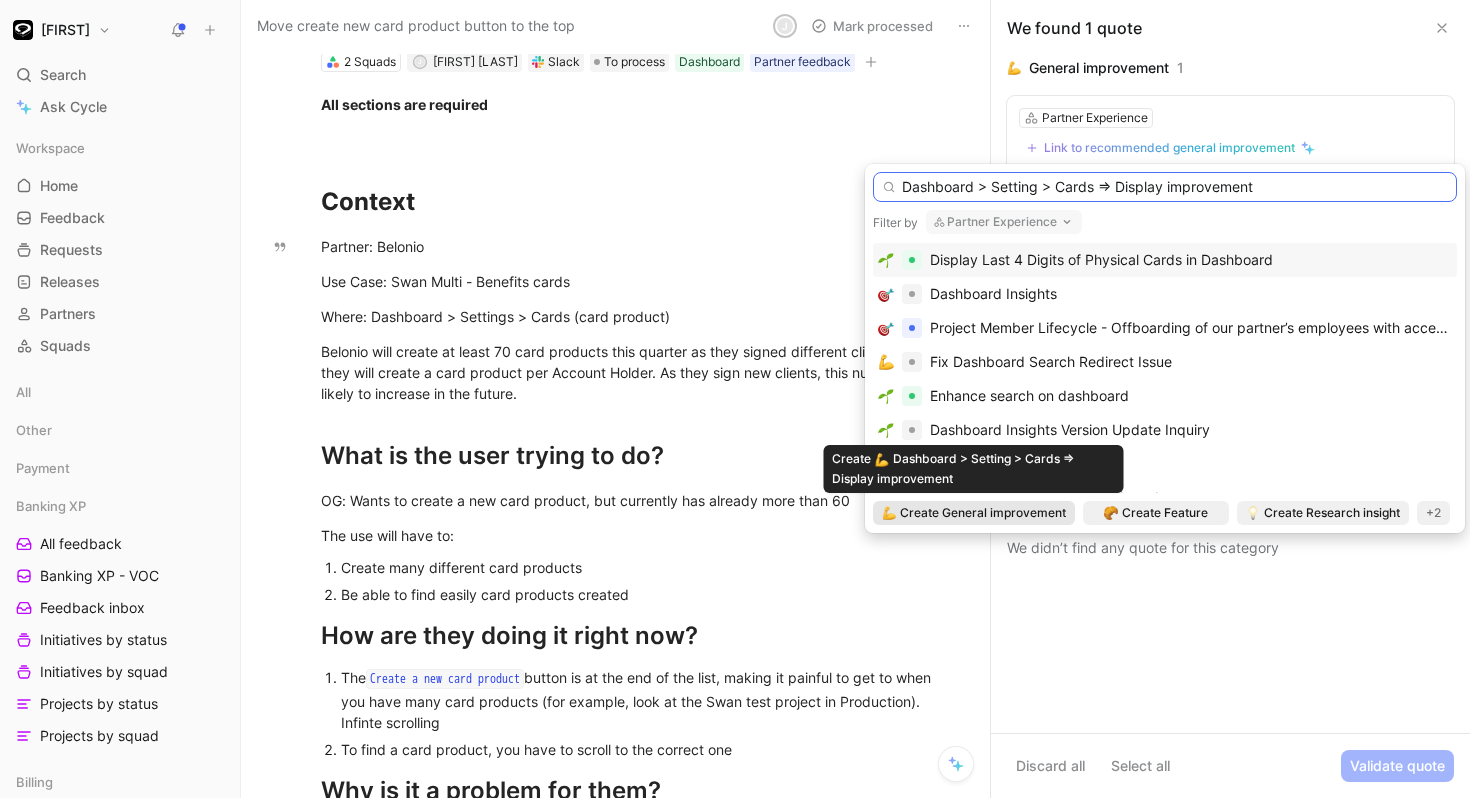 type on "Dashboard > Setting > Cards => Display improvement" 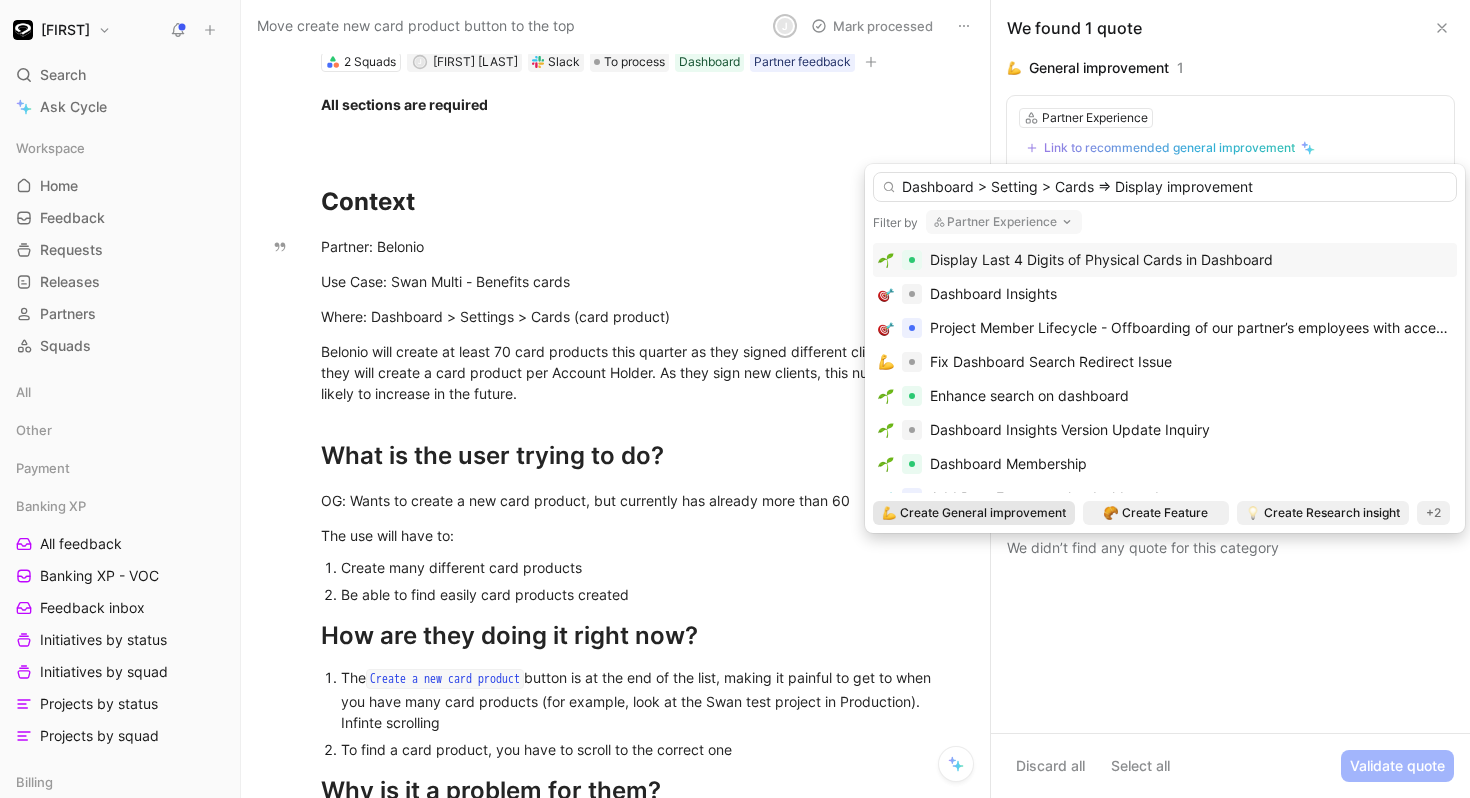 click on "Create General improvement" at bounding box center (983, 513) 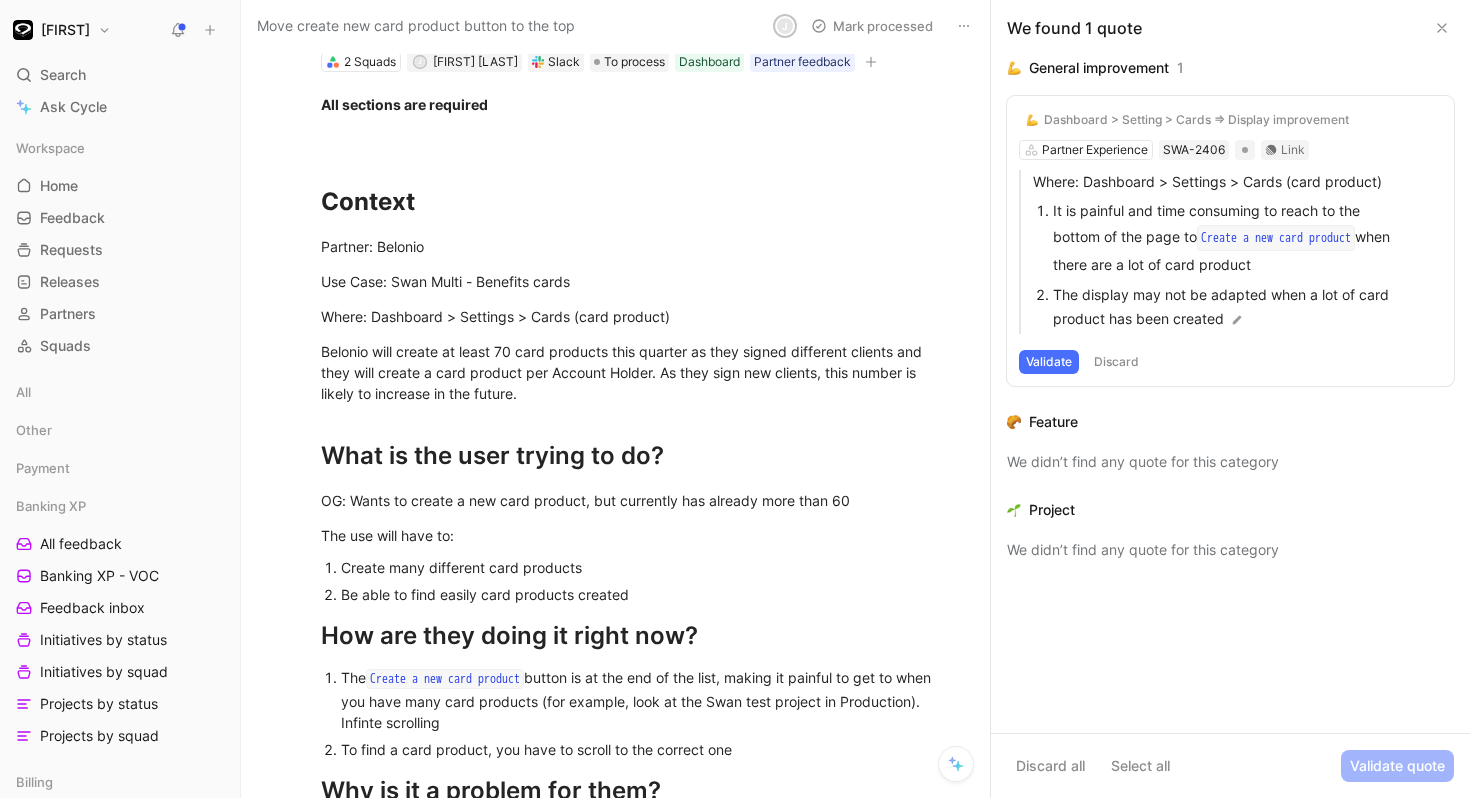 click on "Validate" at bounding box center (1049, 362) 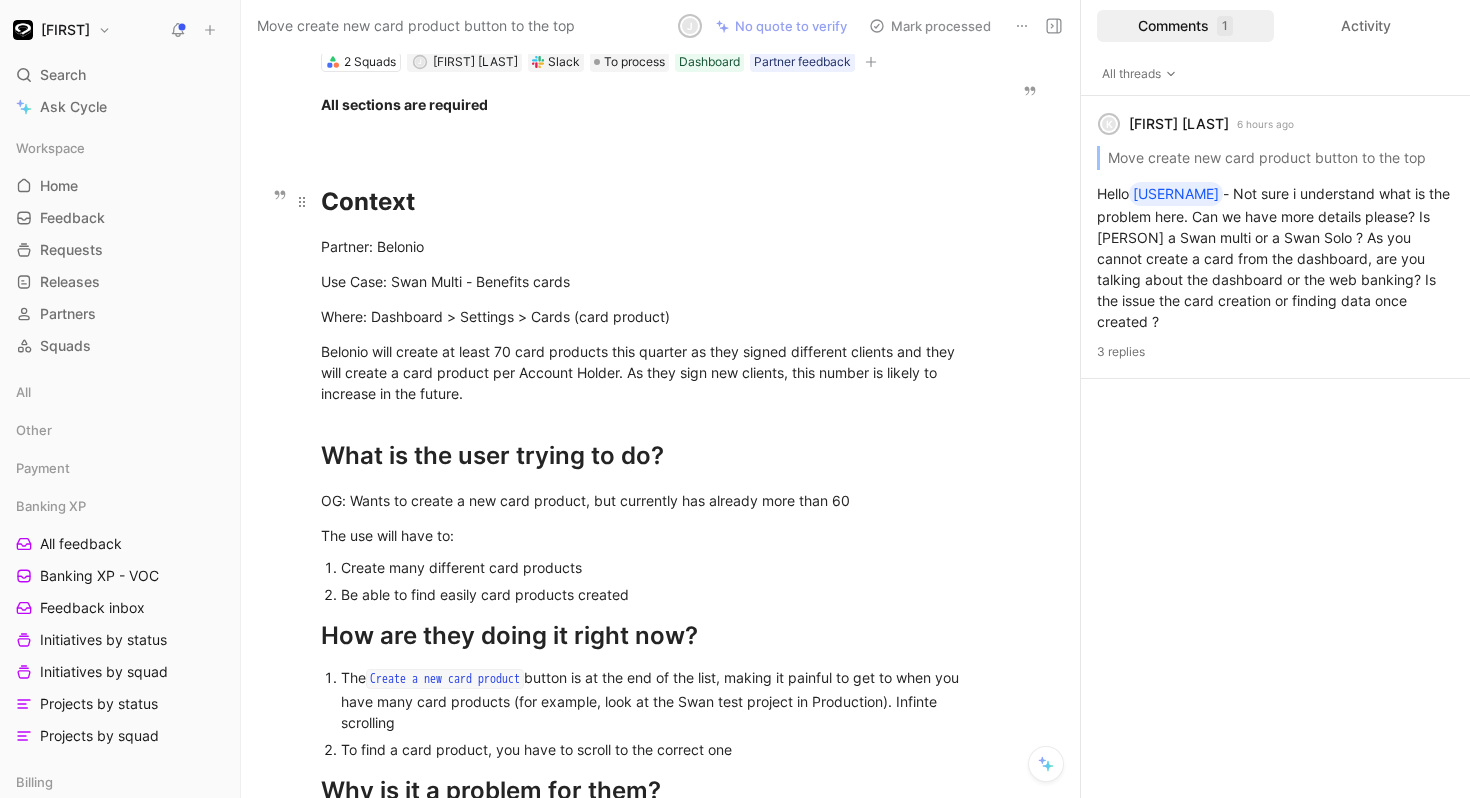 scroll, scrollTop: 0, scrollLeft: 0, axis: both 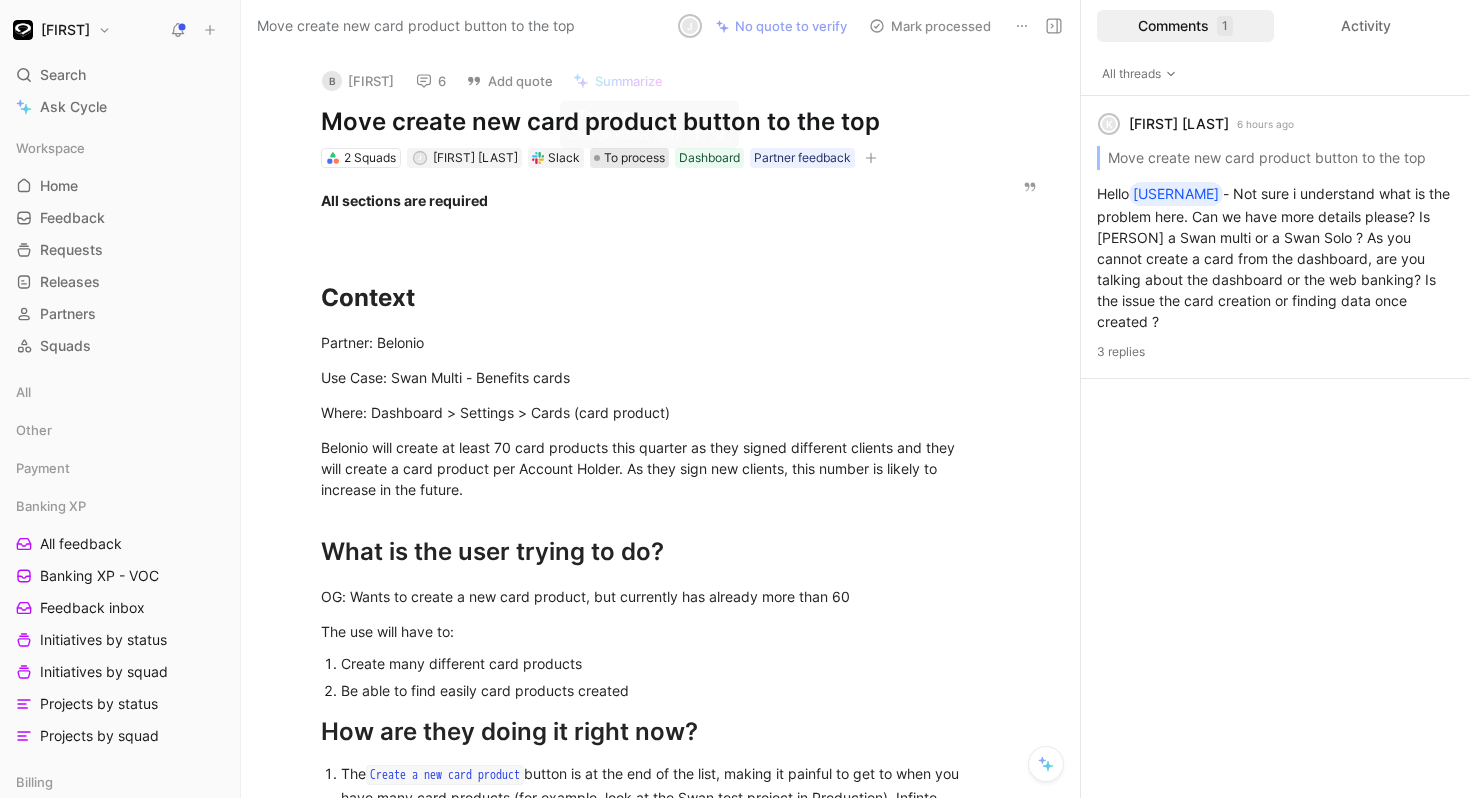 click on "To process" at bounding box center (634, 158) 